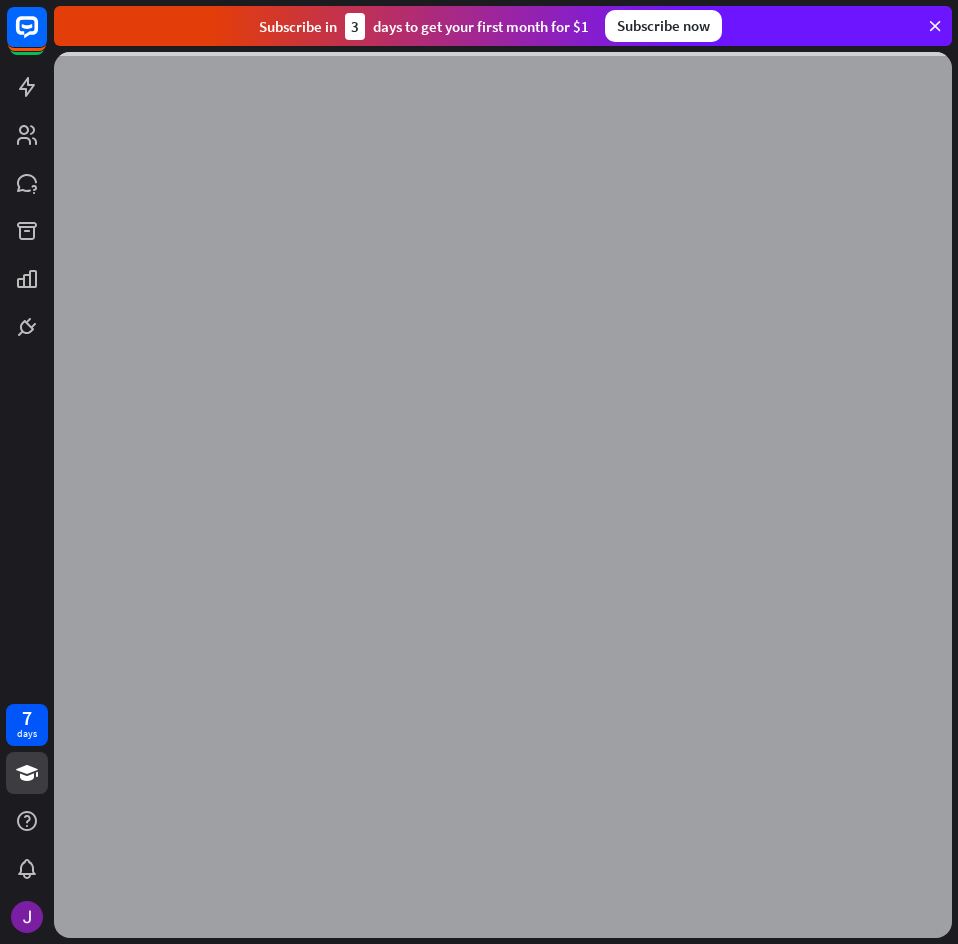 scroll, scrollTop: 0, scrollLeft: 0, axis: both 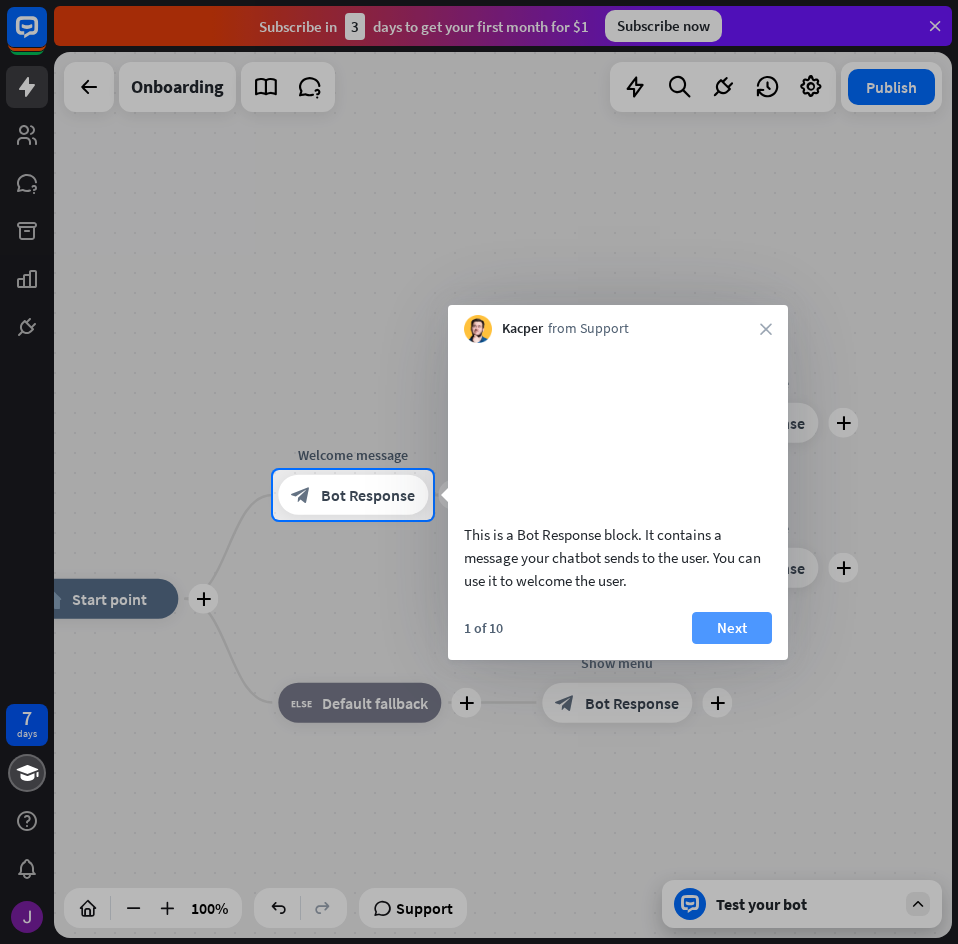 click on "Next" at bounding box center (732, 628) 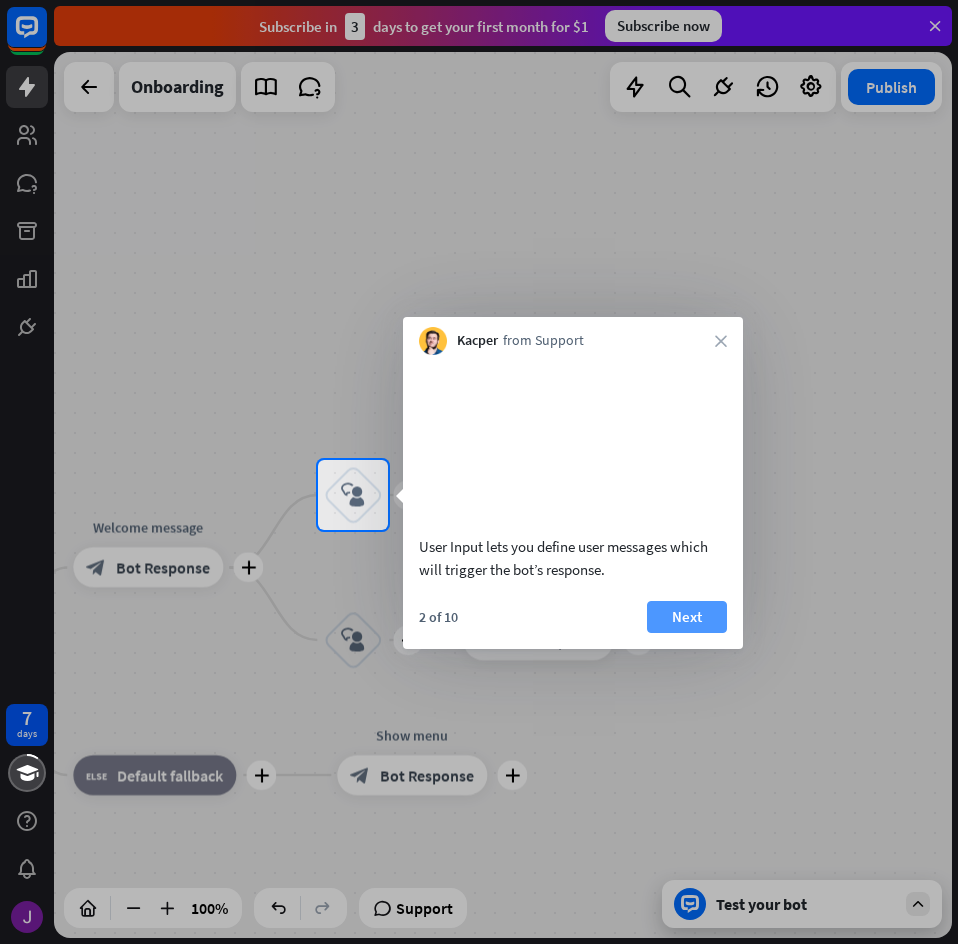 click on "Next" at bounding box center [687, 617] 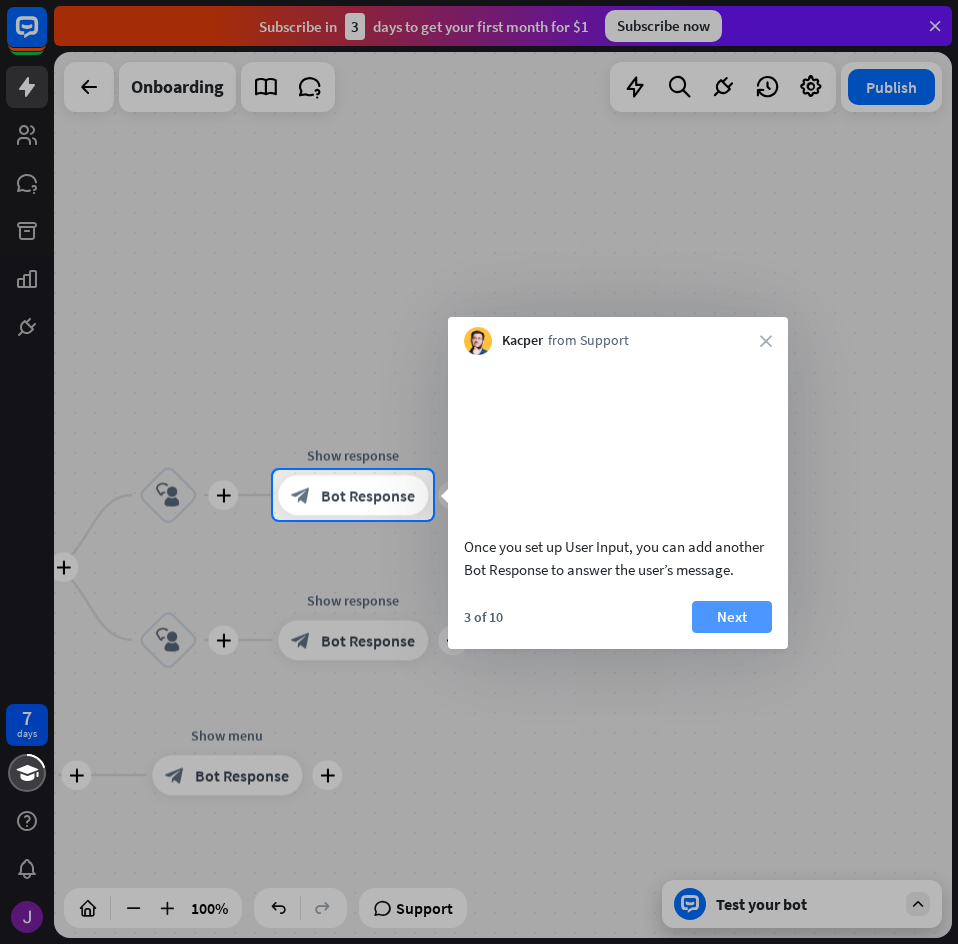click on "Next" at bounding box center (732, 617) 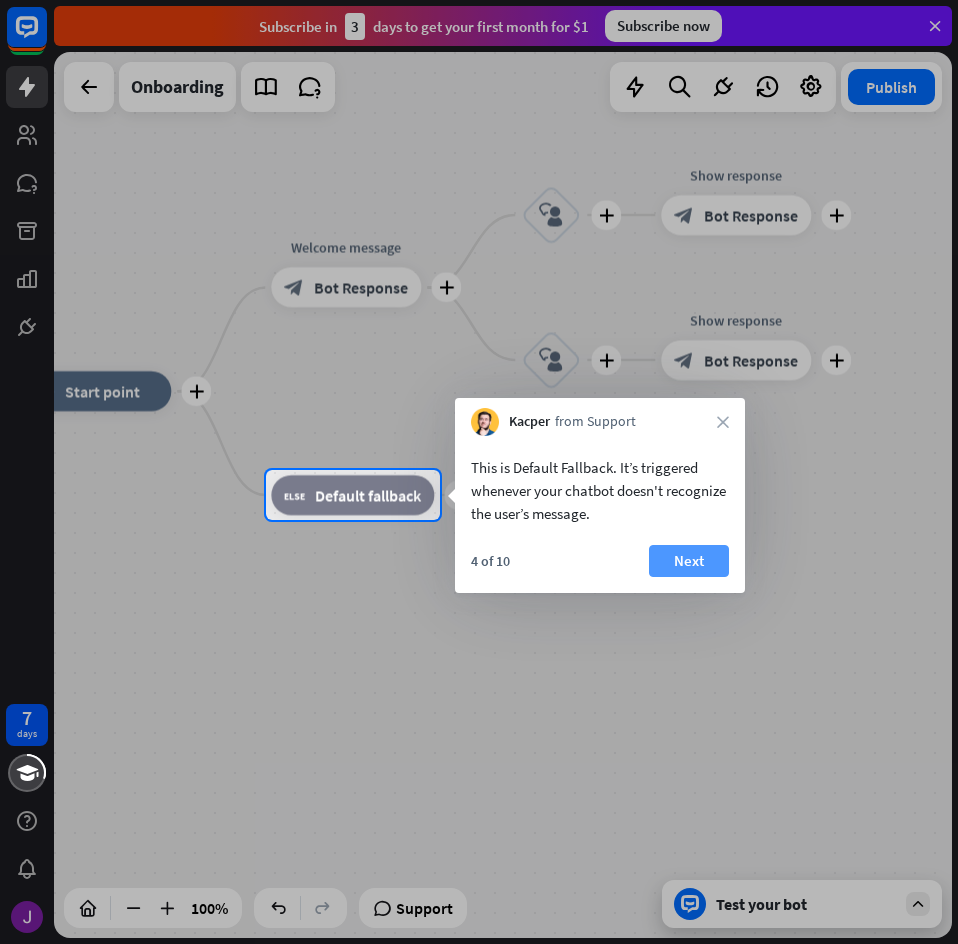 click on "Next" at bounding box center [689, 561] 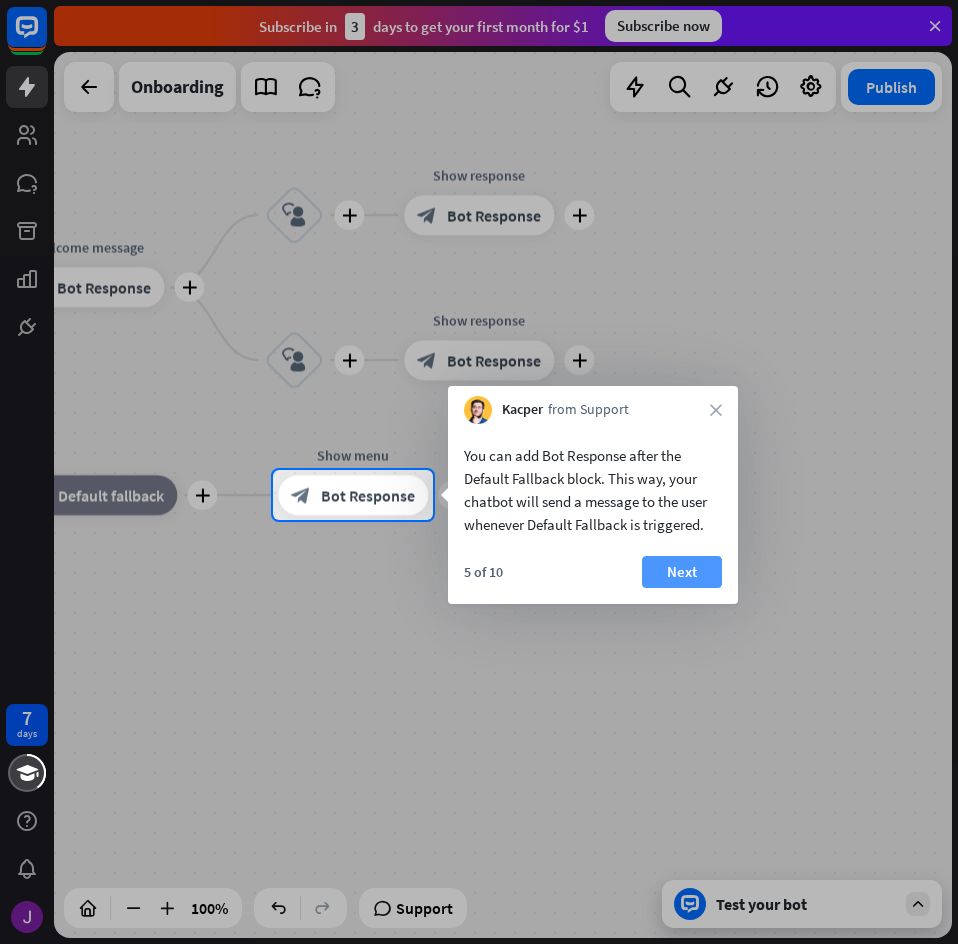 click on "Next" at bounding box center [682, 572] 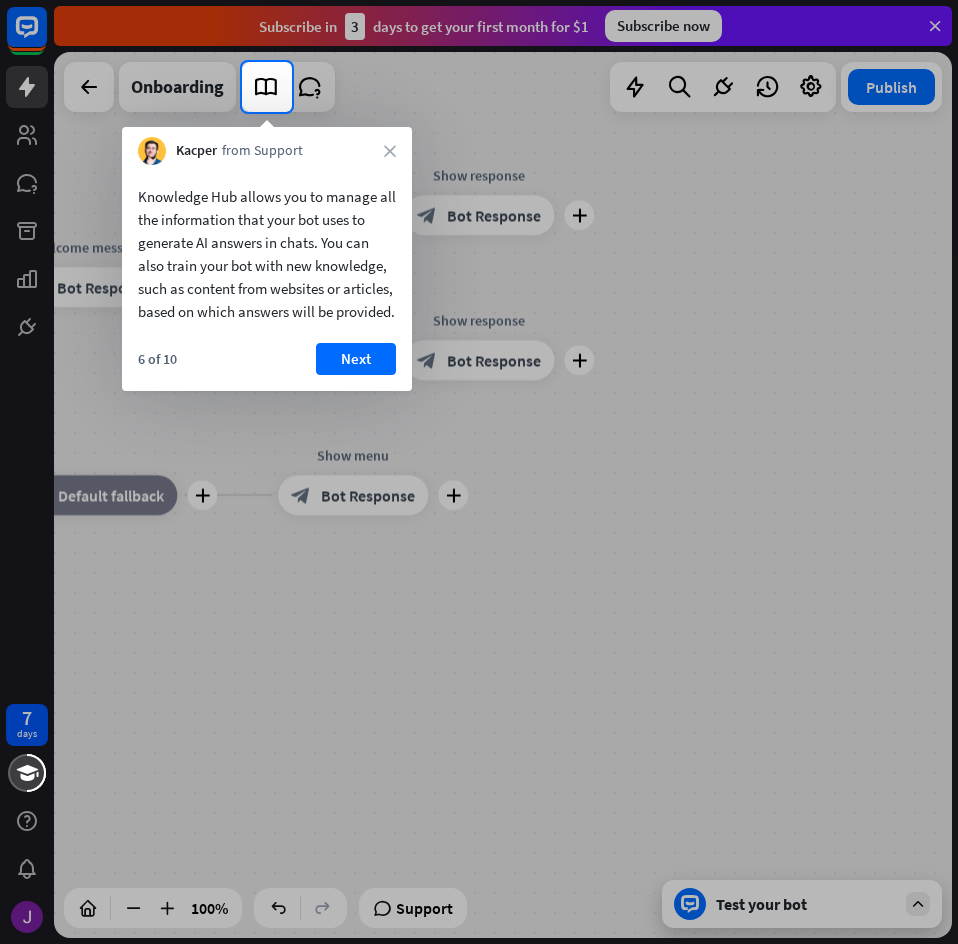 click at bounding box center (479, 528) 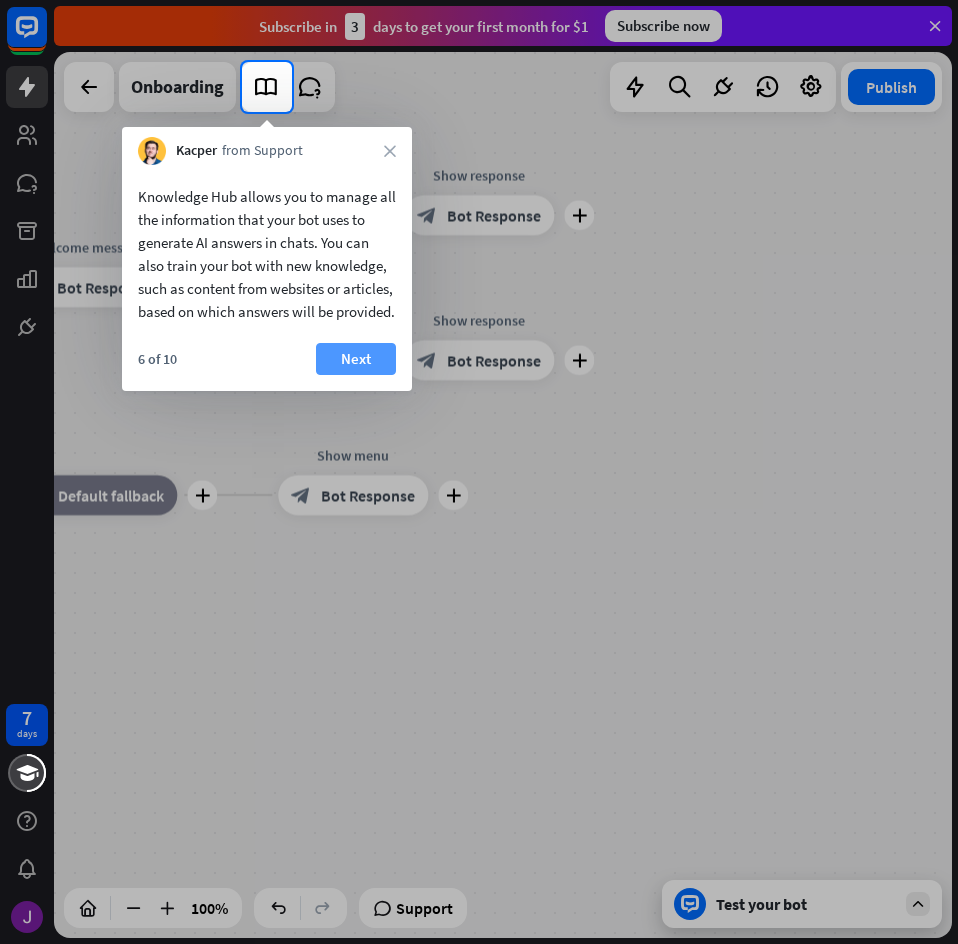 click on "Next" at bounding box center (356, 359) 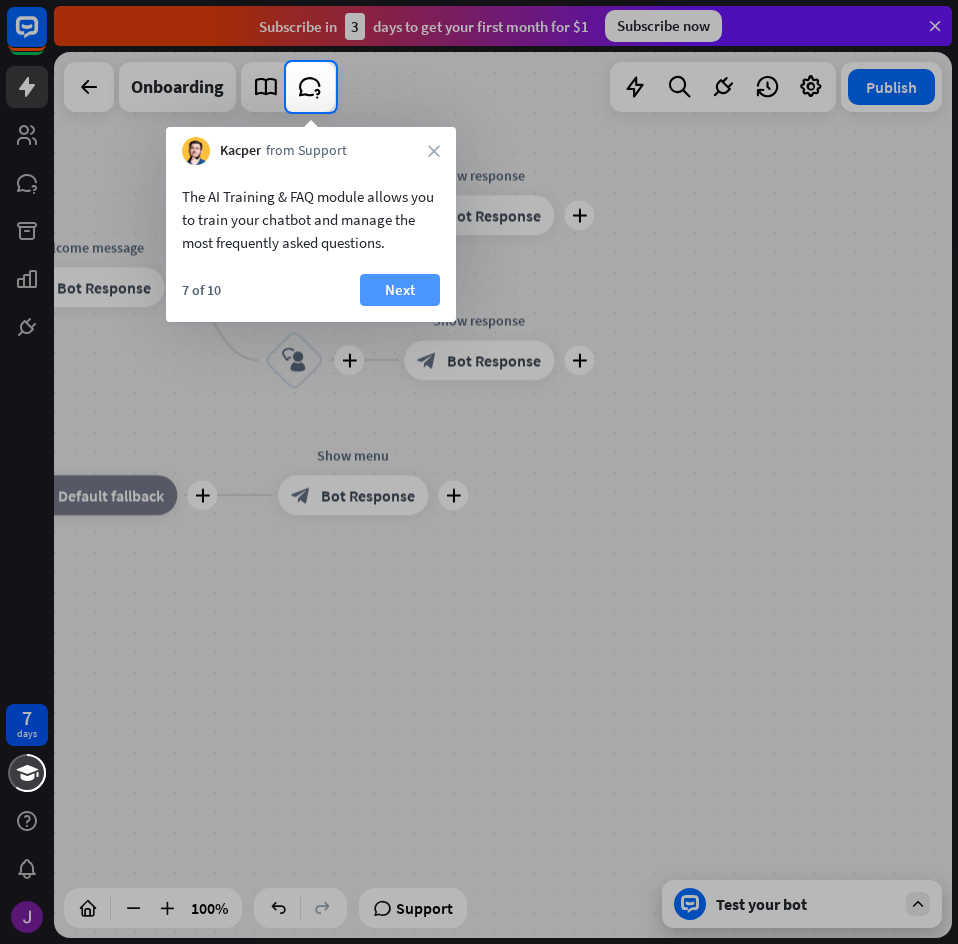 click on "Next" at bounding box center (400, 290) 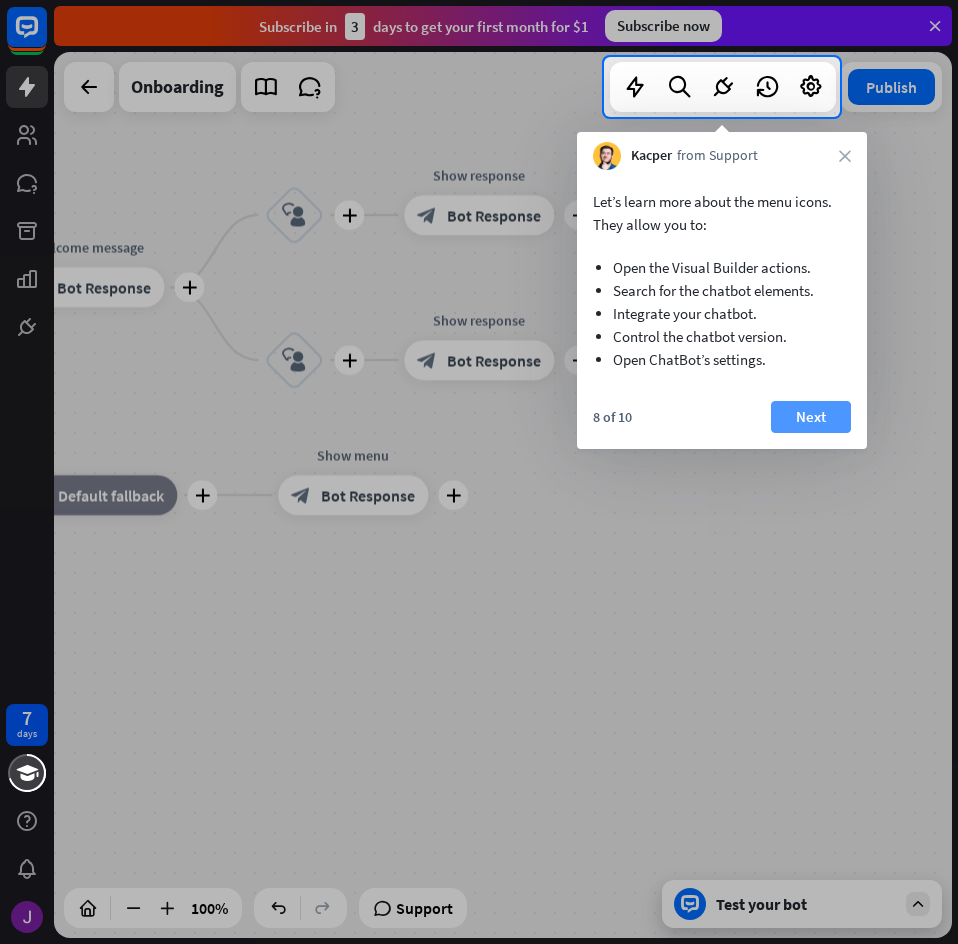 click on "Next" at bounding box center (811, 417) 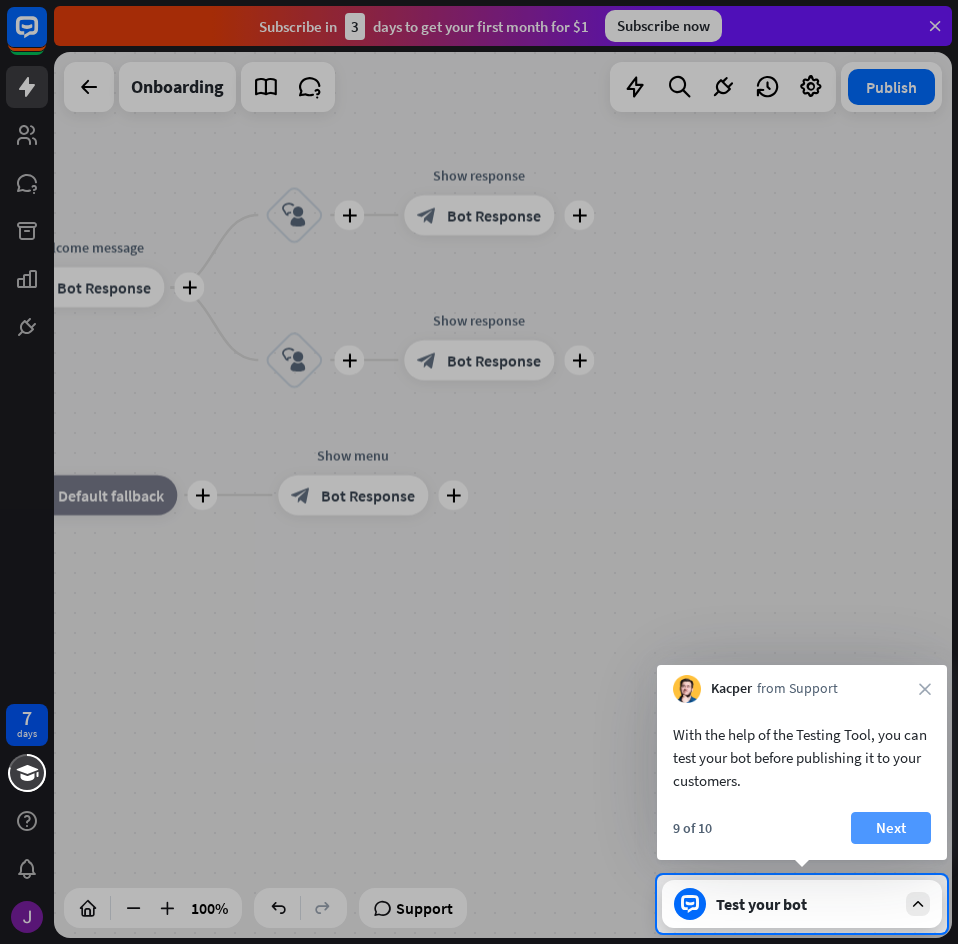 click on "Next" at bounding box center [891, 828] 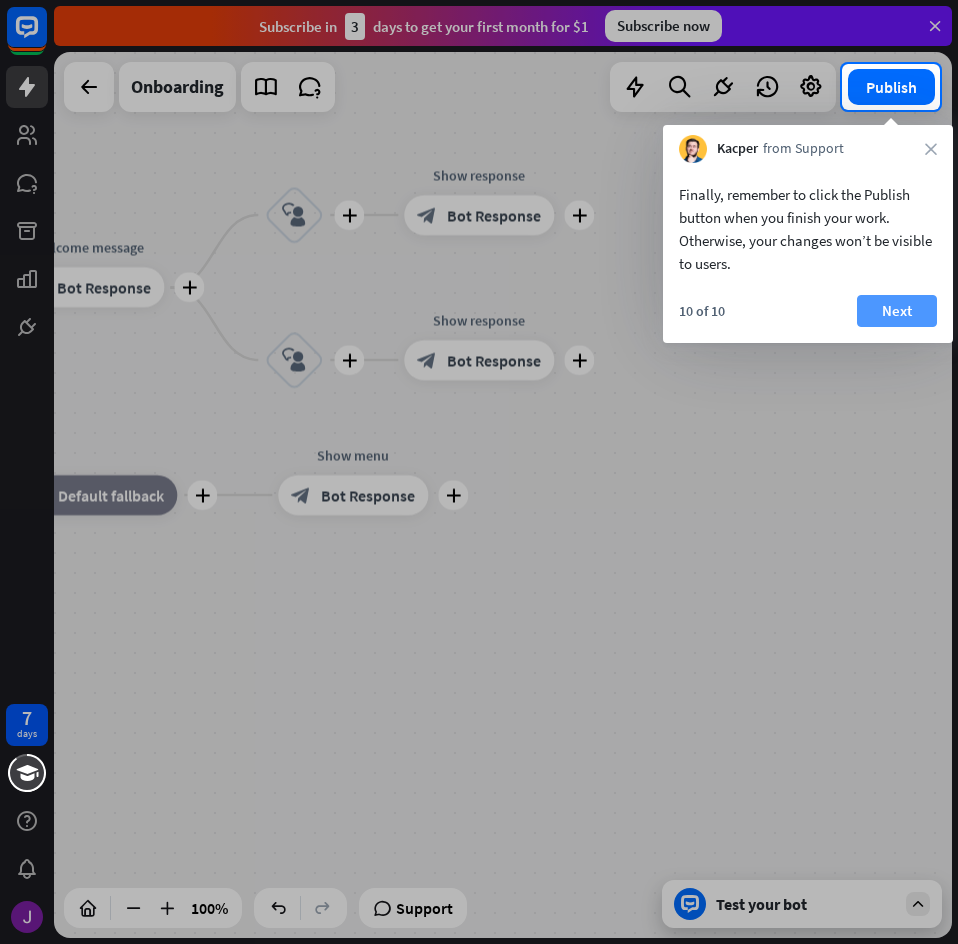click on "Next" at bounding box center (897, 311) 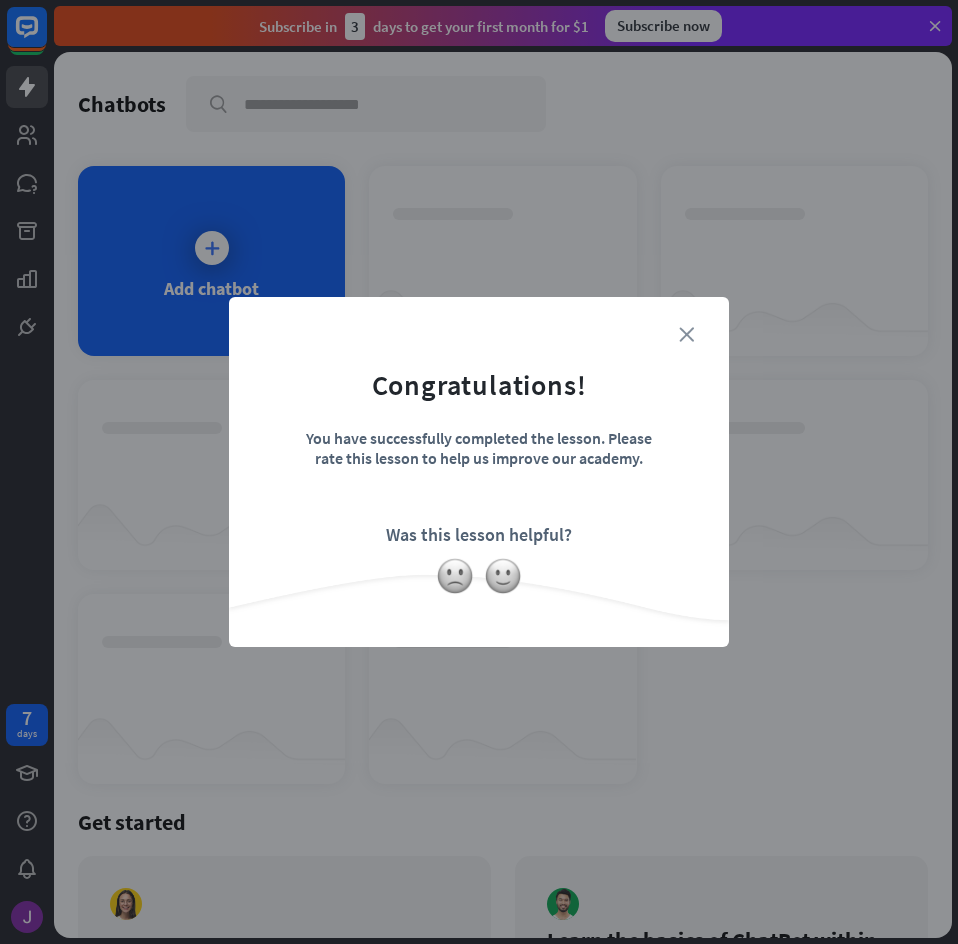 drag, startPoint x: 696, startPoint y: 331, endPoint x: 686, endPoint y: 335, distance: 10.770329 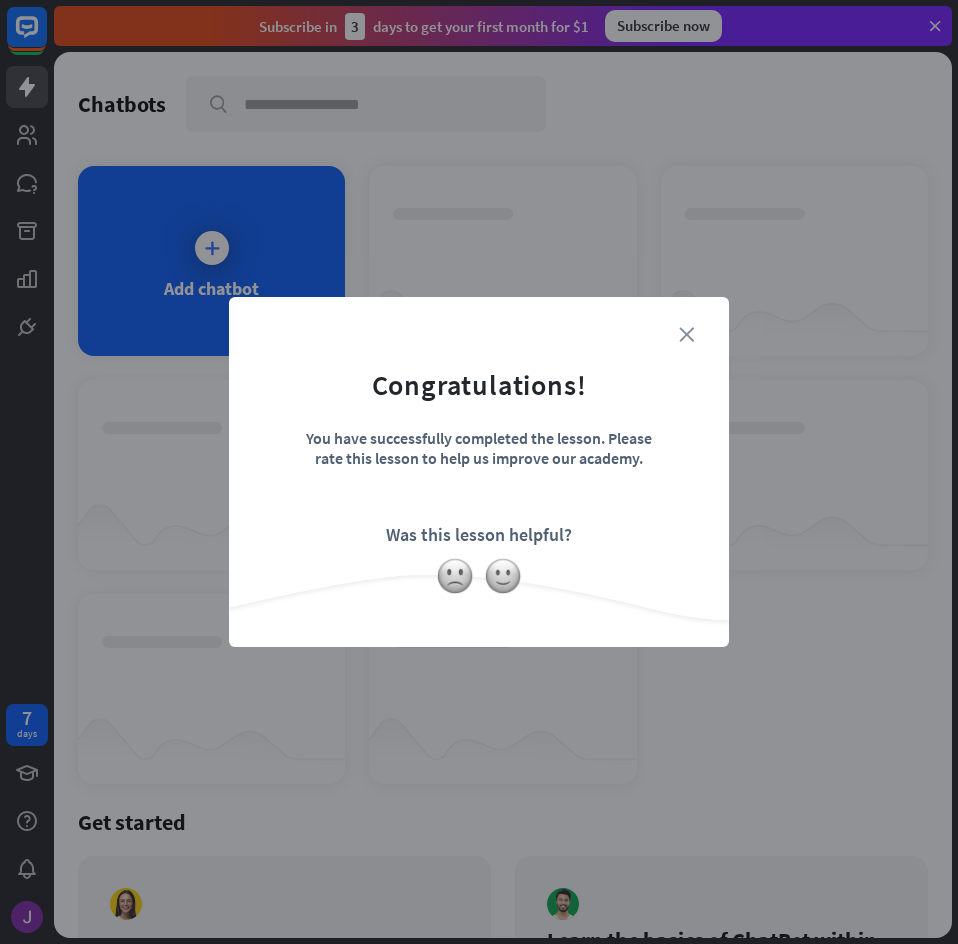 click on "Congratulations!
You have successfully completed the lesson.
Please rate this lesson to help us improve our
academy.
Was this lesson helpful?" at bounding box center [479, 441] 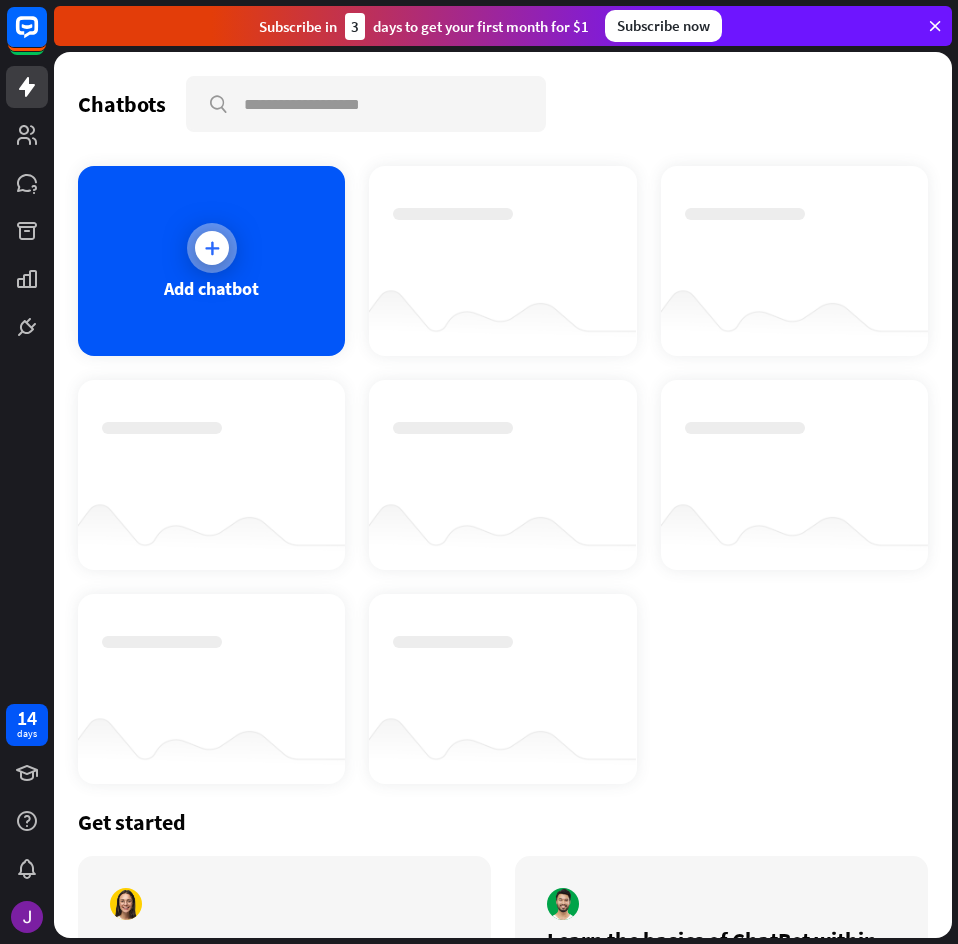 click at bounding box center (212, 248) 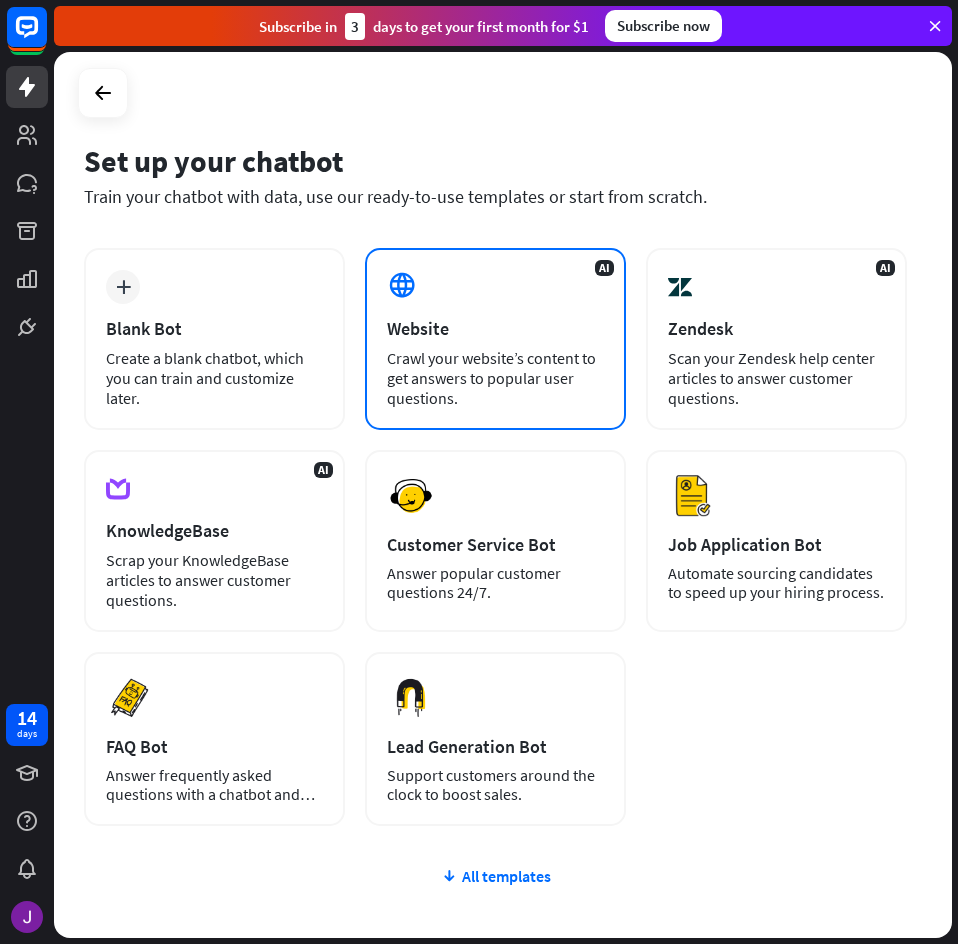 click on "Website" at bounding box center [495, 328] 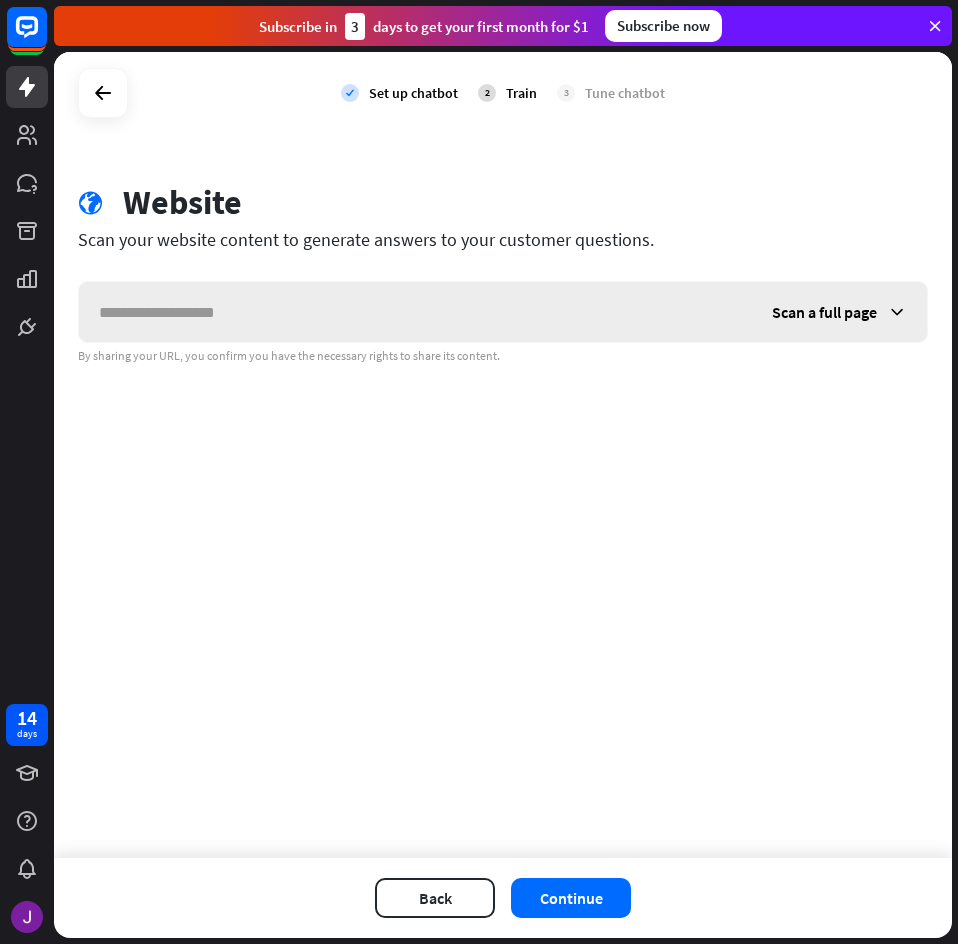 click at bounding box center [415, 312] 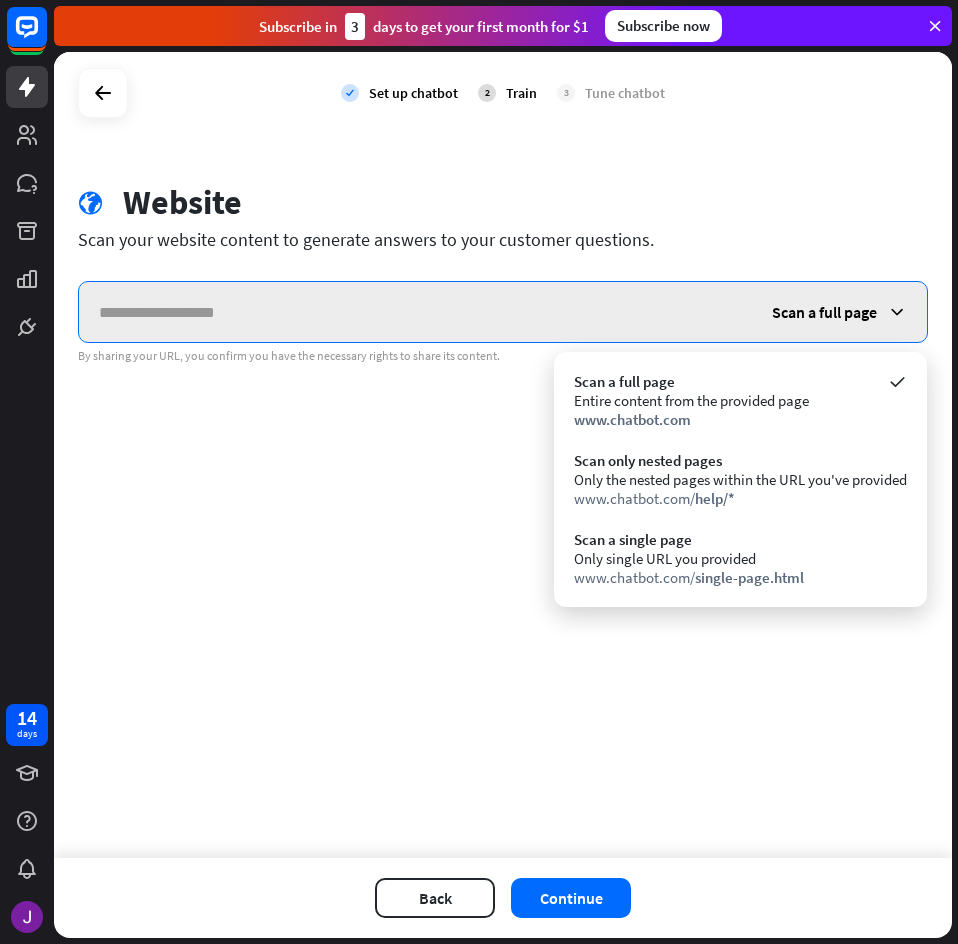 click at bounding box center (415, 312) 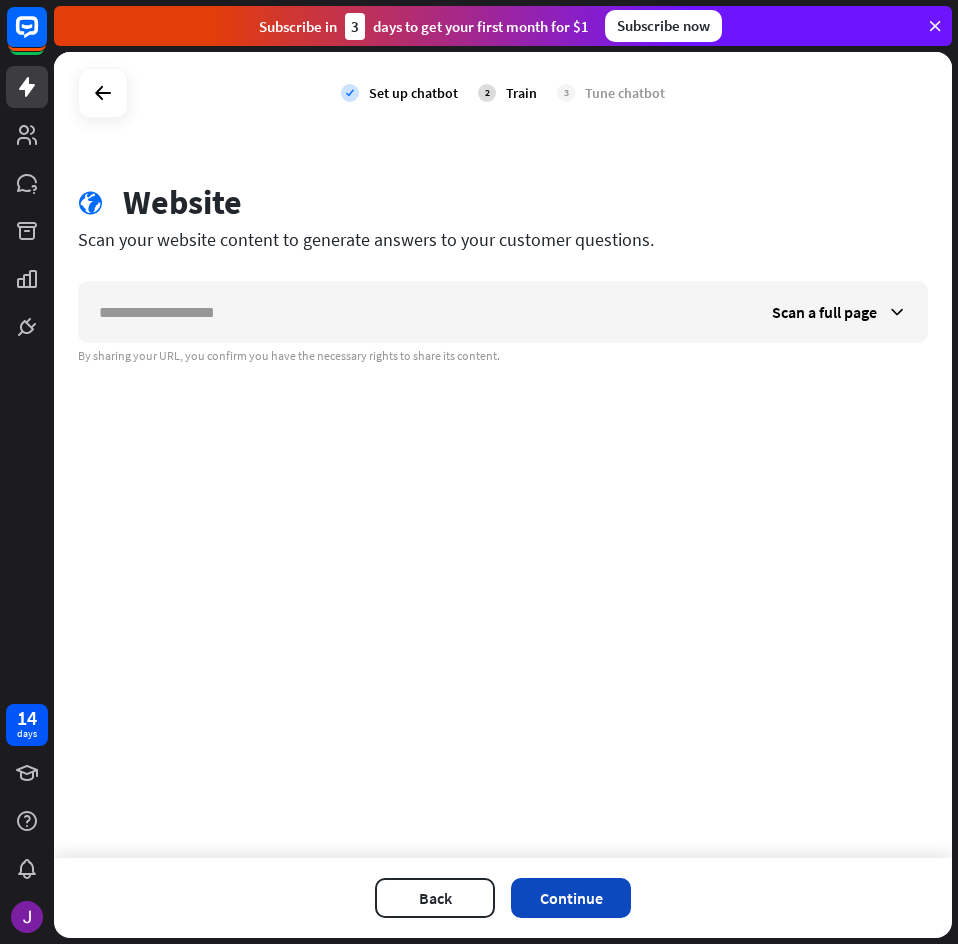 click on "Continue" at bounding box center (571, 898) 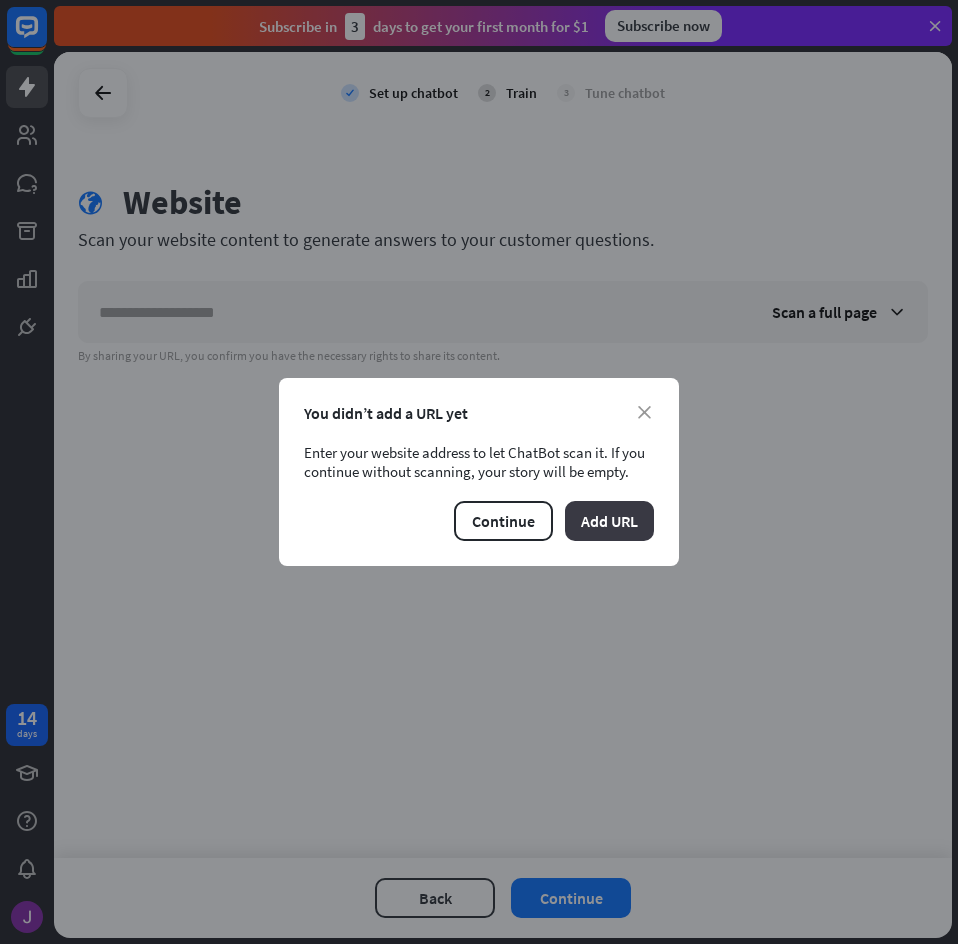 click on "Add URL" at bounding box center [609, 521] 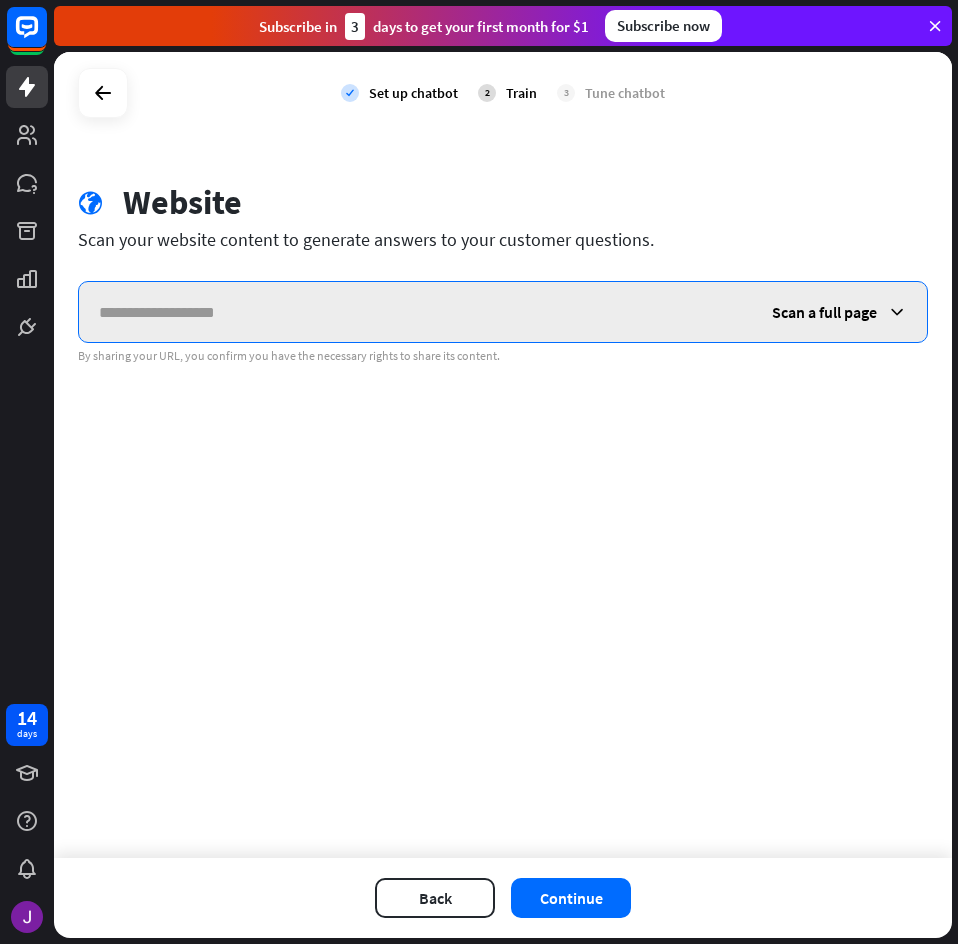 click at bounding box center (415, 312) 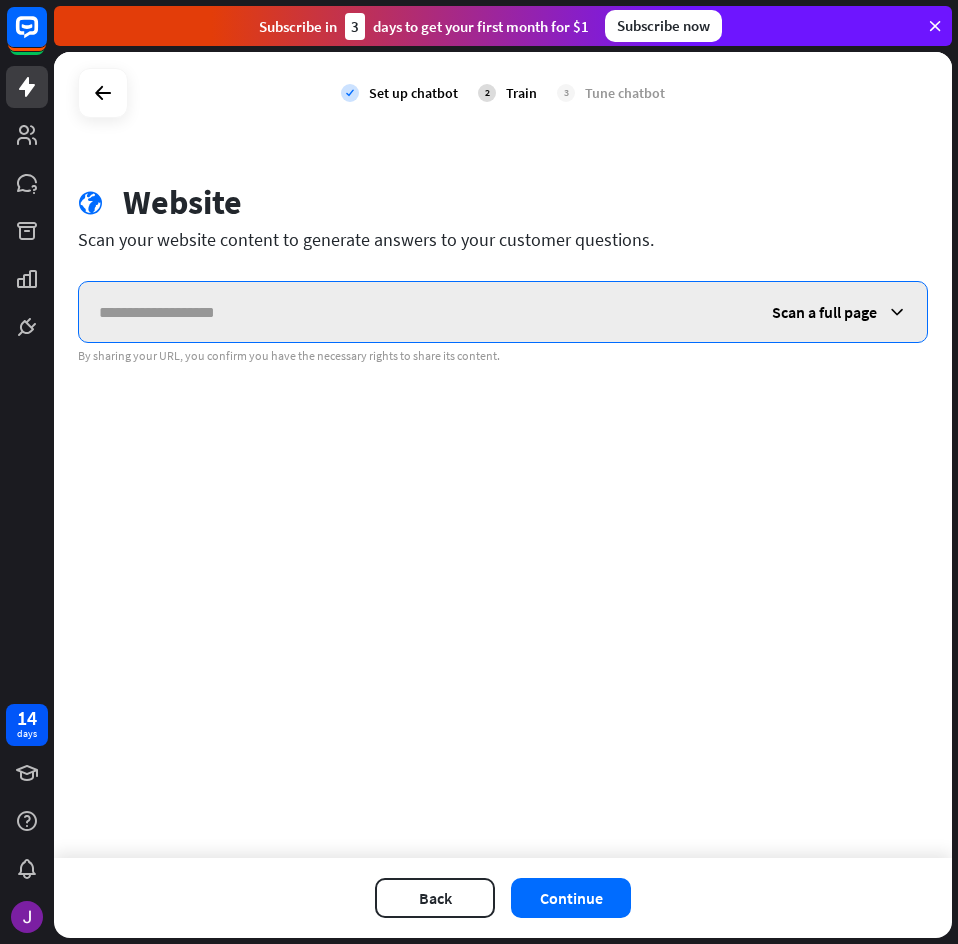 click at bounding box center [415, 312] 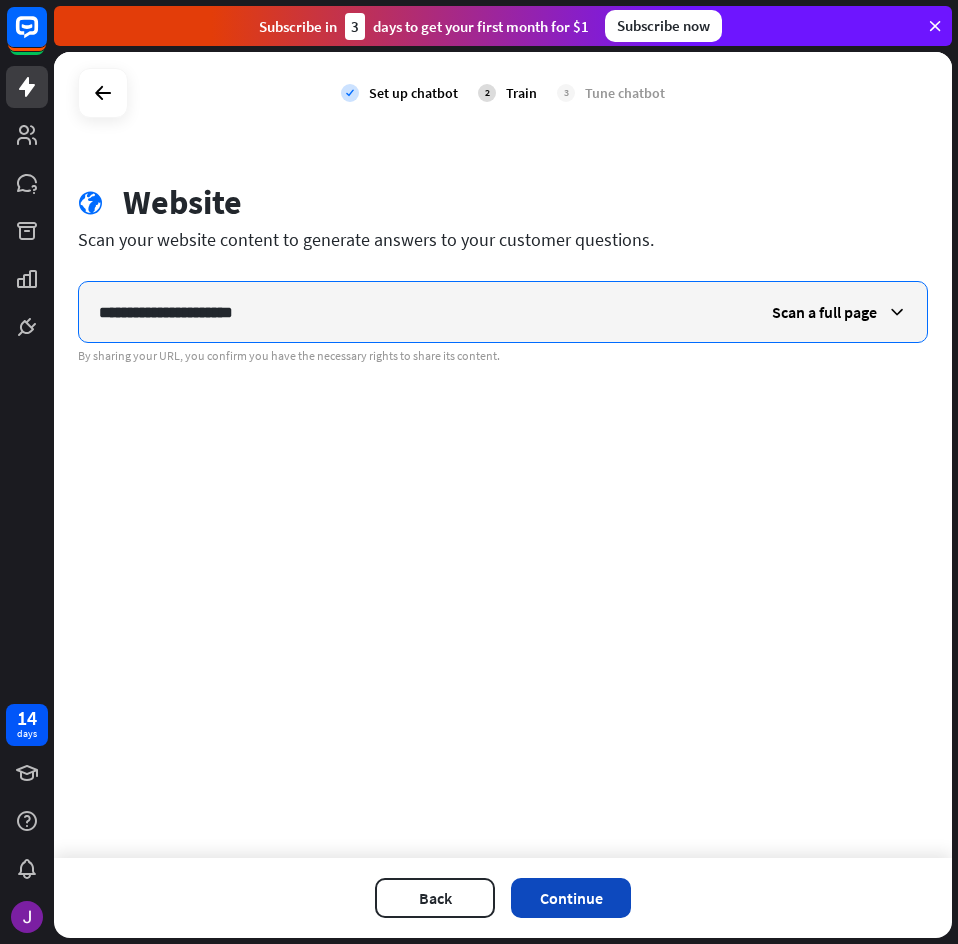 type on "**********" 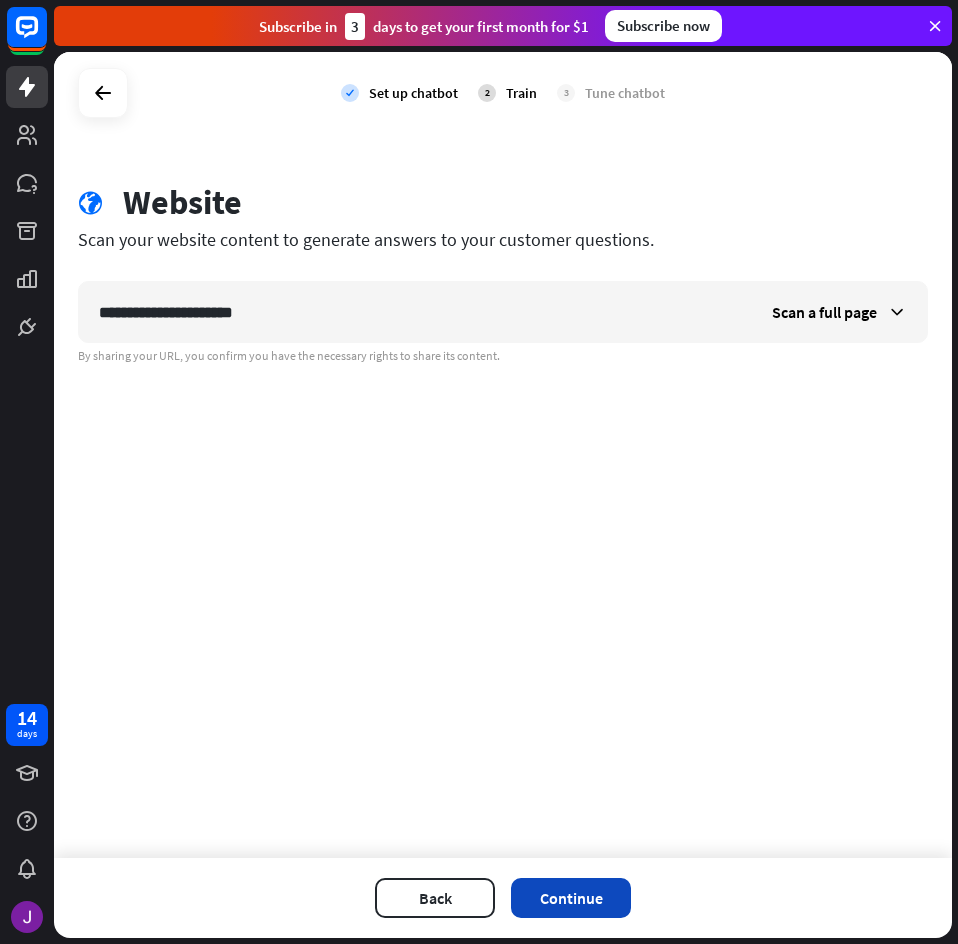 click on "Continue" at bounding box center (571, 898) 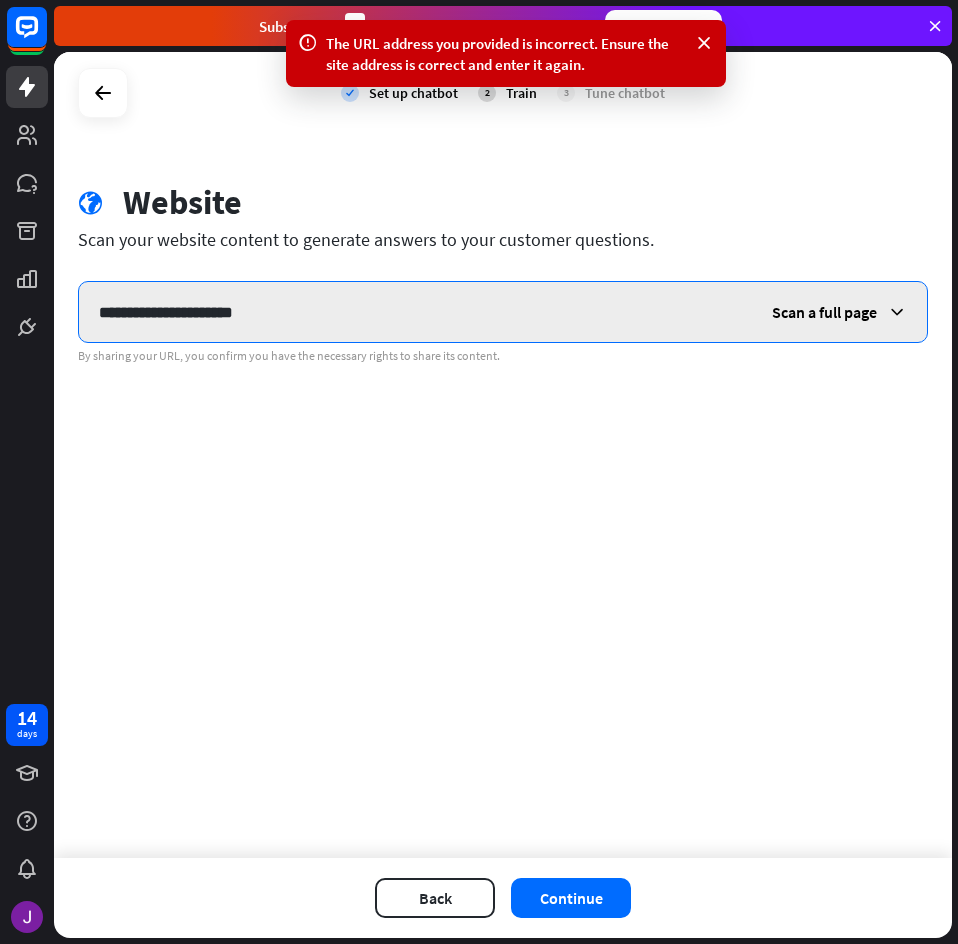 click on "**********" at bounding box center [415, 312] 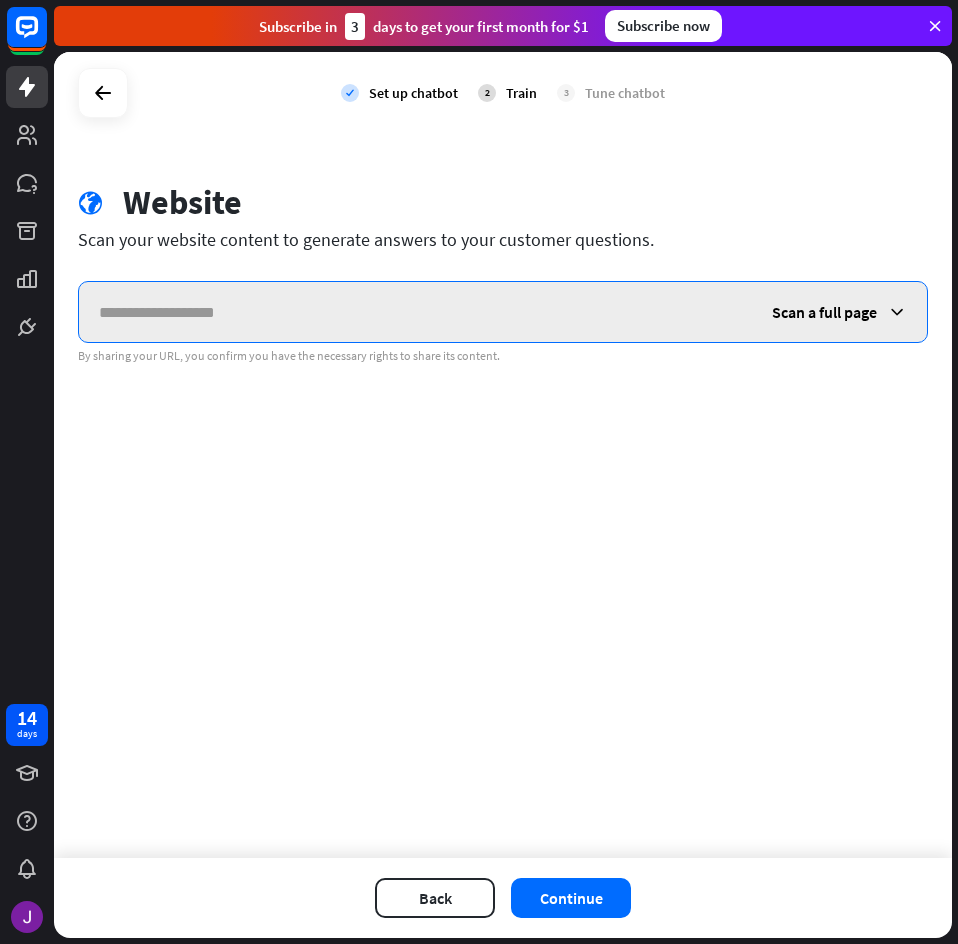 click at bounding box center (415, 312) 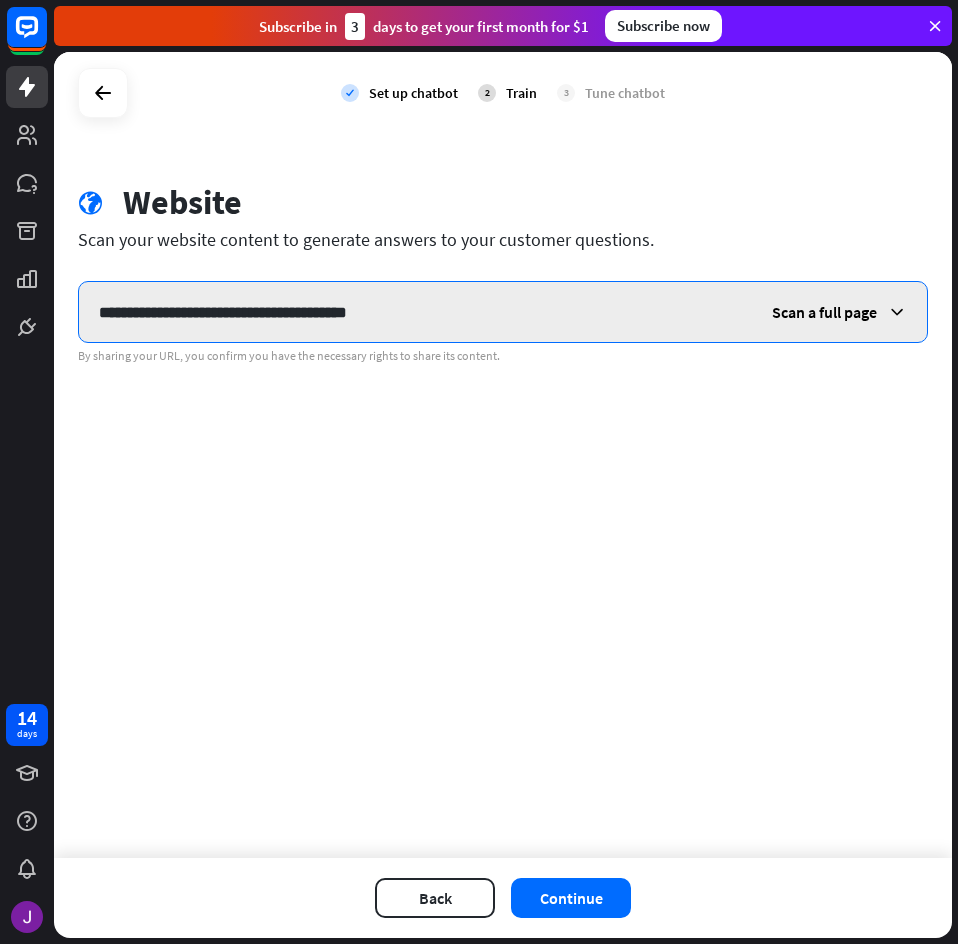 type on "**********" 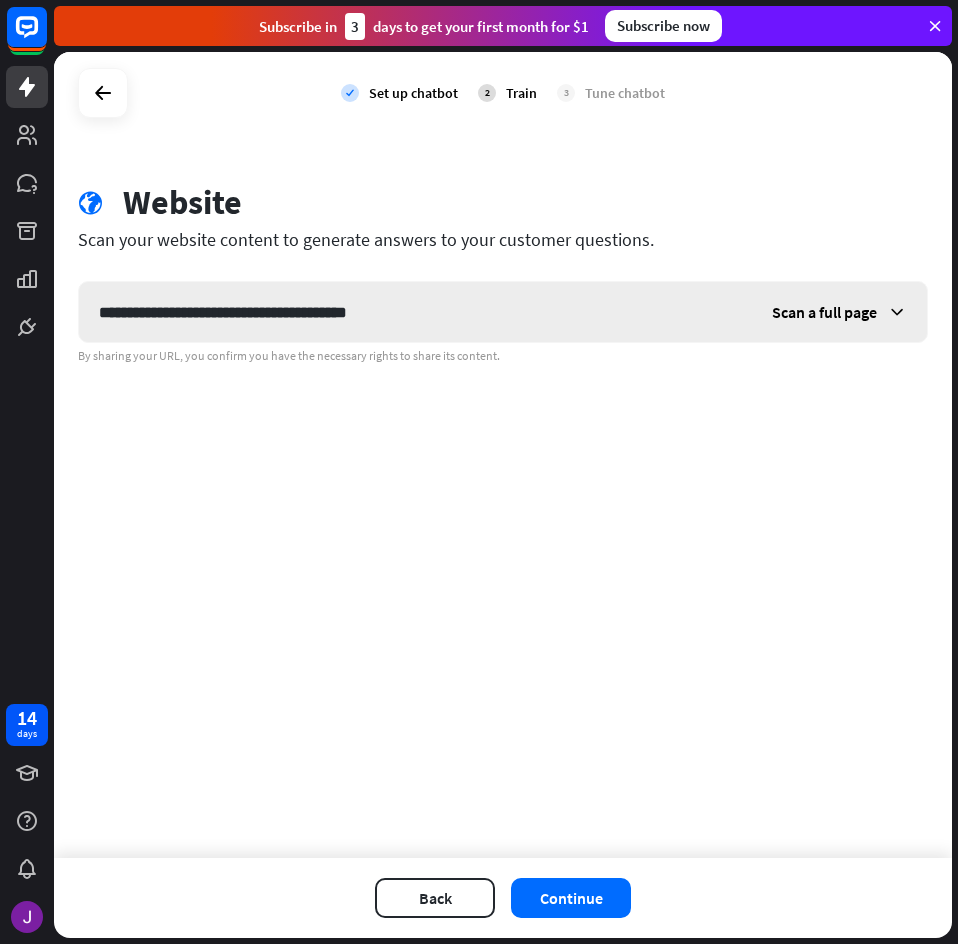click at bounding box center [897, 312] 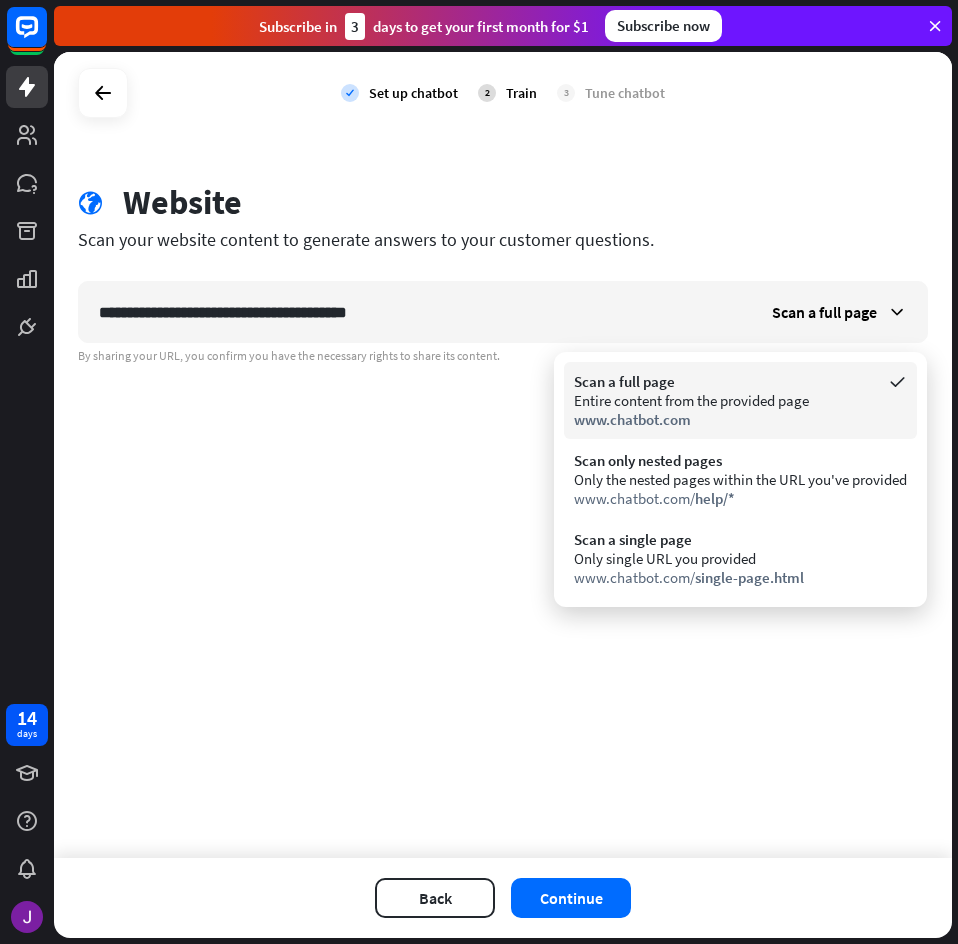 click on "www.chatbot.com" at bounding box center [740, 419] 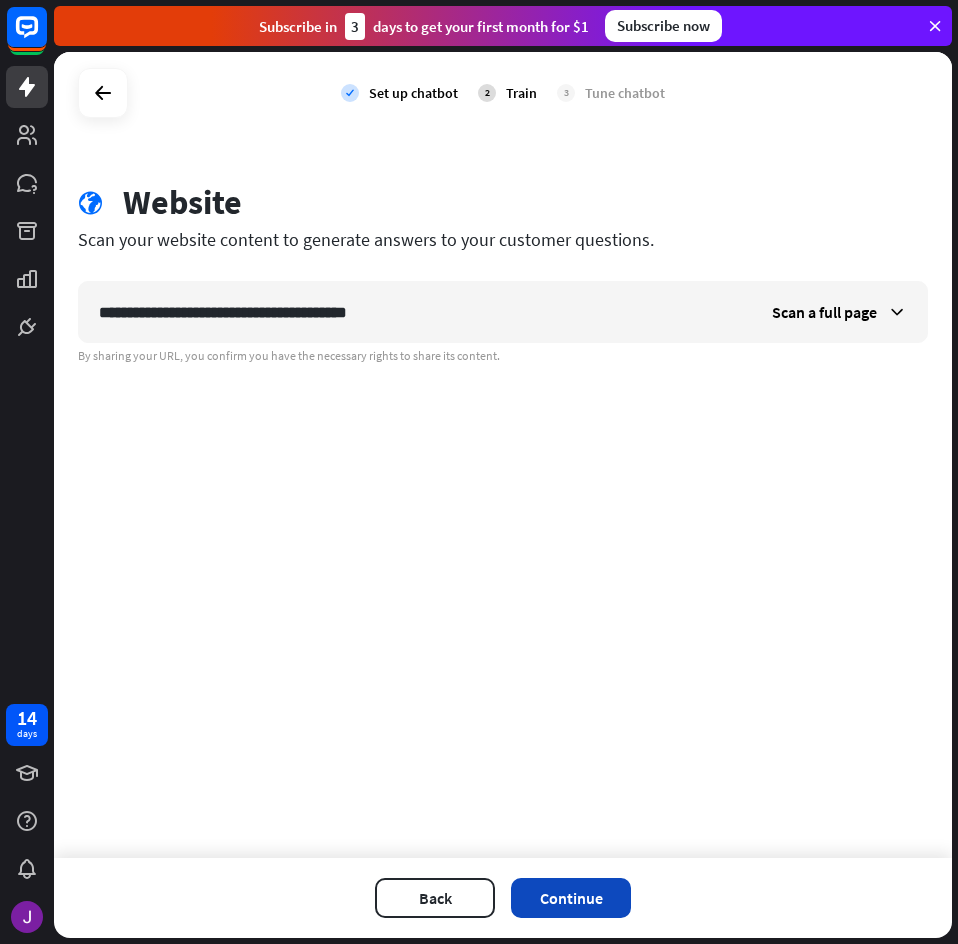 click on "Continue" at bounding box center (571, 898) 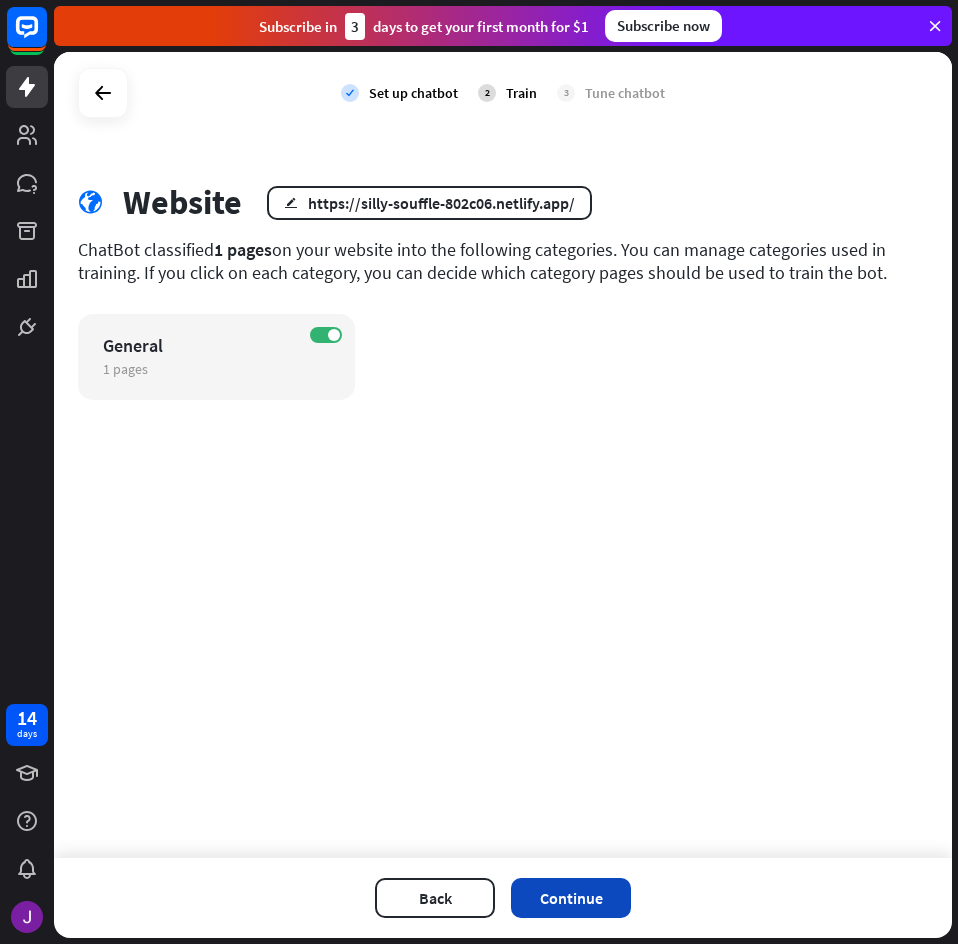 click on "Continue" at bounding box center [571, 898] 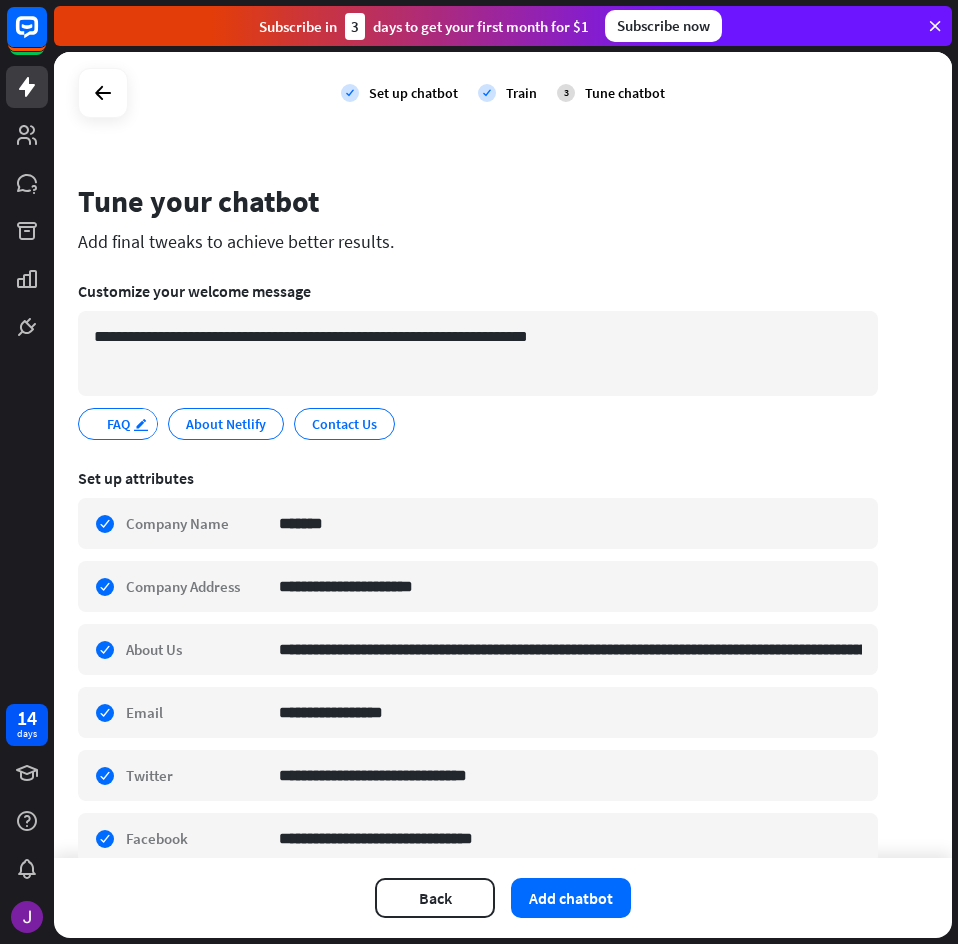 click on "edit" at bounding box center [144, 423] 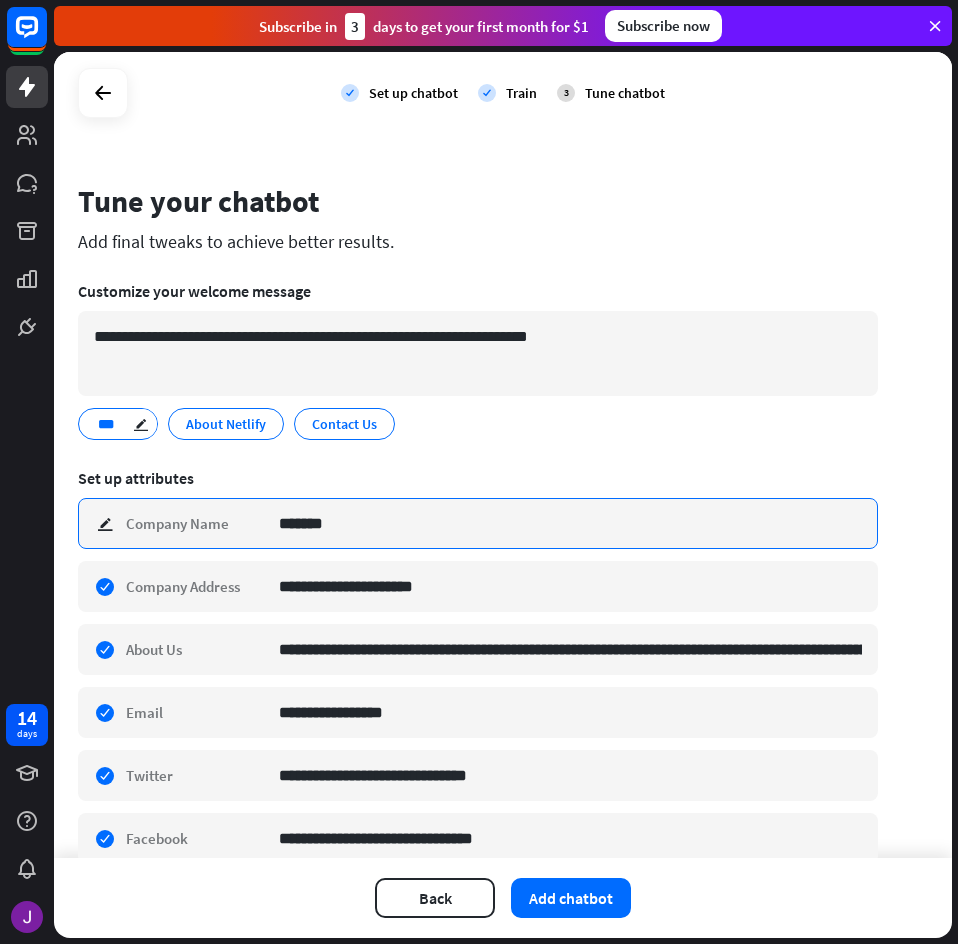 click on "*******" at bounding box center (570, 523) 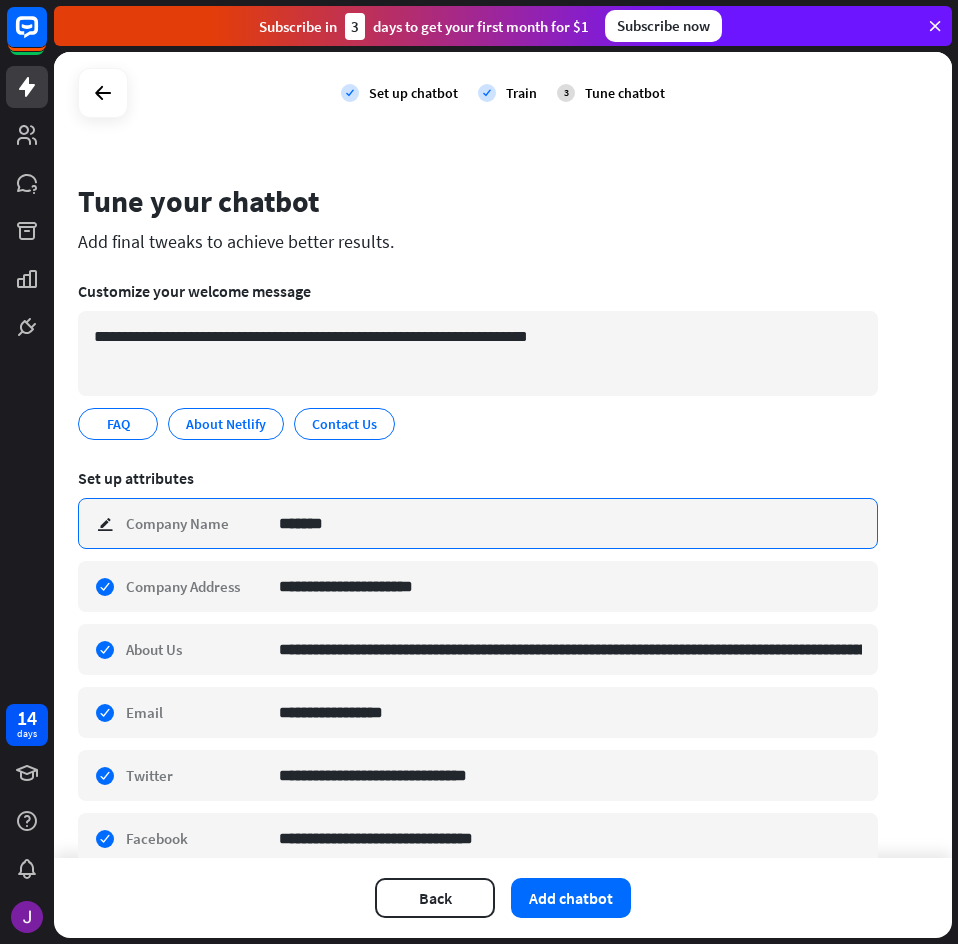 click on "*******" at bounding box center [570, 523] 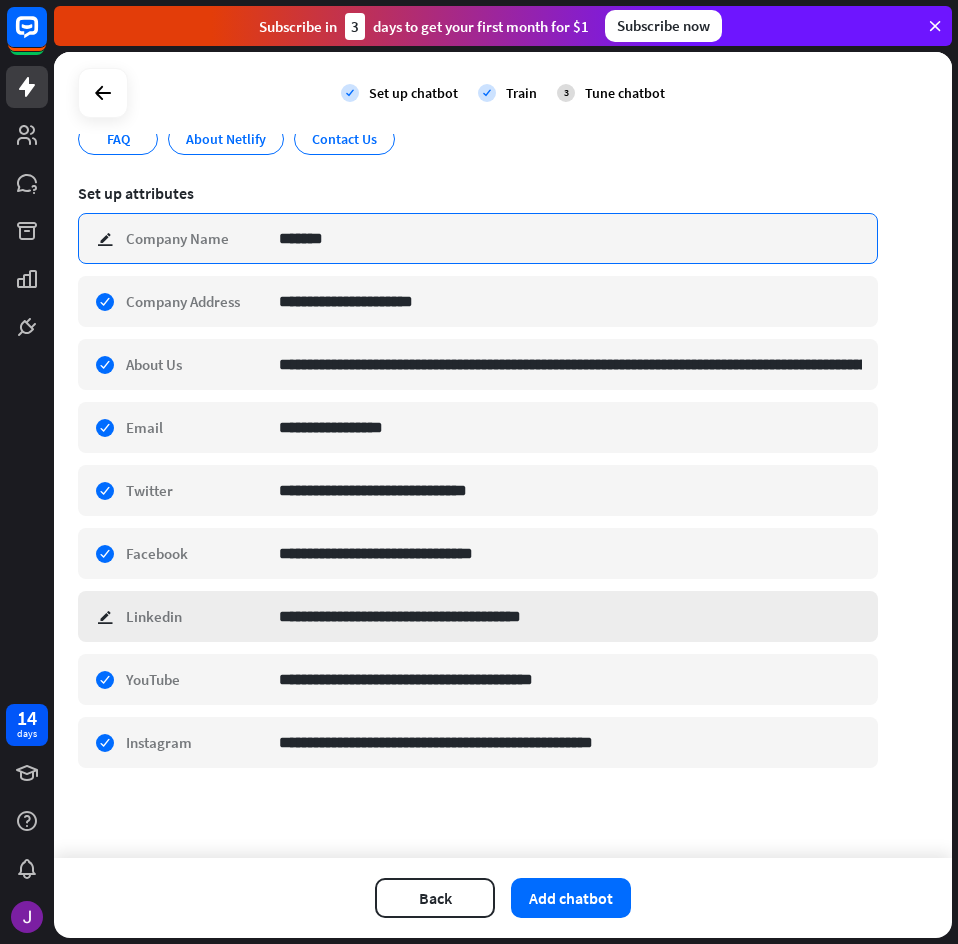 scroll, scrollTop: 0, scrollLeft: 0, axis: both 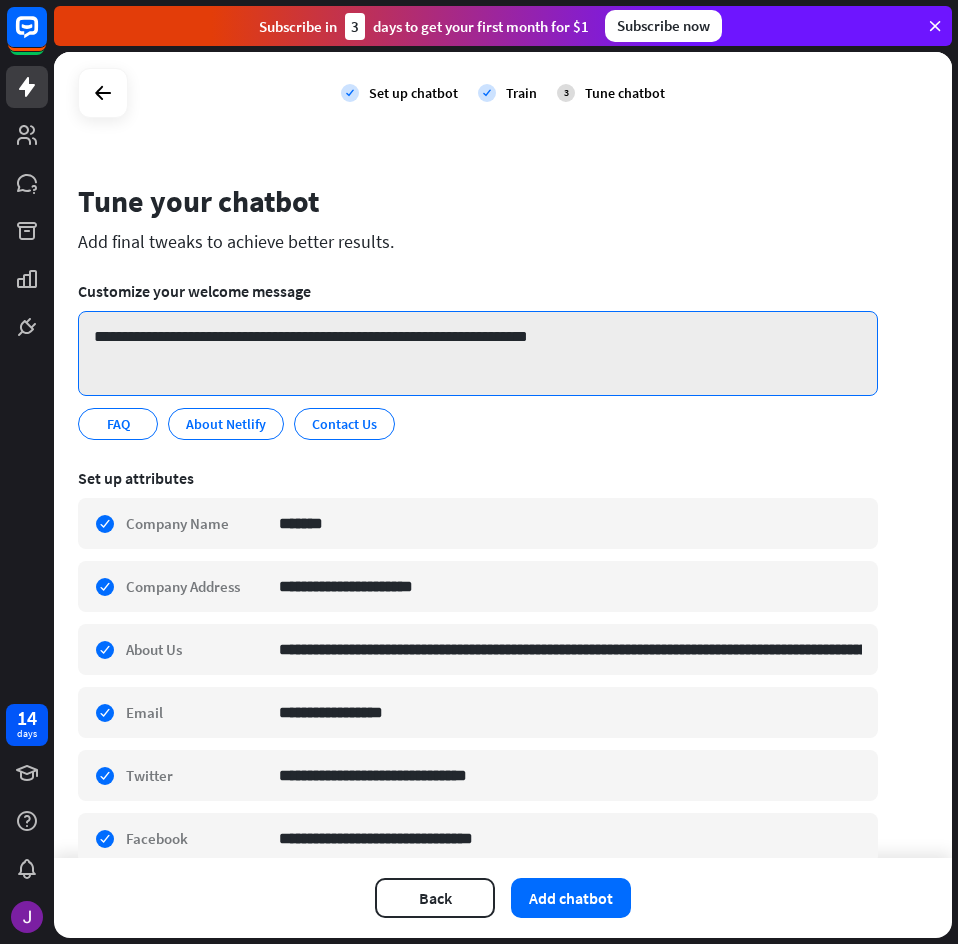 click on "**********" at bounding box center (478, 353) 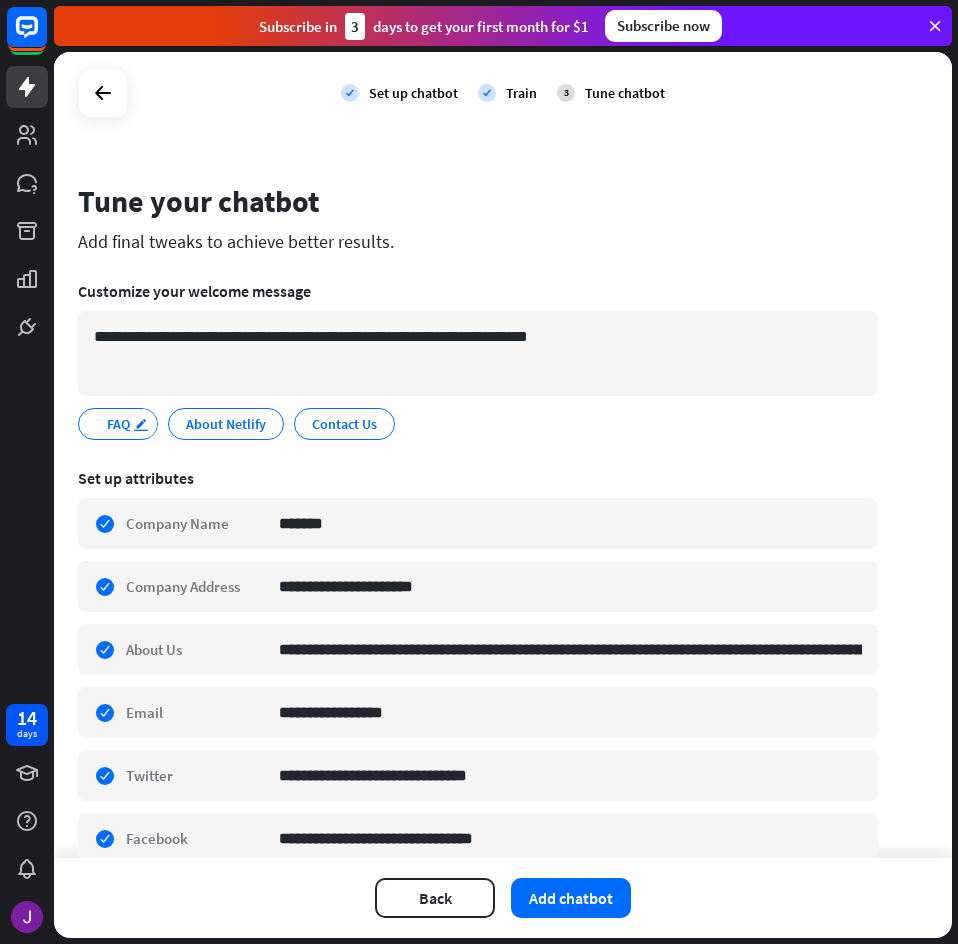 click on "edit" at bounding box center (141, 424) 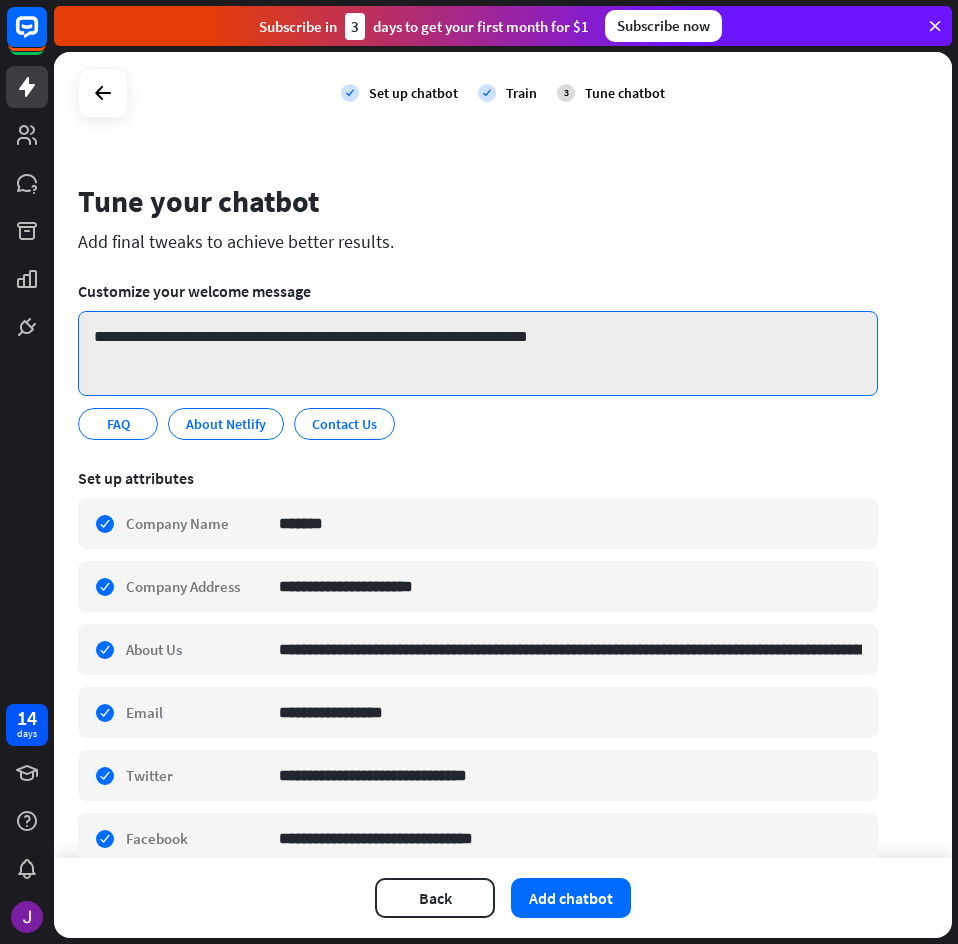 click on "**********" at bounding box center [478, 353] 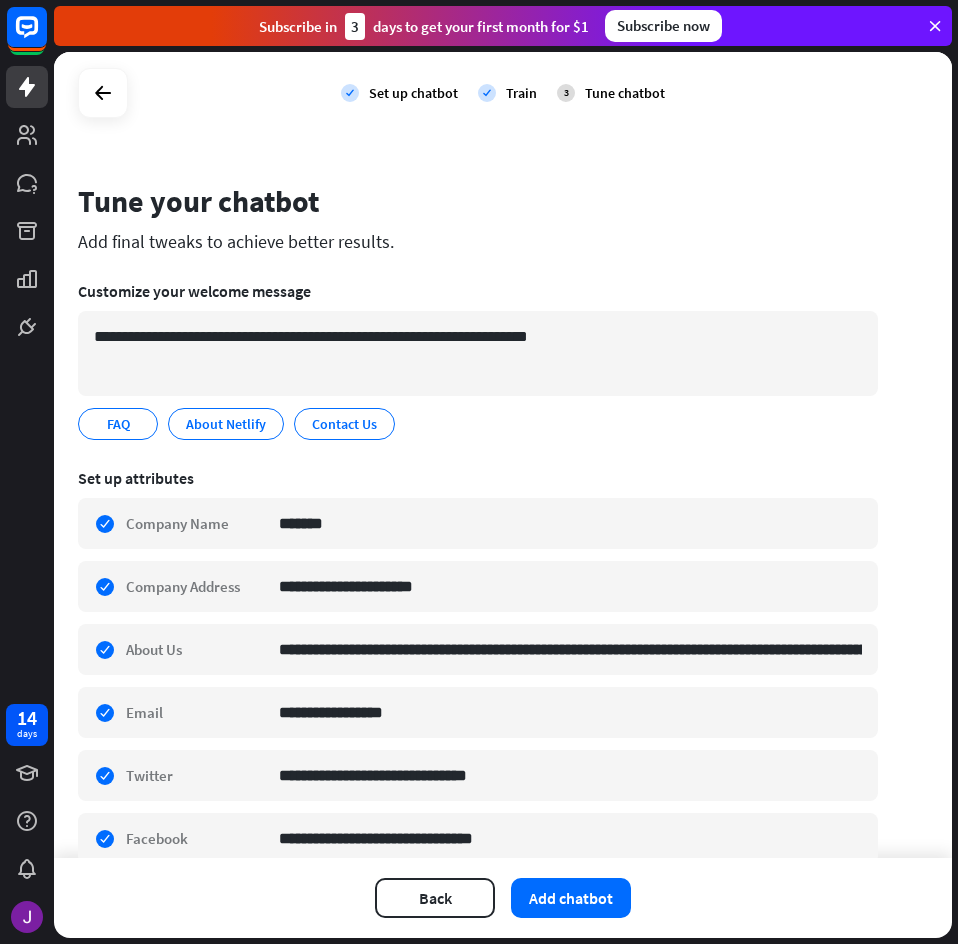 click on "**********" at bounding box center [478, 360] 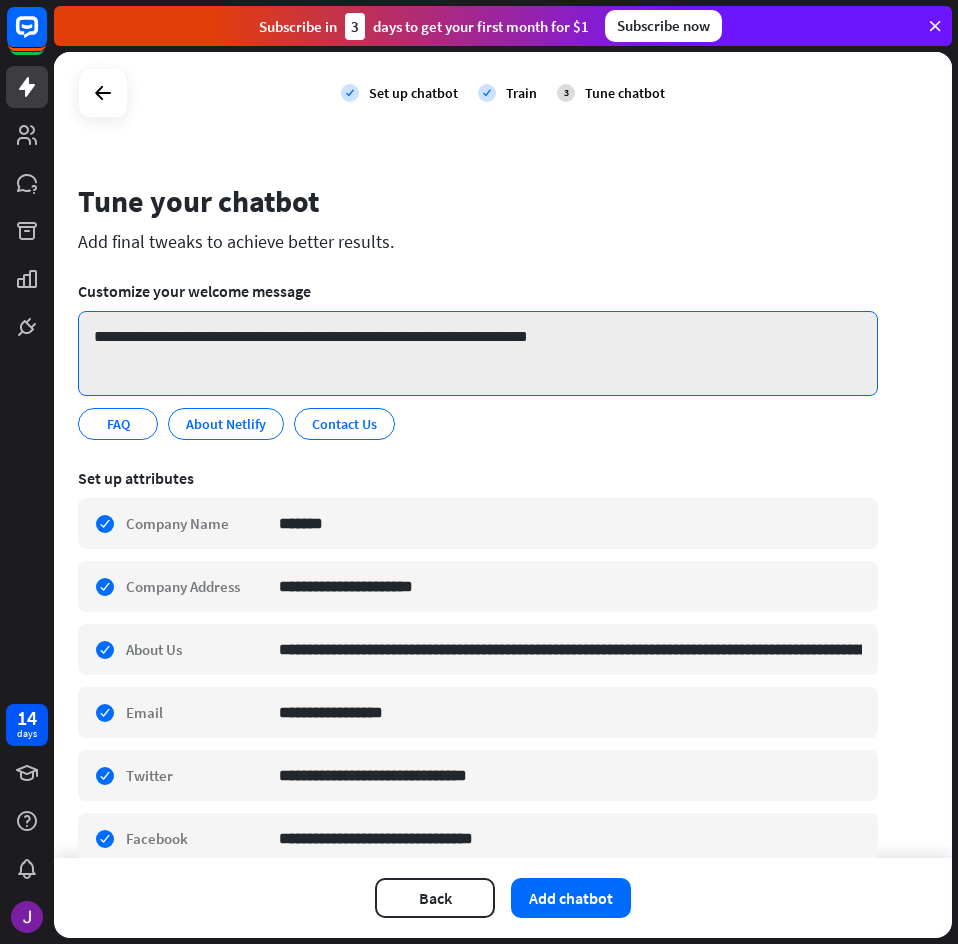 click on "**********" at bounding box center (478, 353) 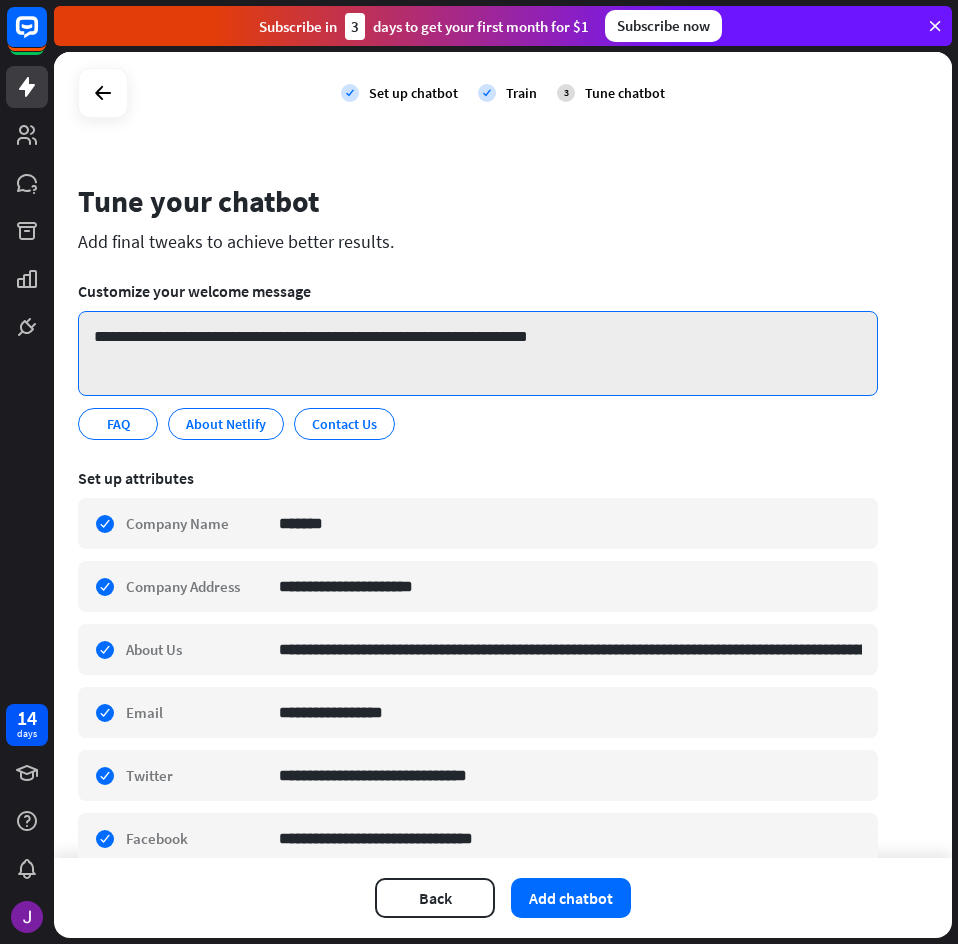 paste on "**********" 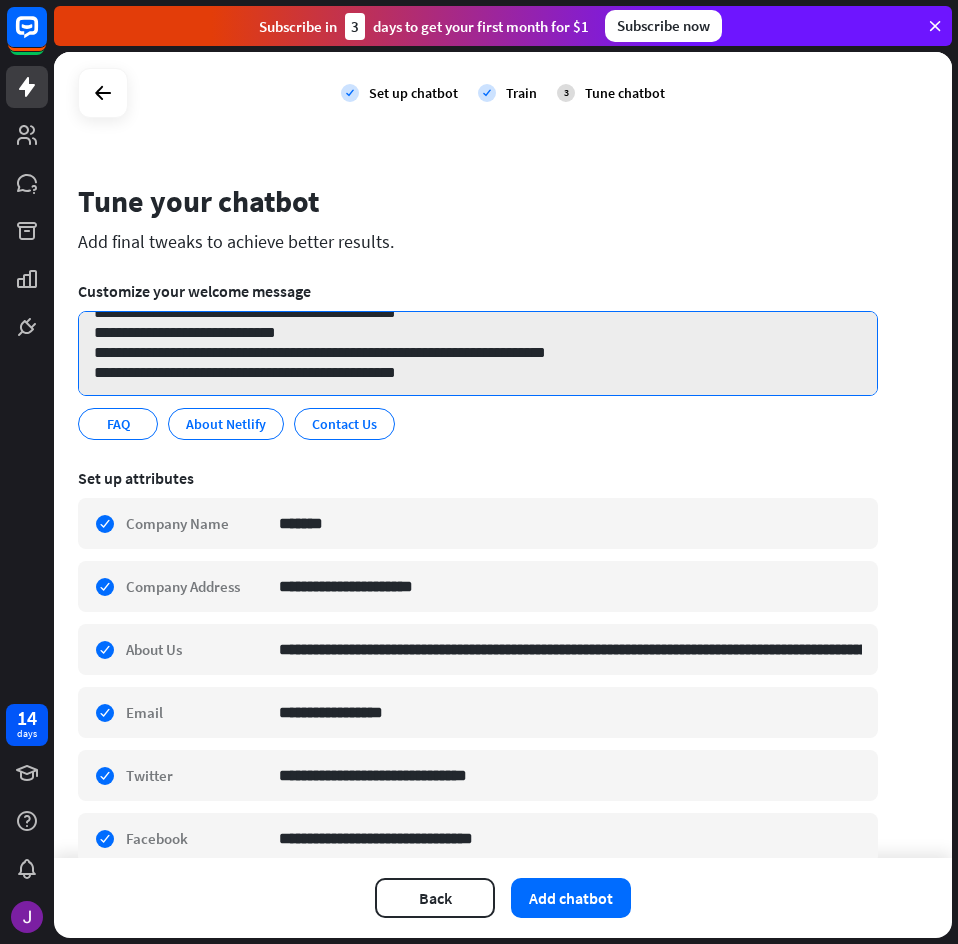 scroll, scrollTop: 27, scrollLeft: 0, axis: vertical 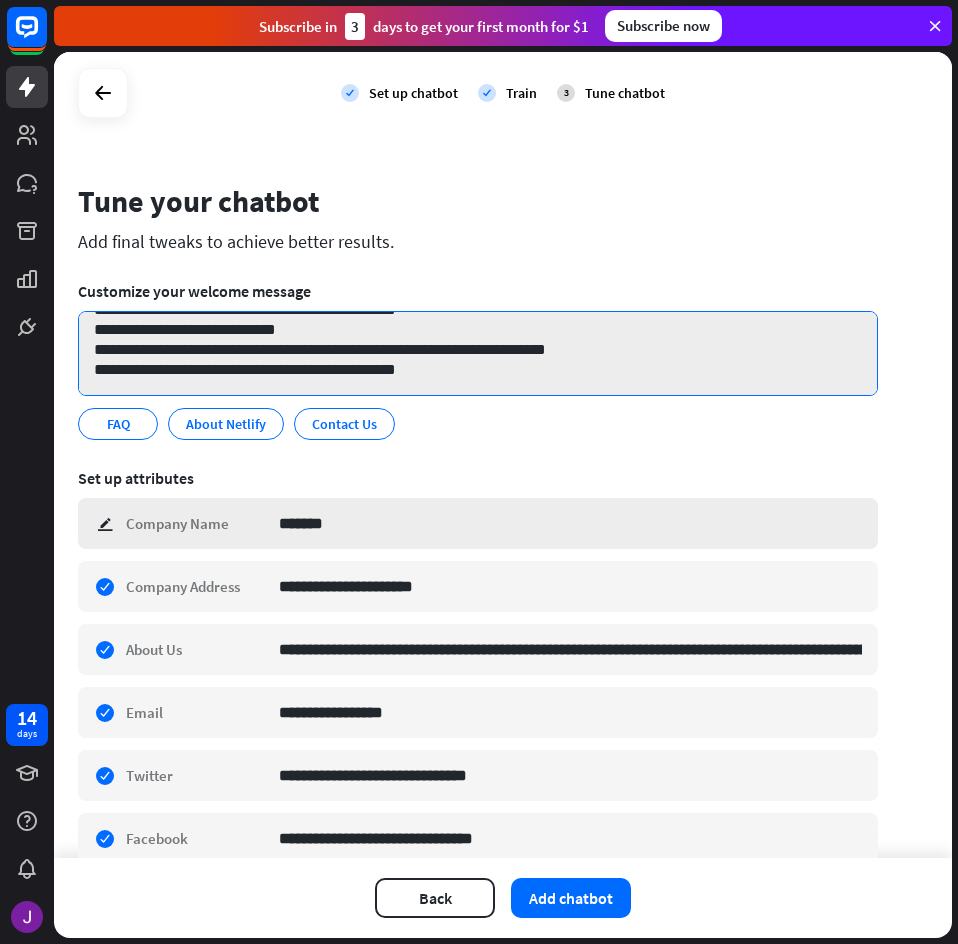 type on "**********" 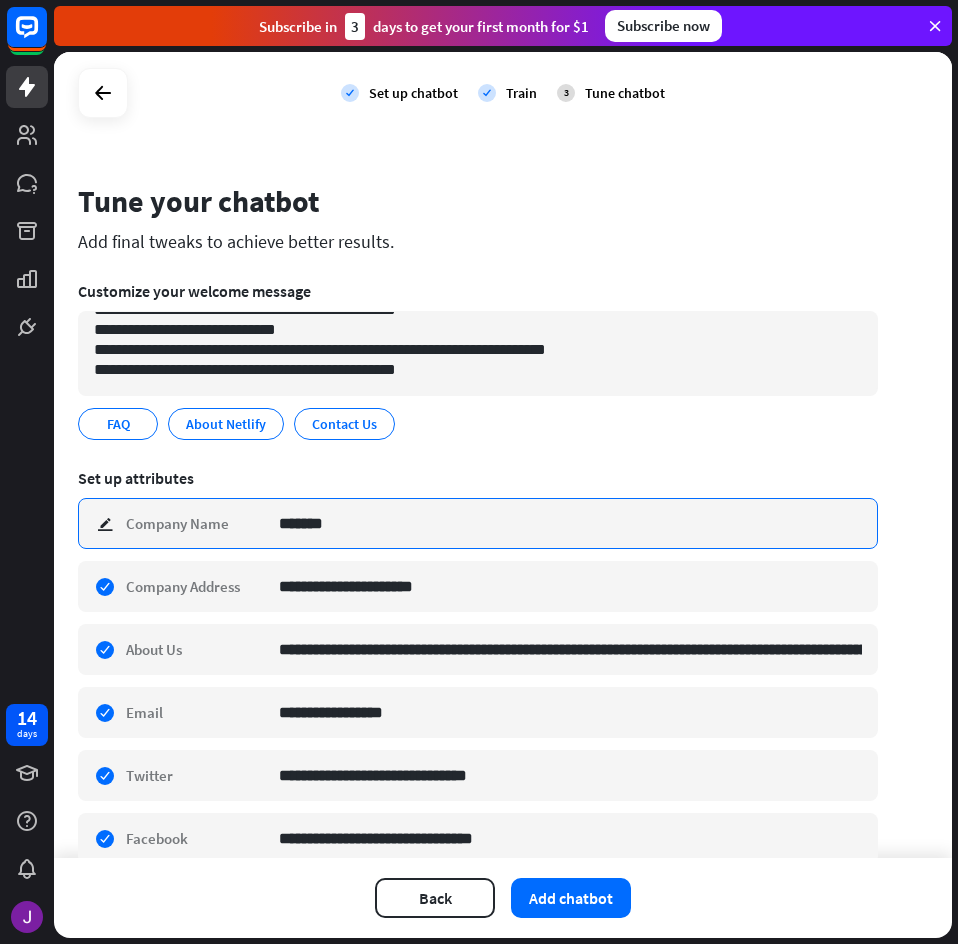 click on "*******" at bounding box center [570, 523] 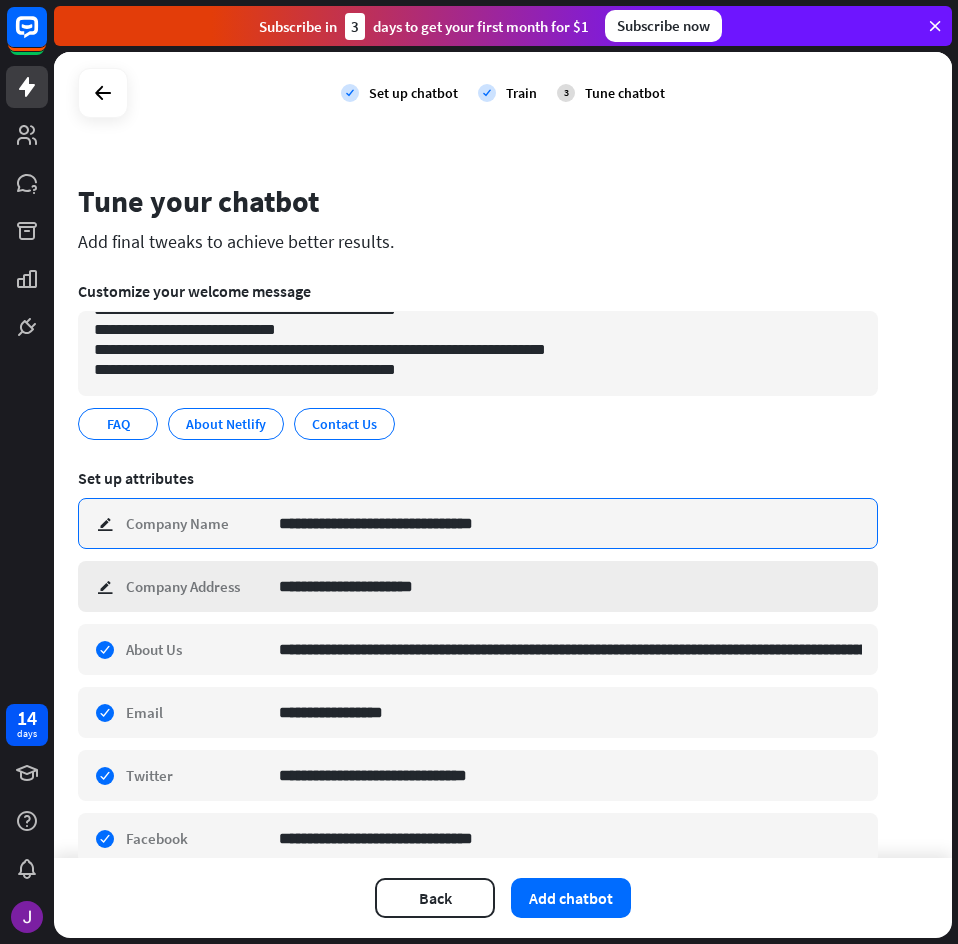 type on "**********" 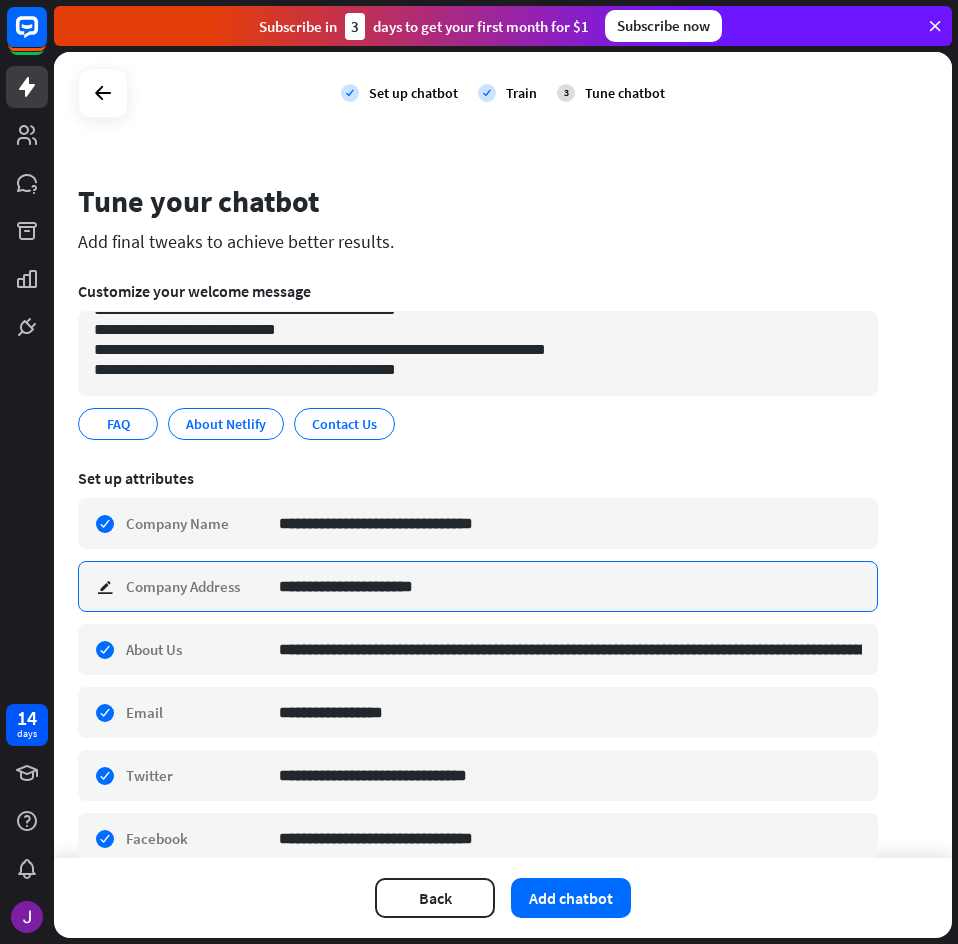 click on "**********" at bounding box center [570, 586] 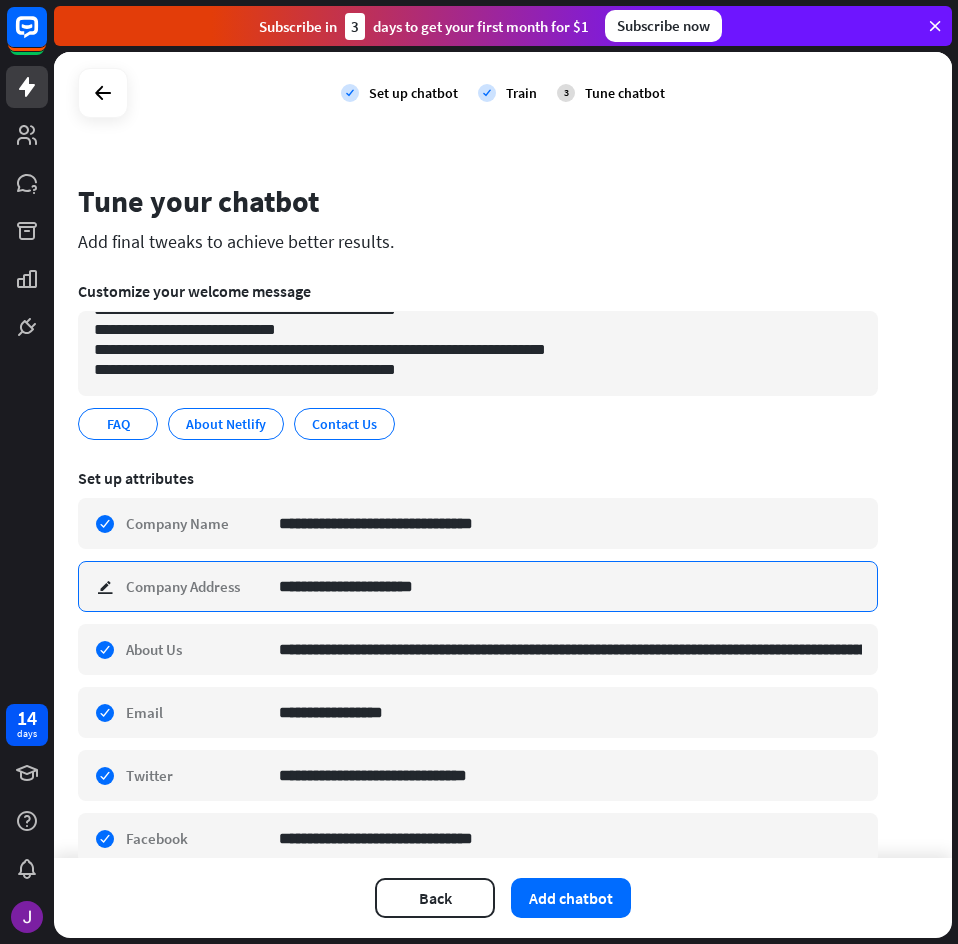 click on "**********" at bounding box center (570, 586) 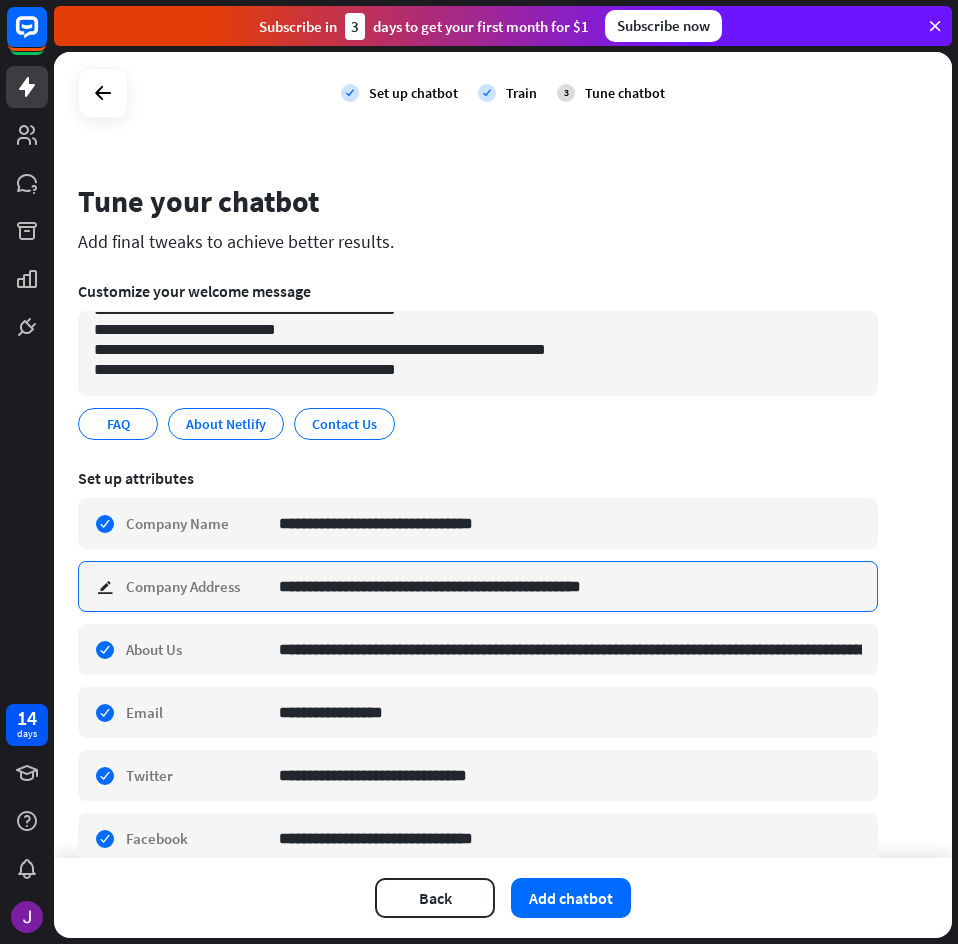 click on "**********" at bounding box center (570, 586) 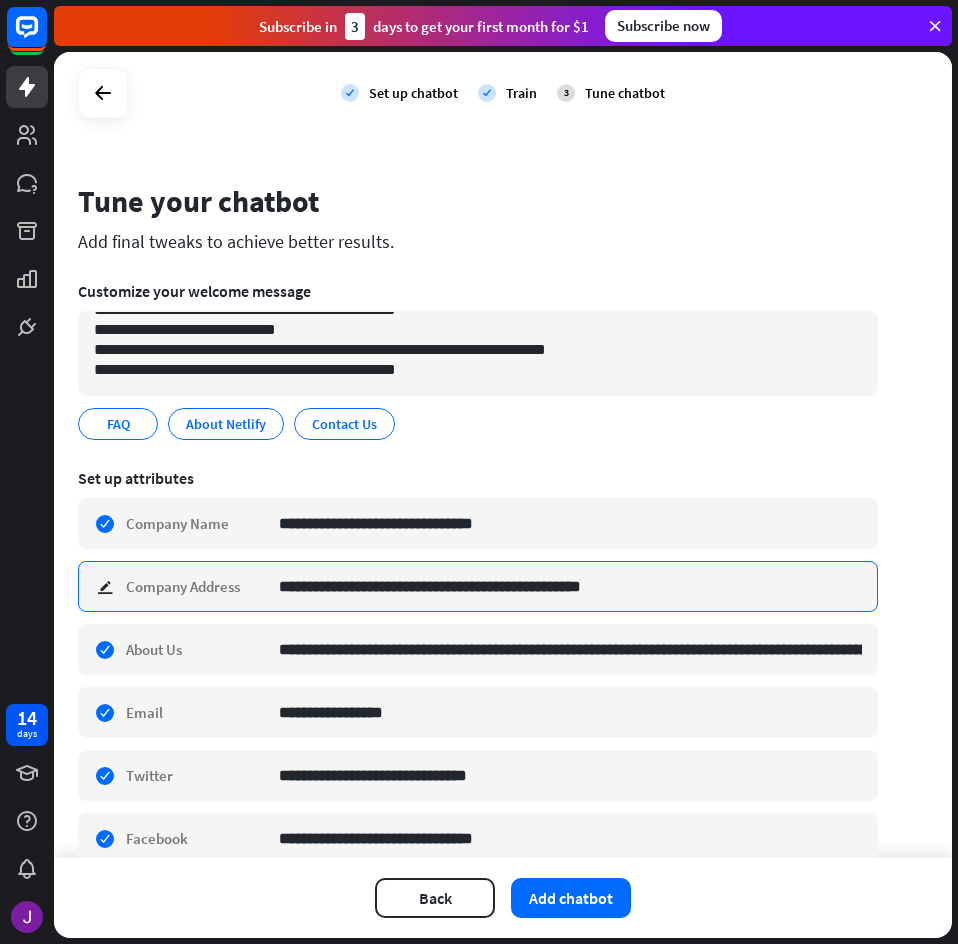 paste 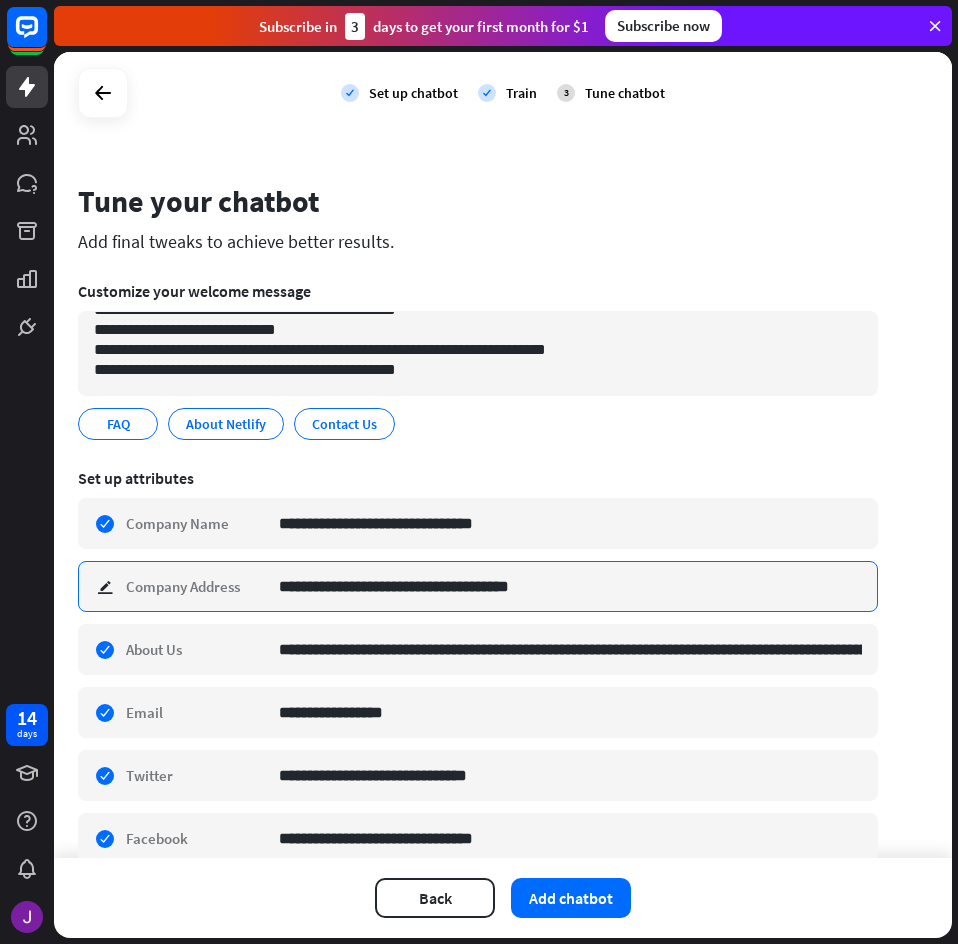 click on "**********" at bounding box center [570, 586] 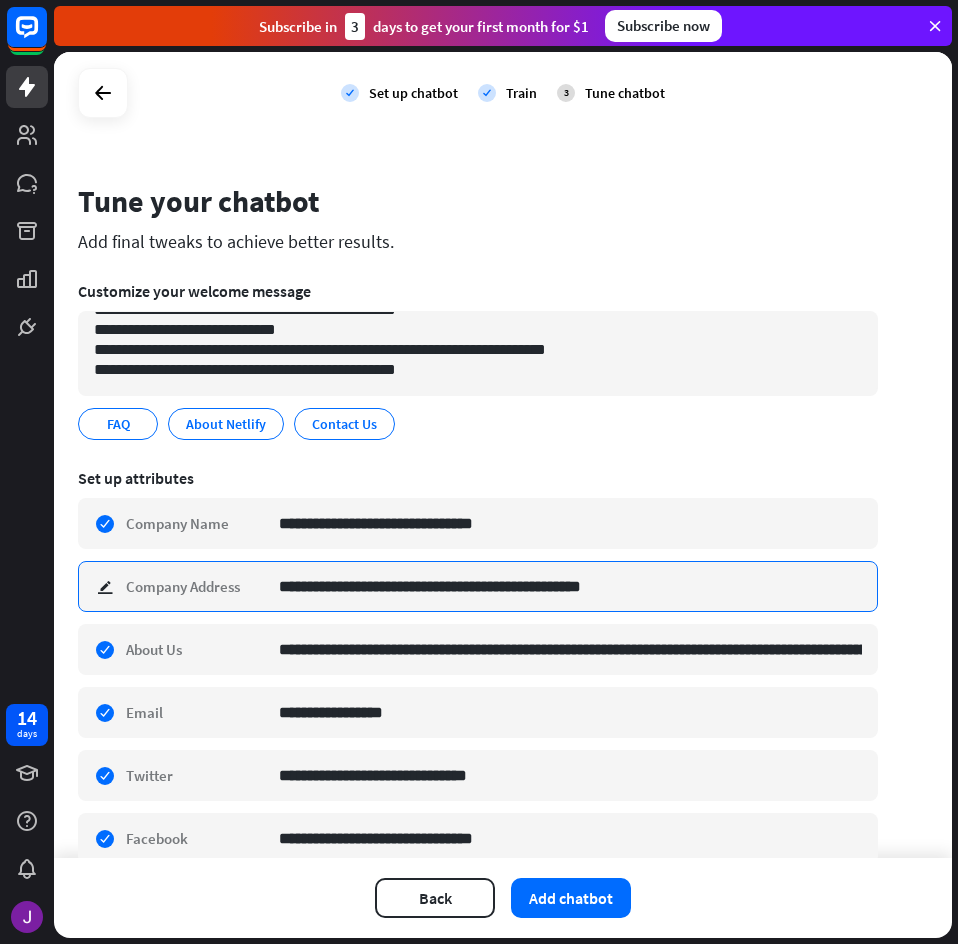 click on "**********" at bounding box center (570, 586) 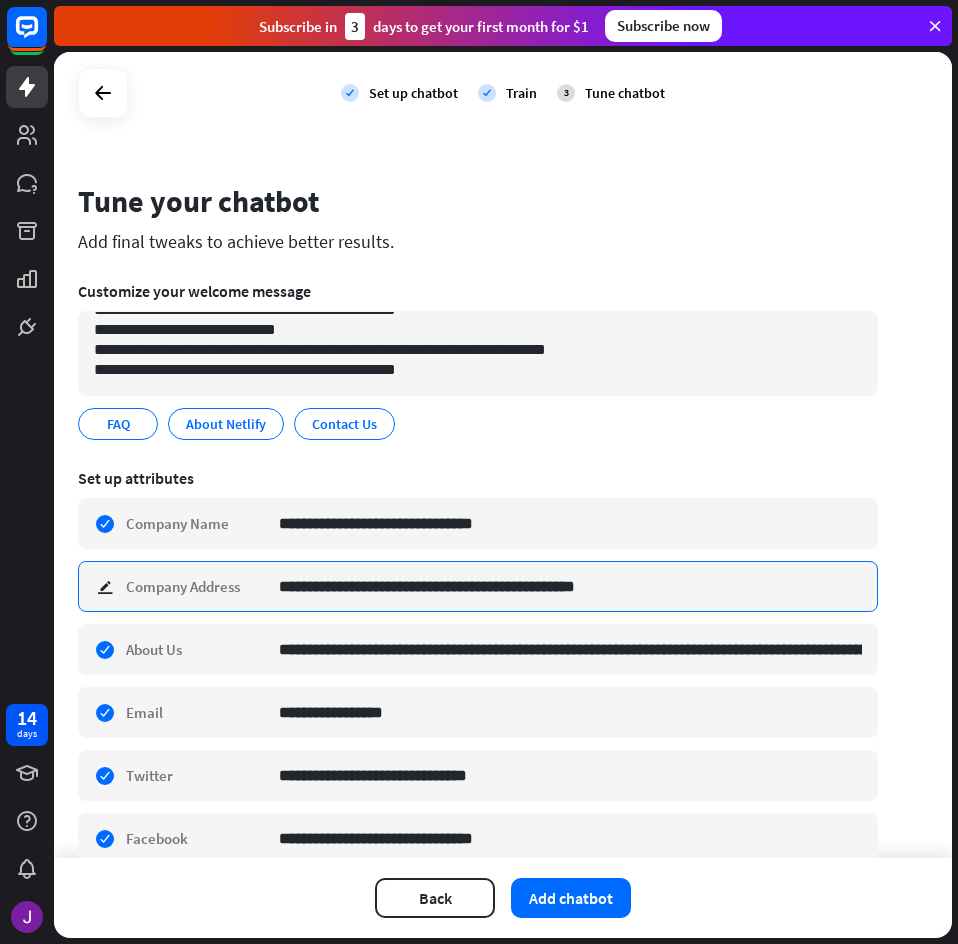 click on "**********" at bounding box center (570, 586) 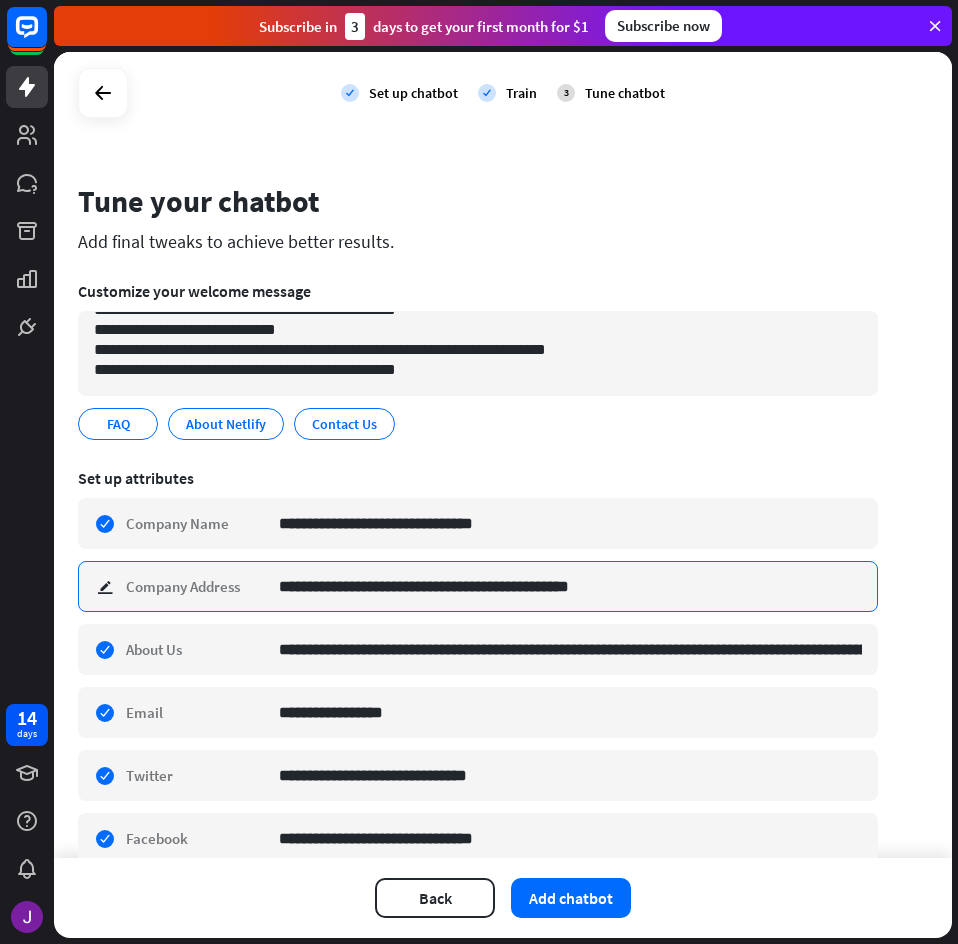 click on "**********" at bounding box center [570, 586] 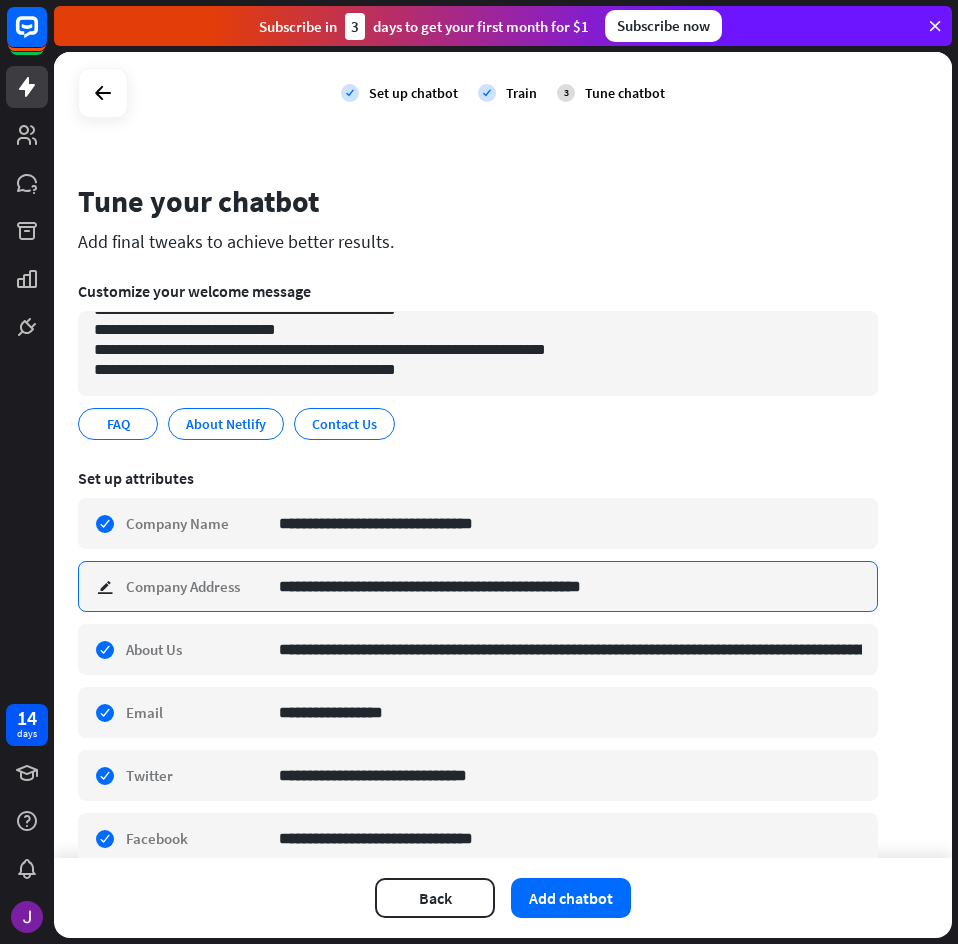 click on "**********" at bounding box center (570, 586) 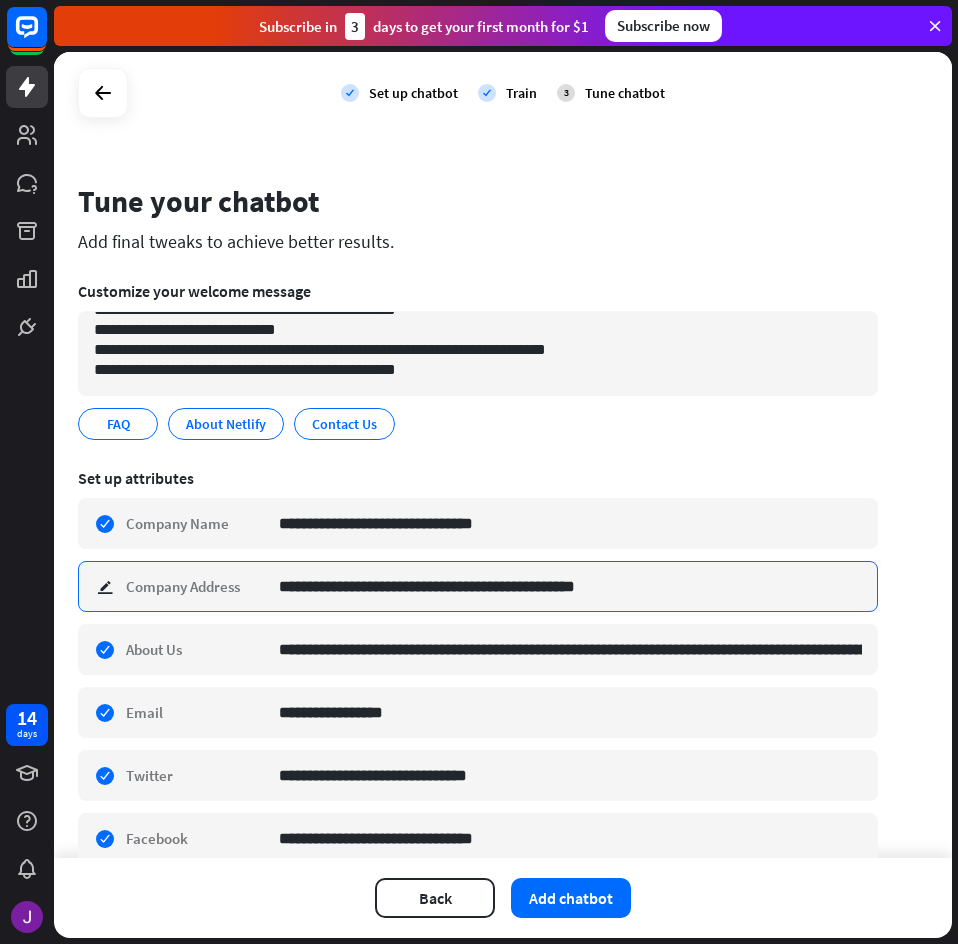 click on "**********" at bounding box center (570, 586) 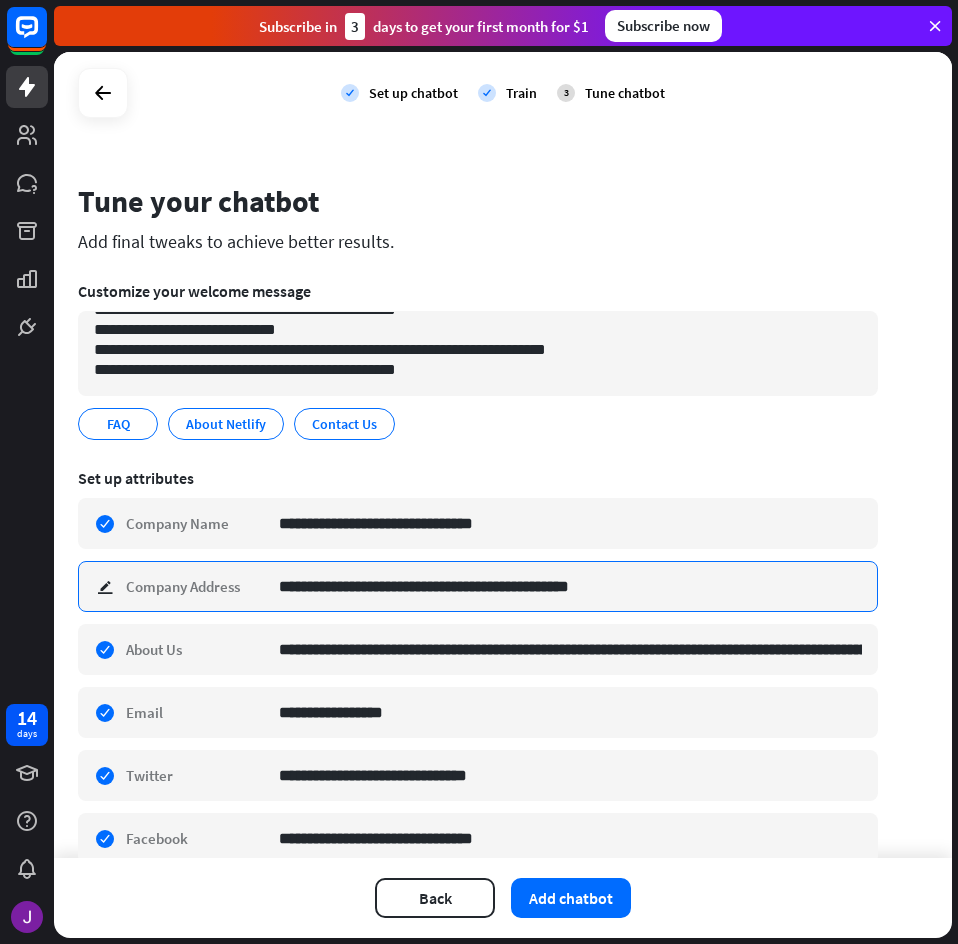 click on "**********" at bounding box center (570, 586) 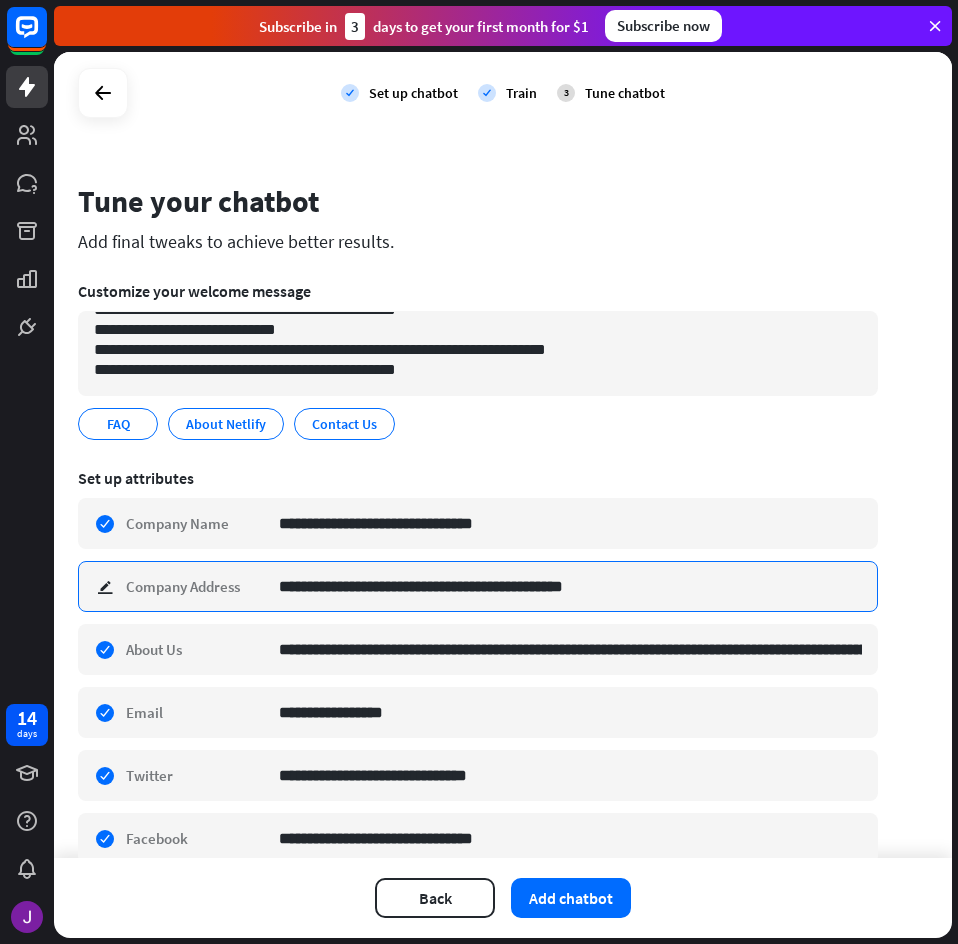 click on "**********" at bounding box center (570, 586) 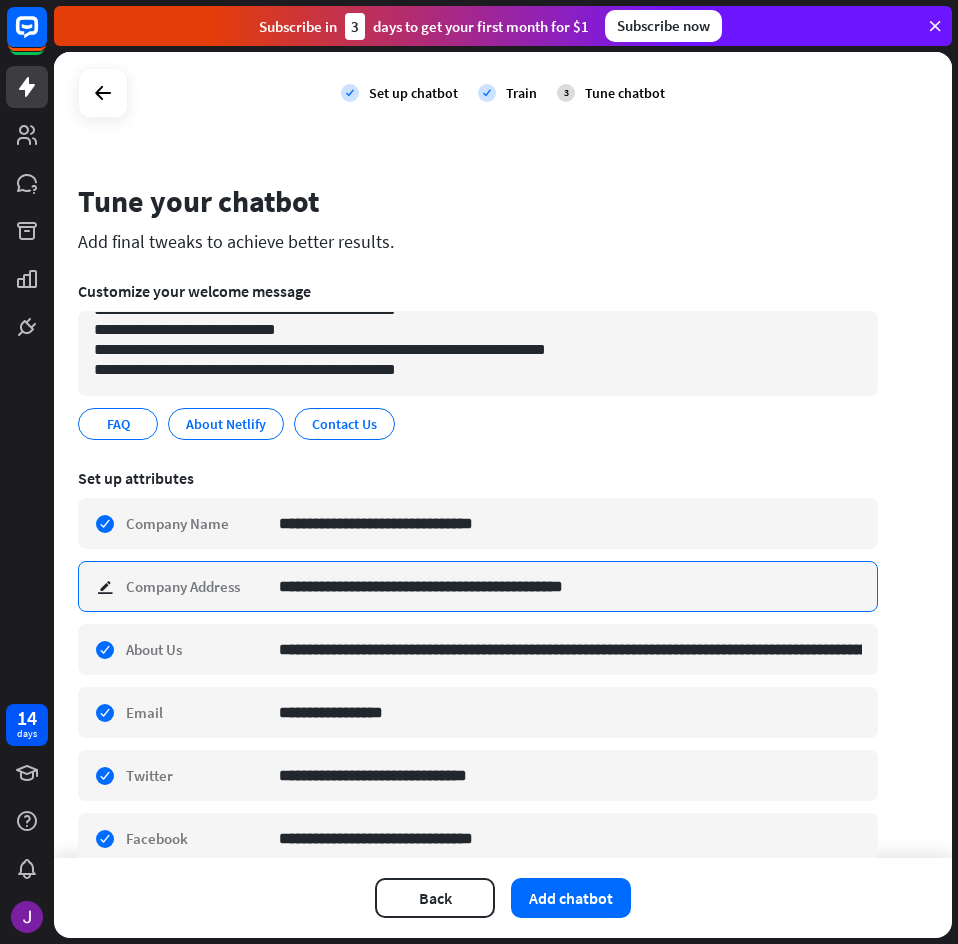 click on "**********" at bounding box center [570, 586] 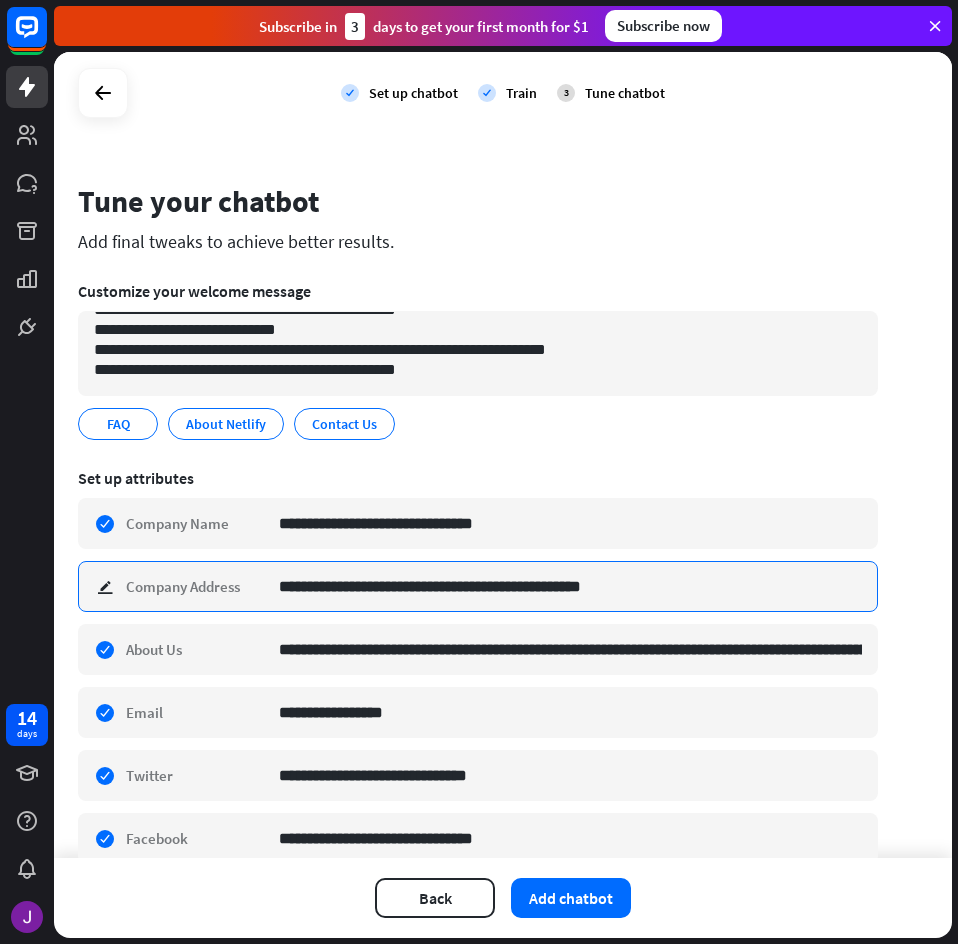 click on "**********" at bounding box center (570, 586) 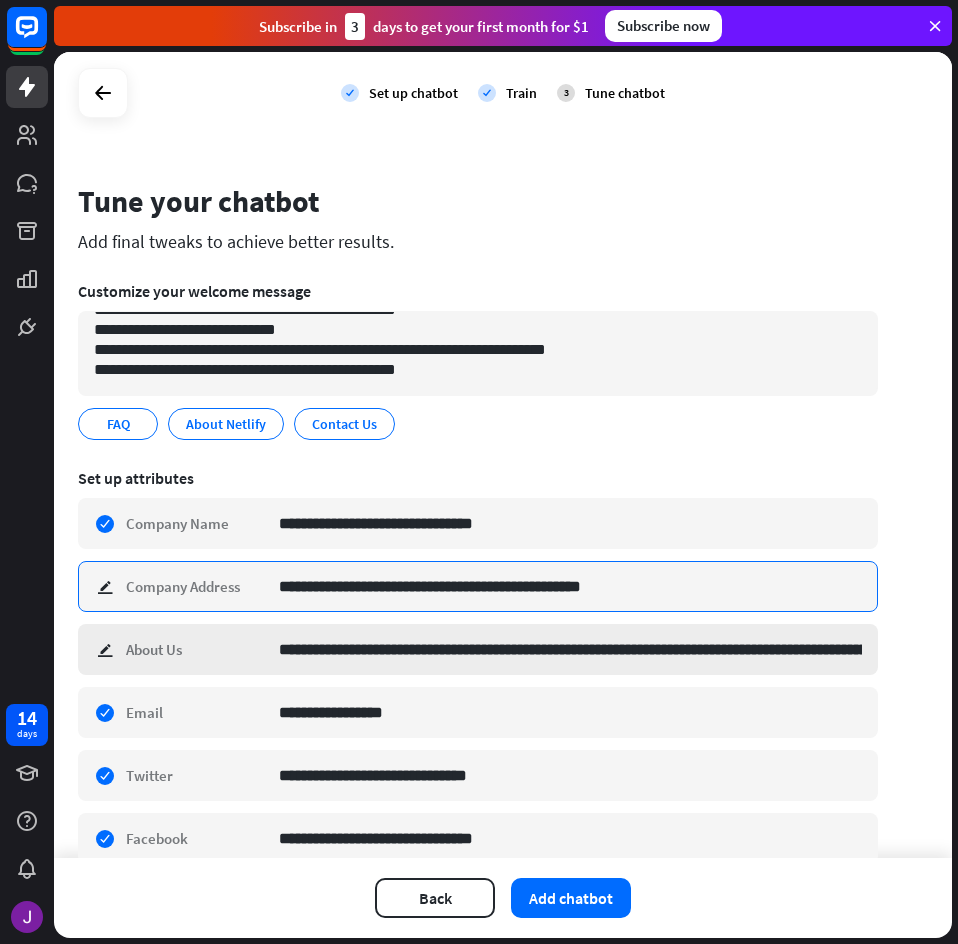 type on "**********" 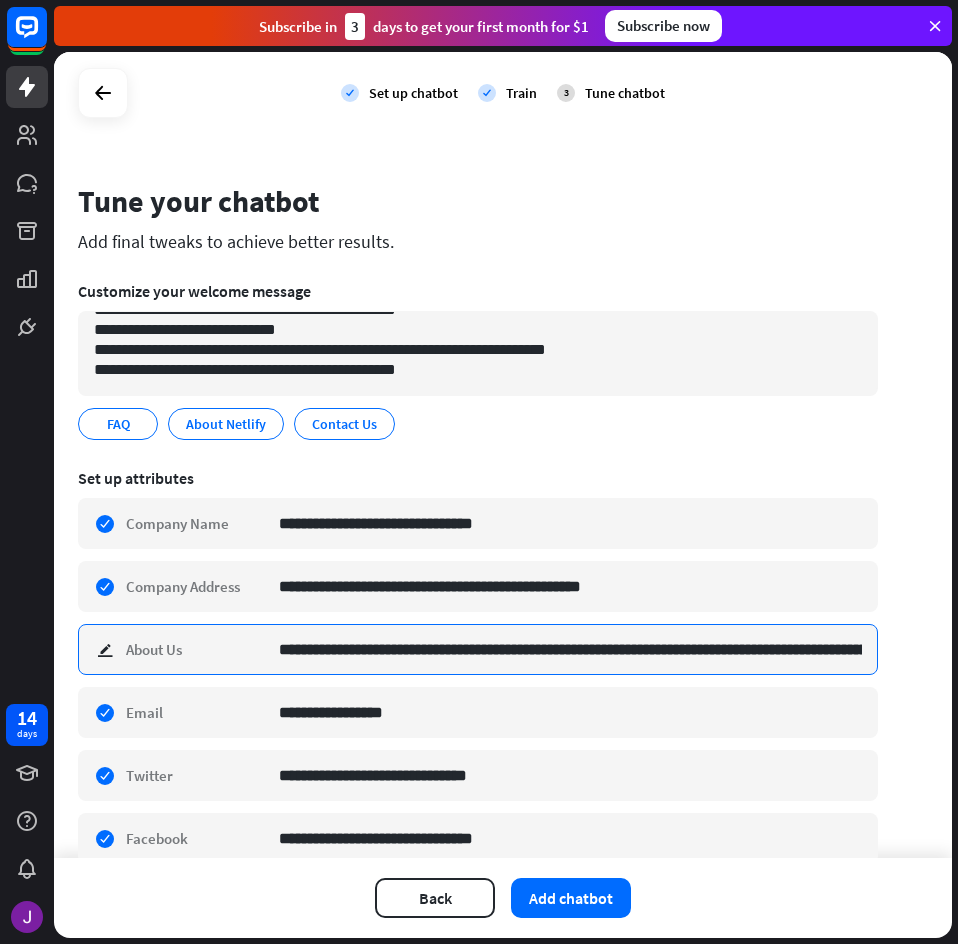 click on "**********" at bounding box center [570, 649] 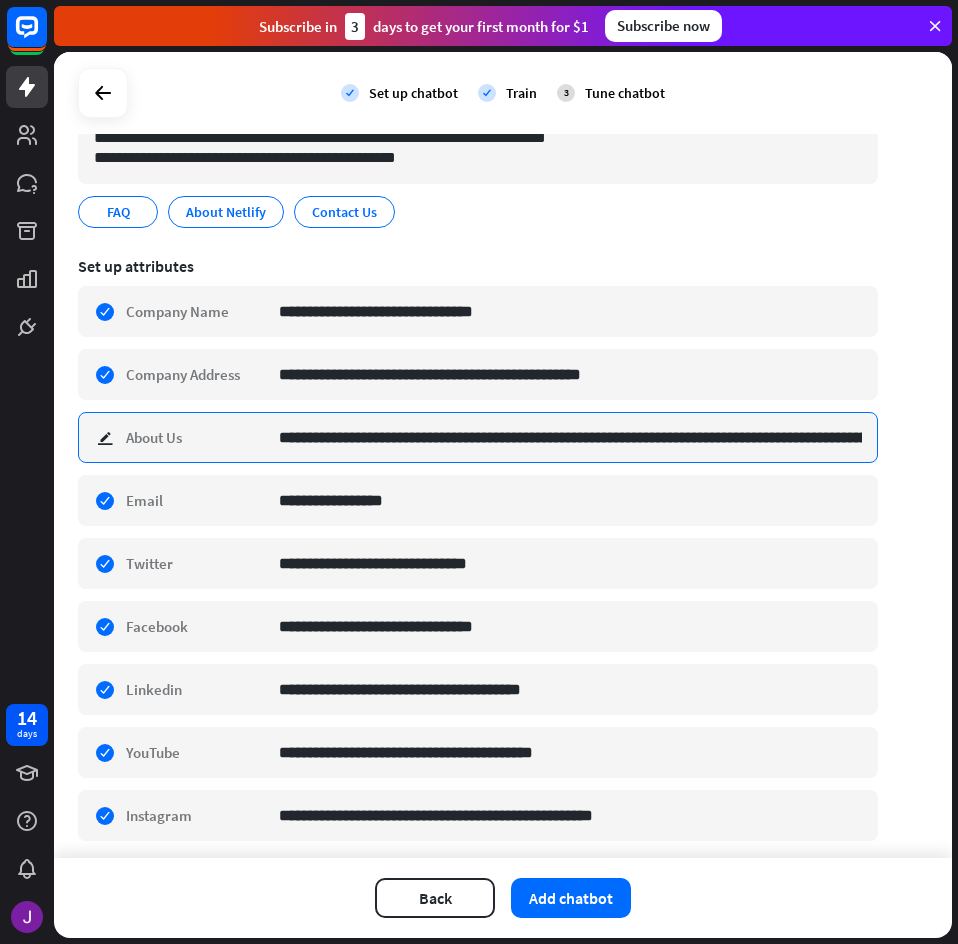 scroll, scrollTop: 285, scrollLeft: 0, axis: vertical 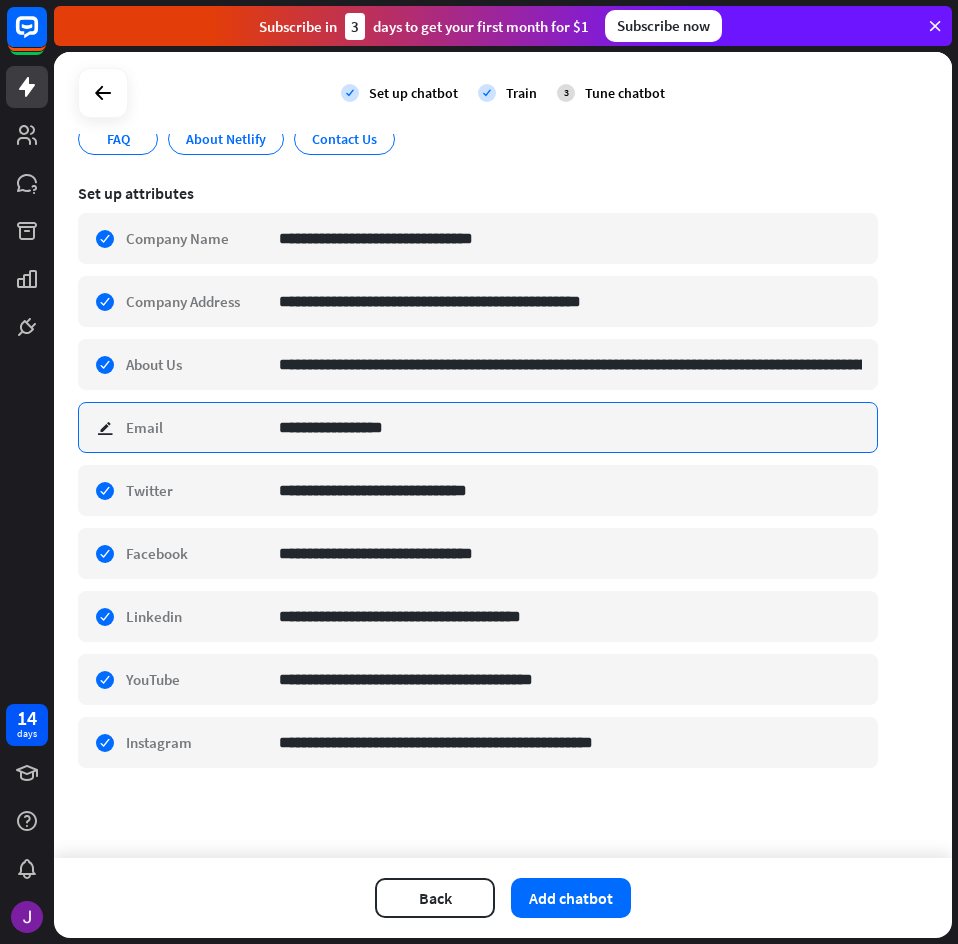 click on "**********" at bounding box center [570, 427] 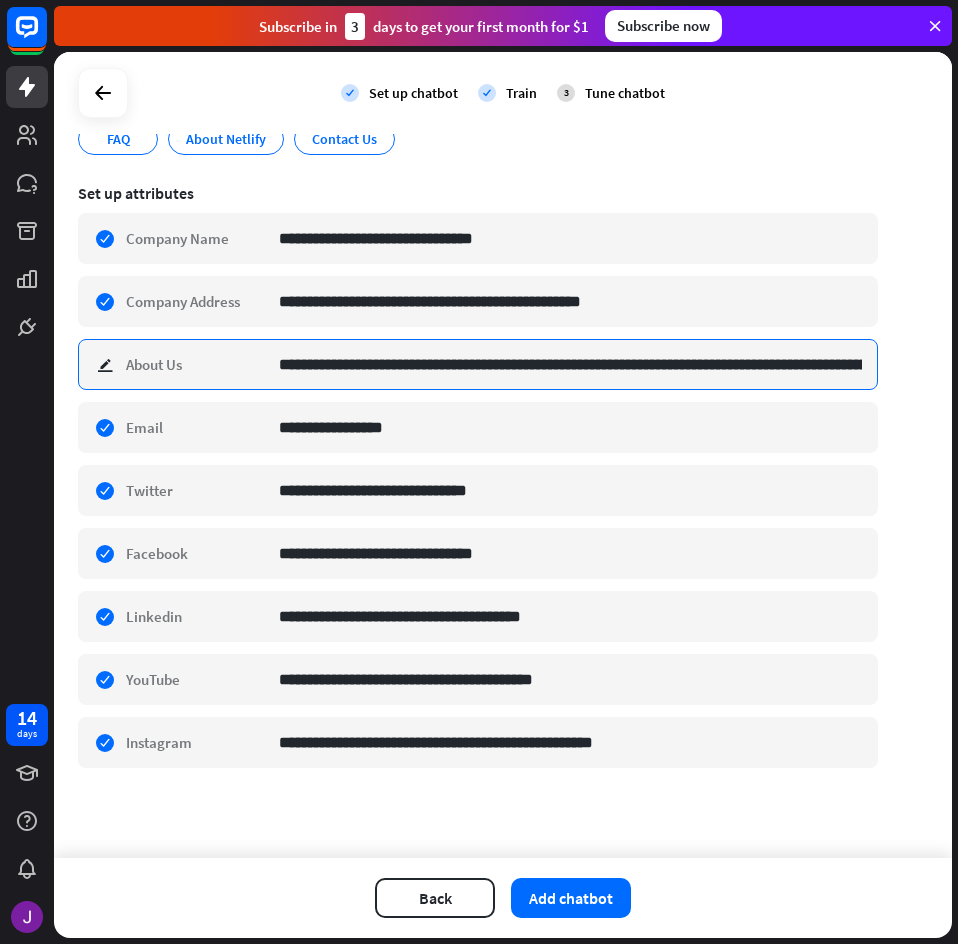 click on "**********" at bounding box center (570, 364) 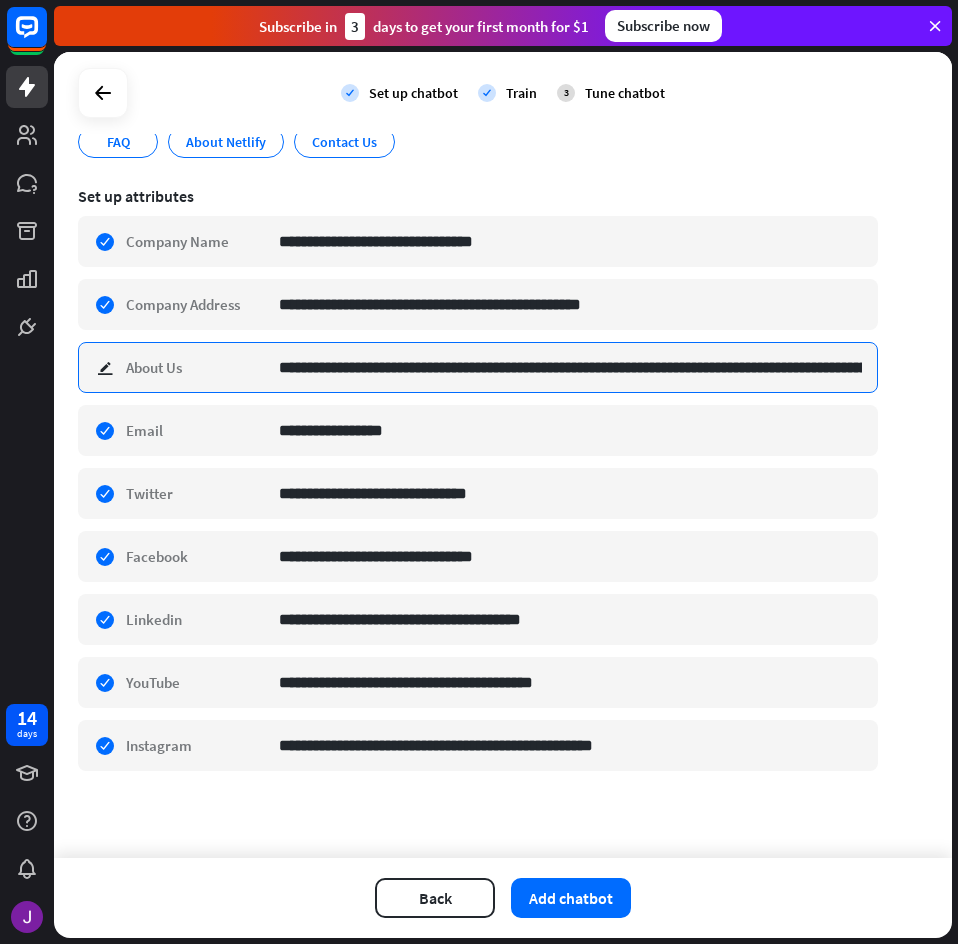 scroll, scrollTop: 285, scrollLeft: 0, axis: vertical 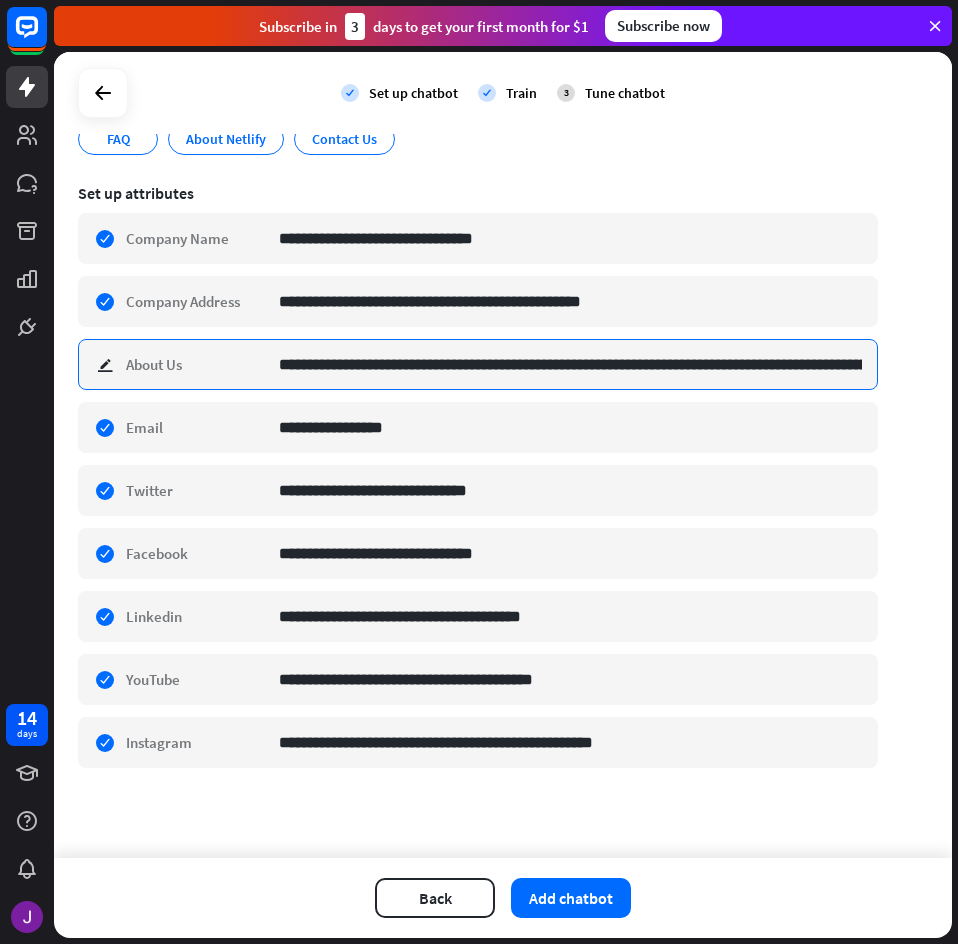 click on "**********" at bounding box center [570, 364] 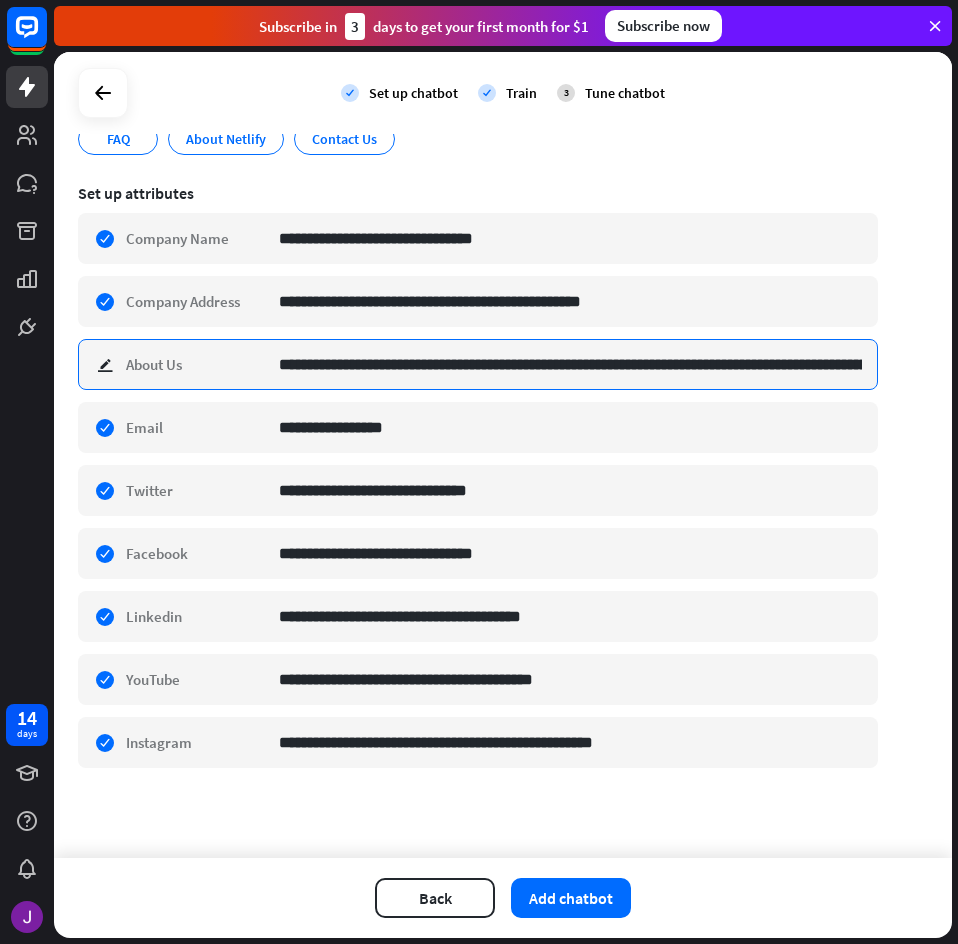 paste 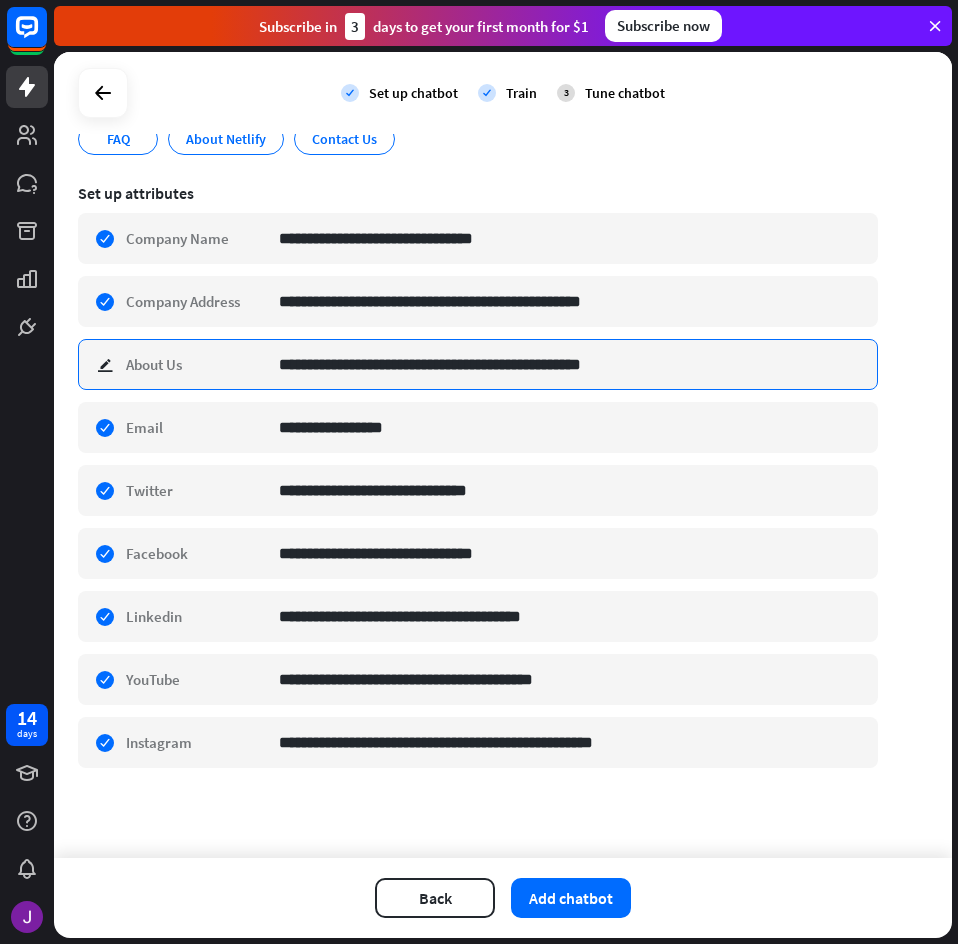click on "**********" at bounding box center [570, 364] 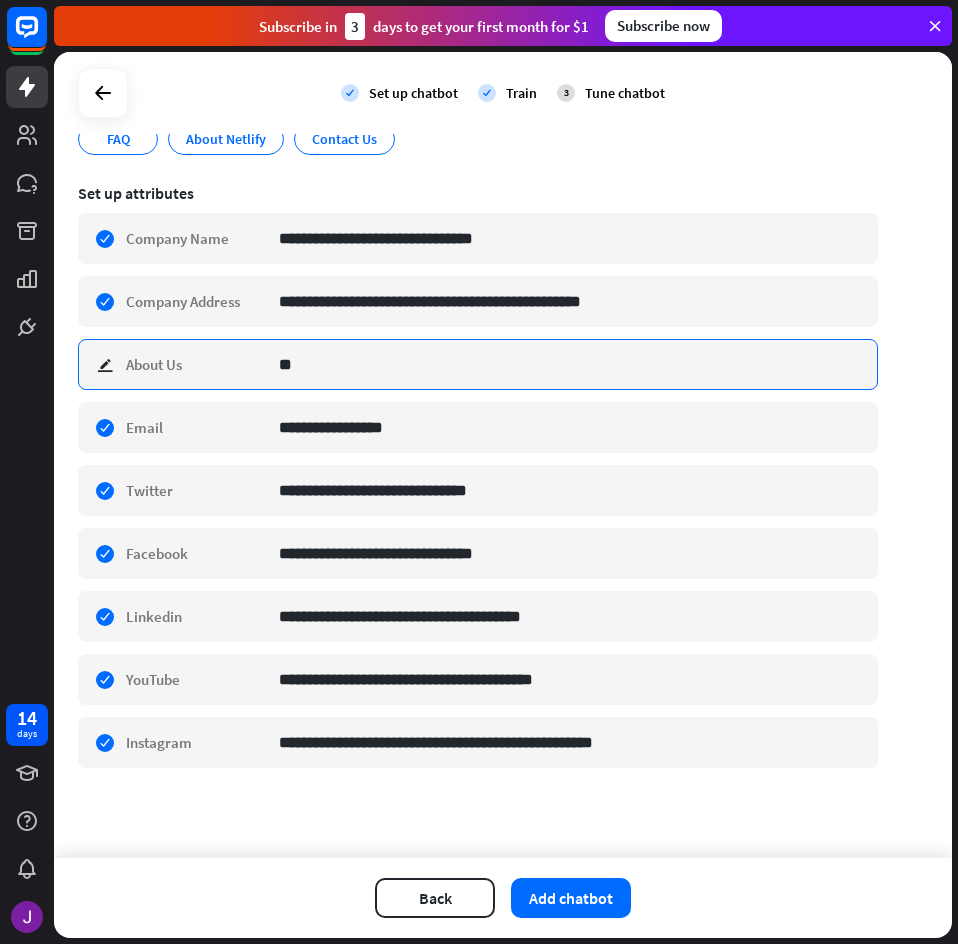 type on "*" 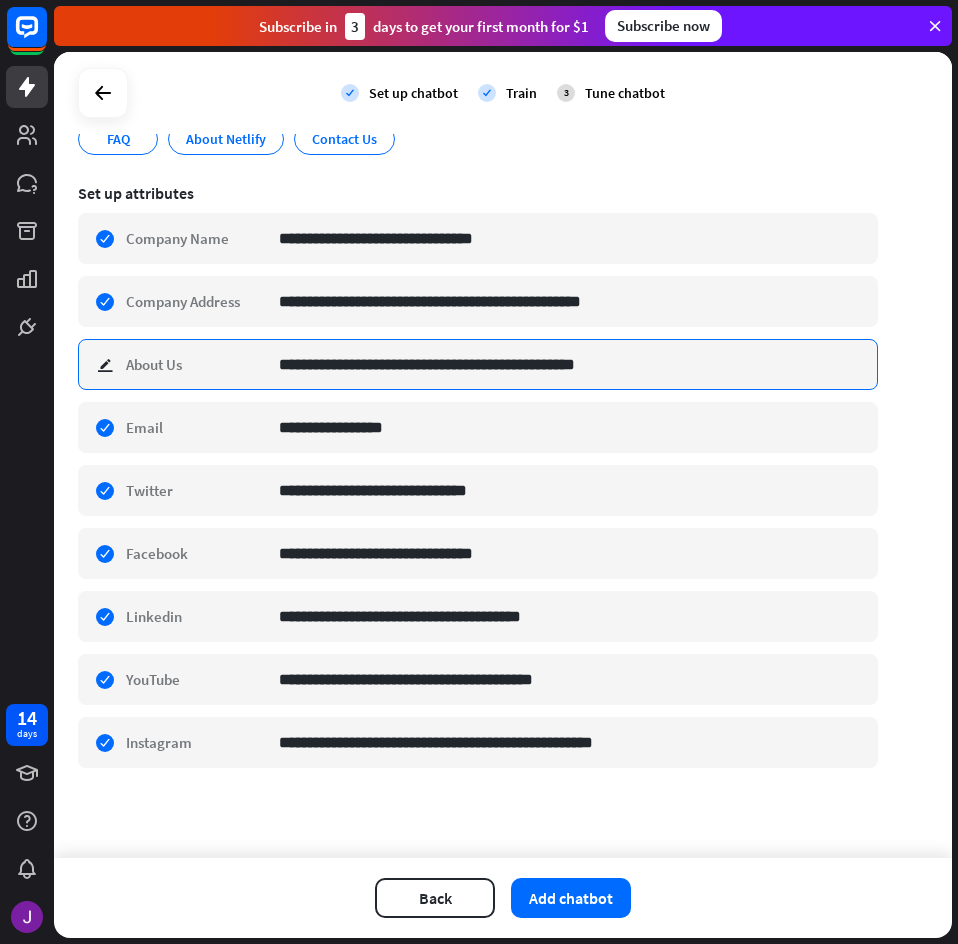 type on "**********" 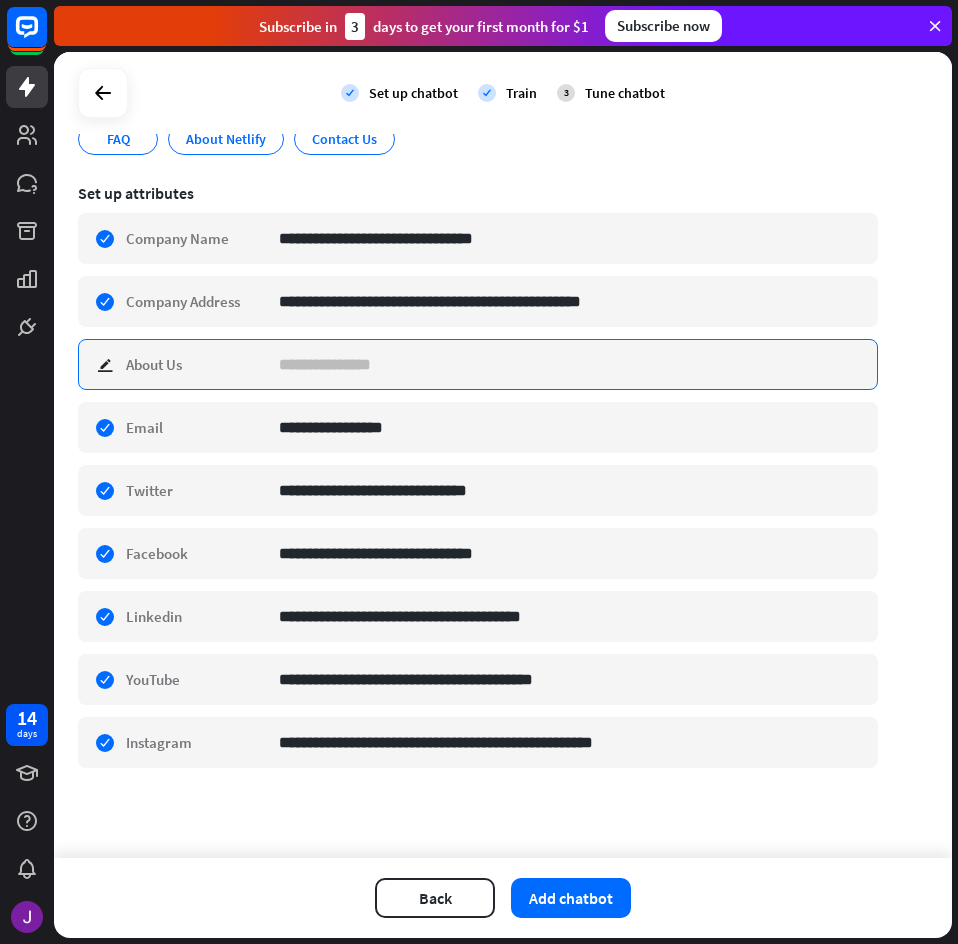 click at bounding box center [570, 364] 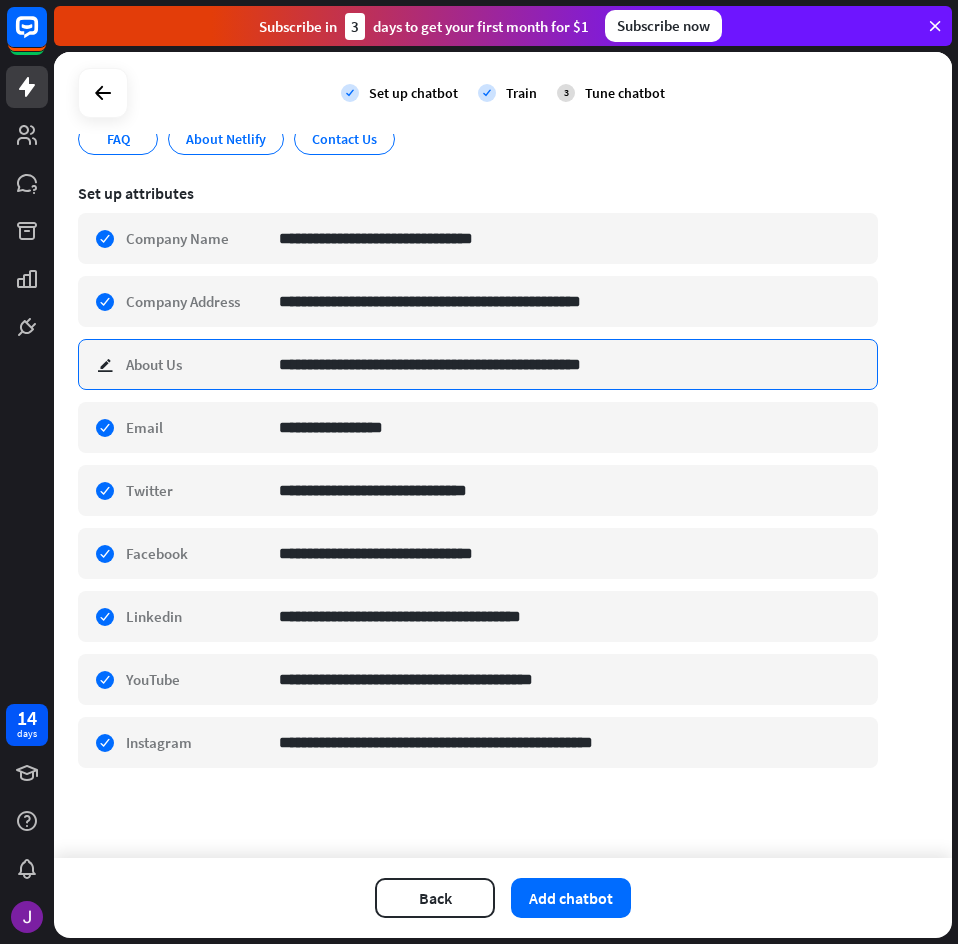 drag, startPoint x: 458, startPoint y: 362, endPoint x: 690, endPoint y: 357, distance: 232.05388 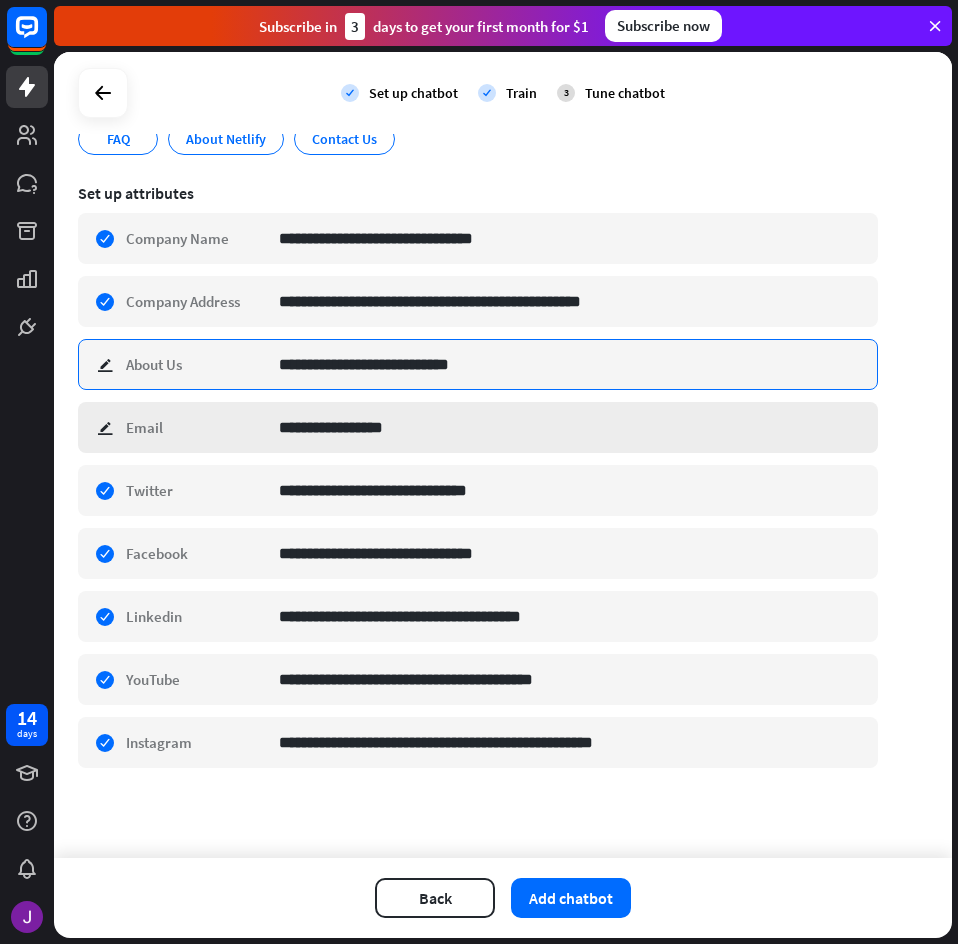 type on "**********" 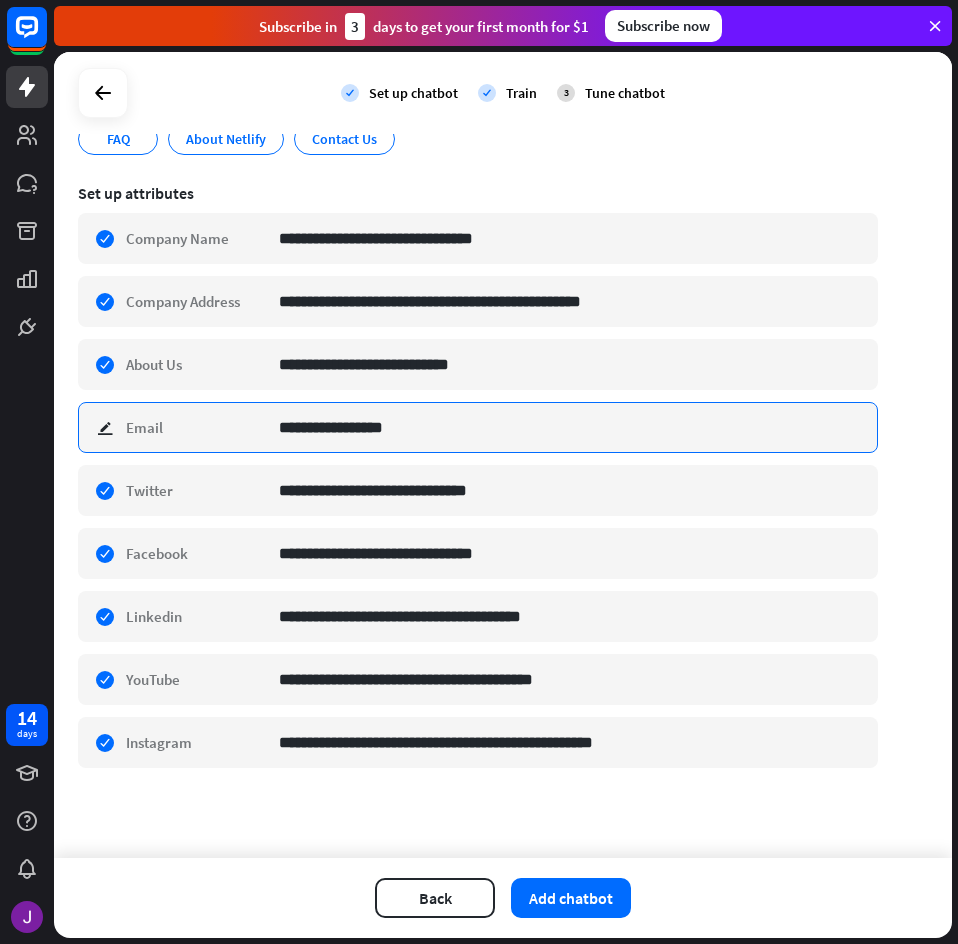 click on "**********" at bounding box center (570, 427) 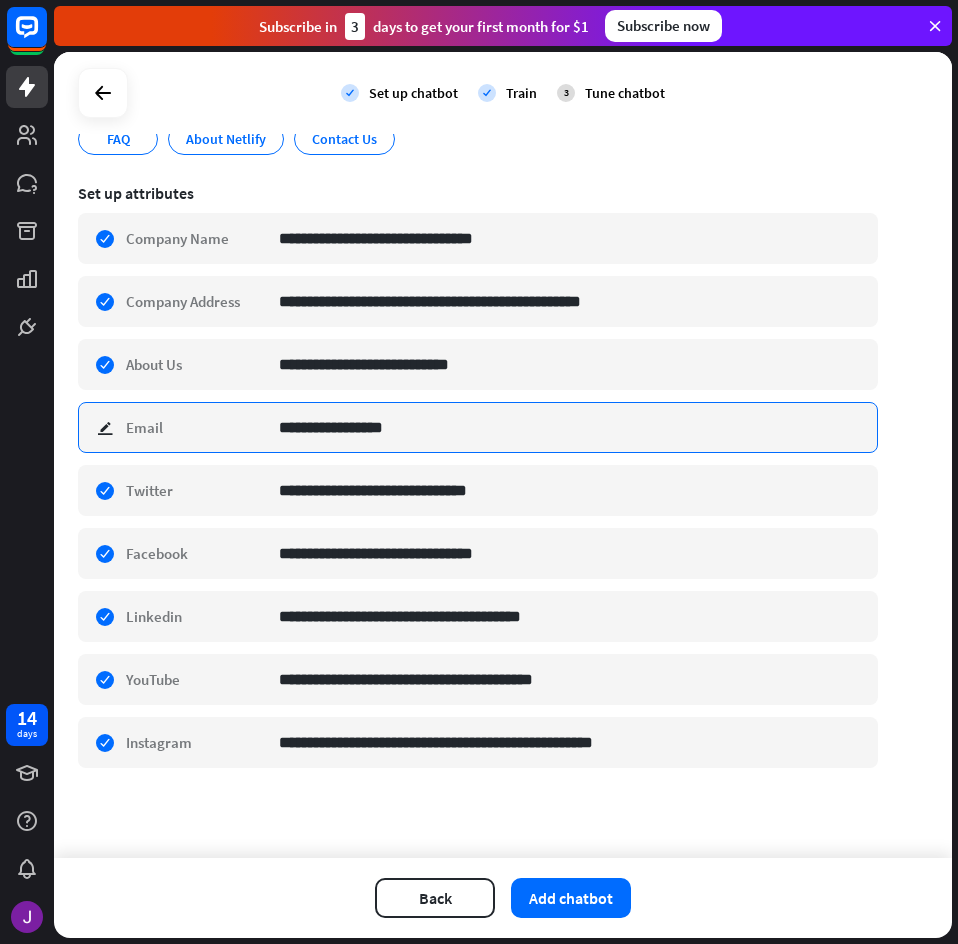 click on "**********" at bounding box center (570, 427) 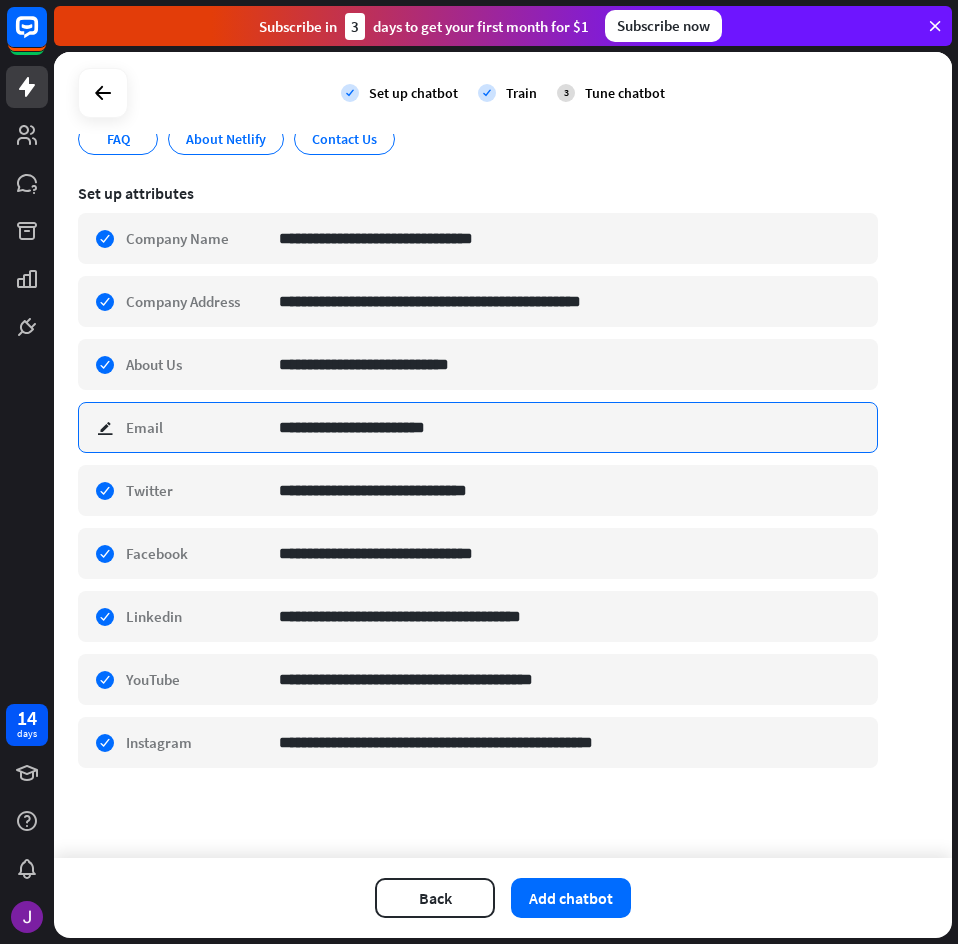 click on "**********" at bounding box center [570, 427] 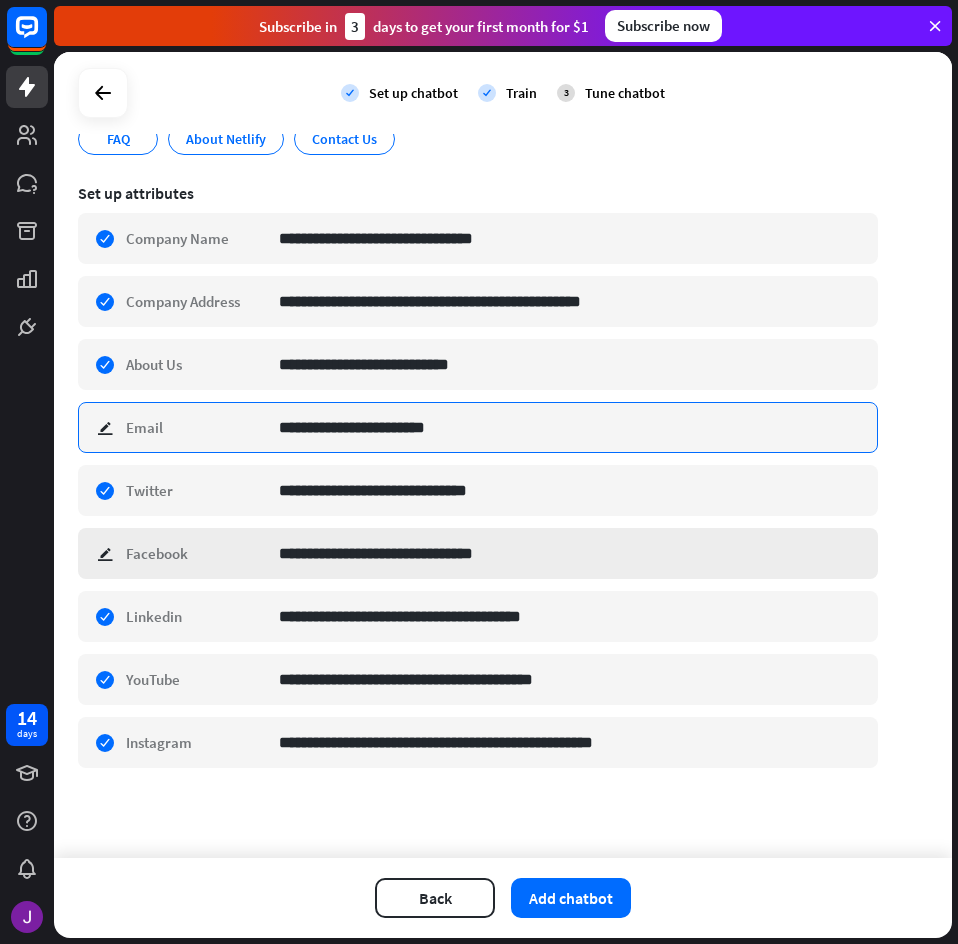 type on "**********" 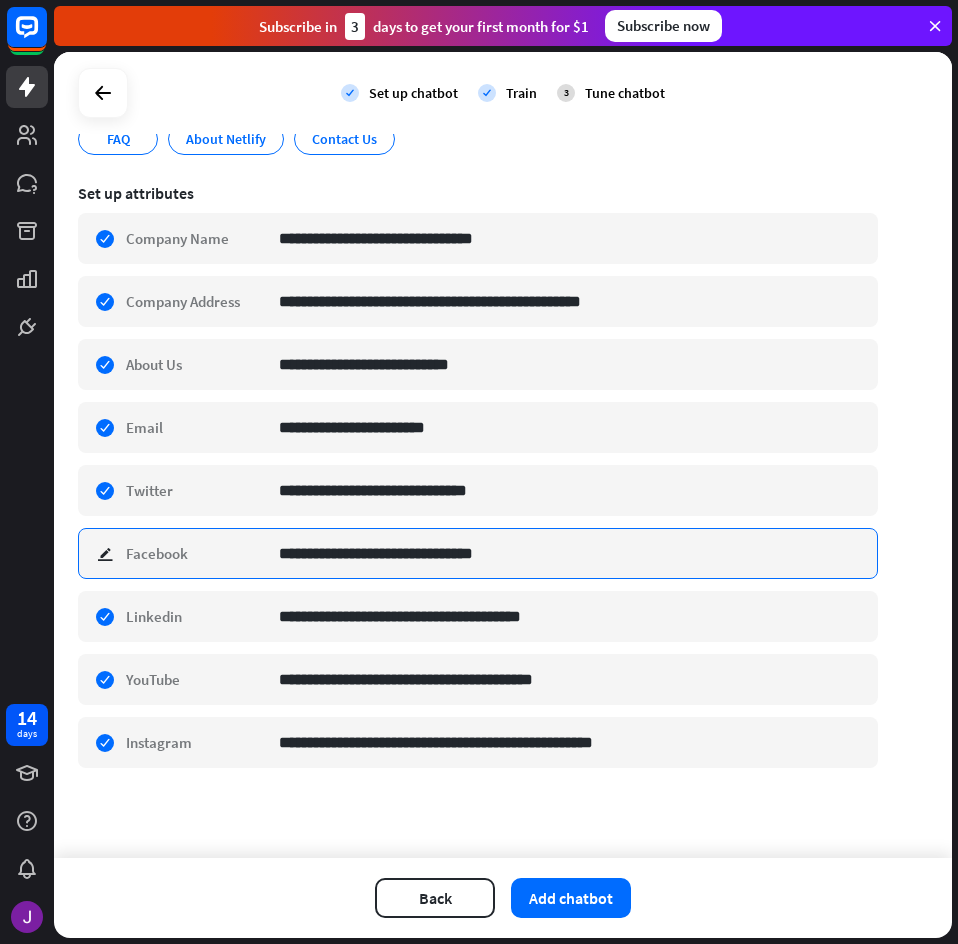 click on "**********" at bounding box center [570, 553] 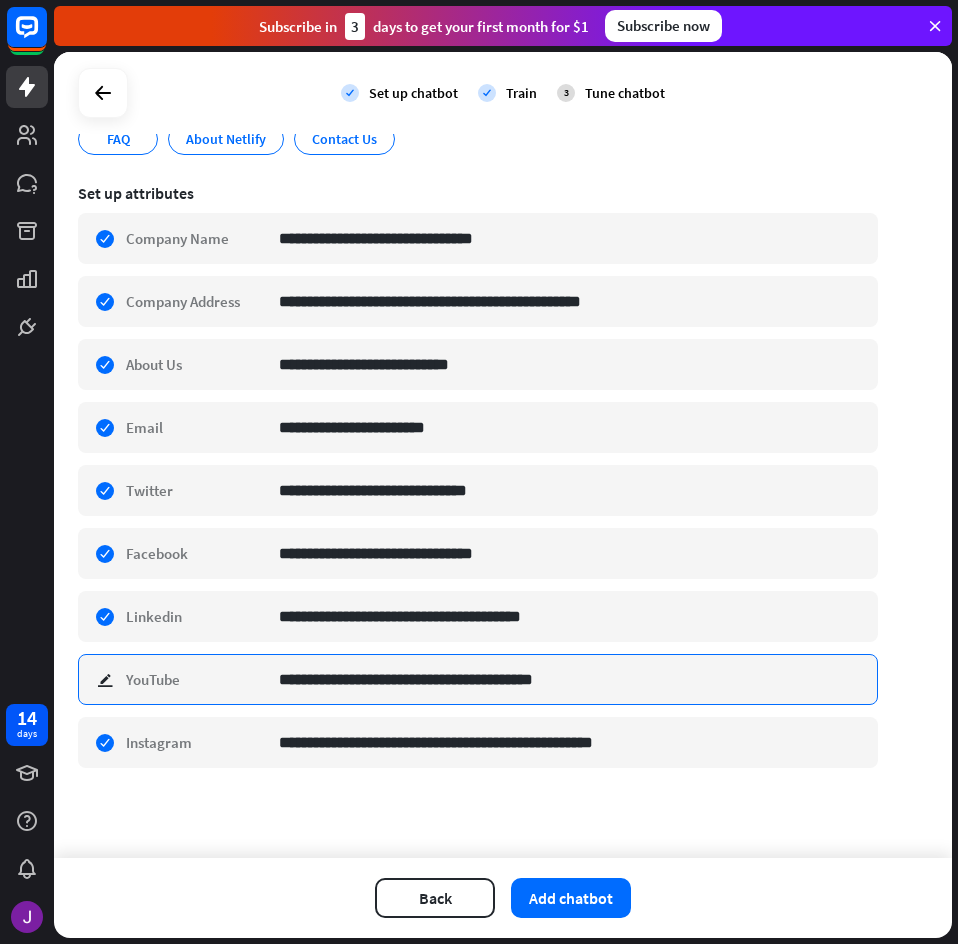 click on "**********" at bounding box center (570, 679) 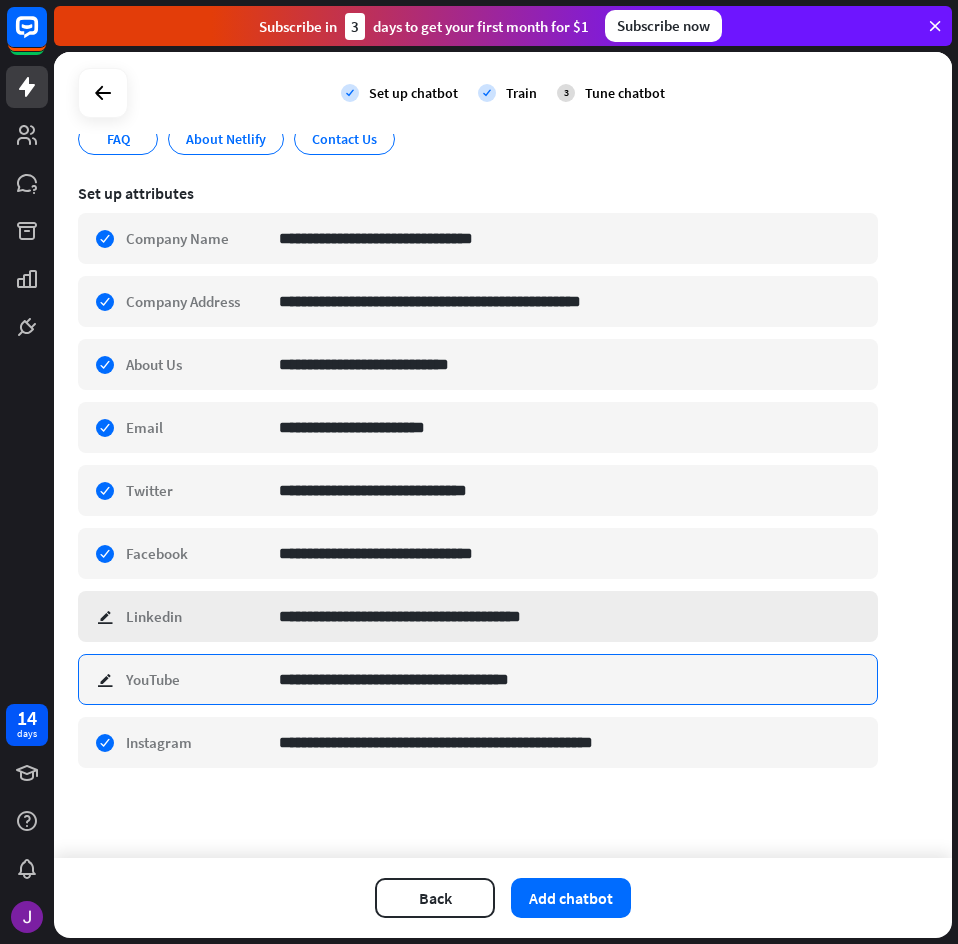 type on "**********" 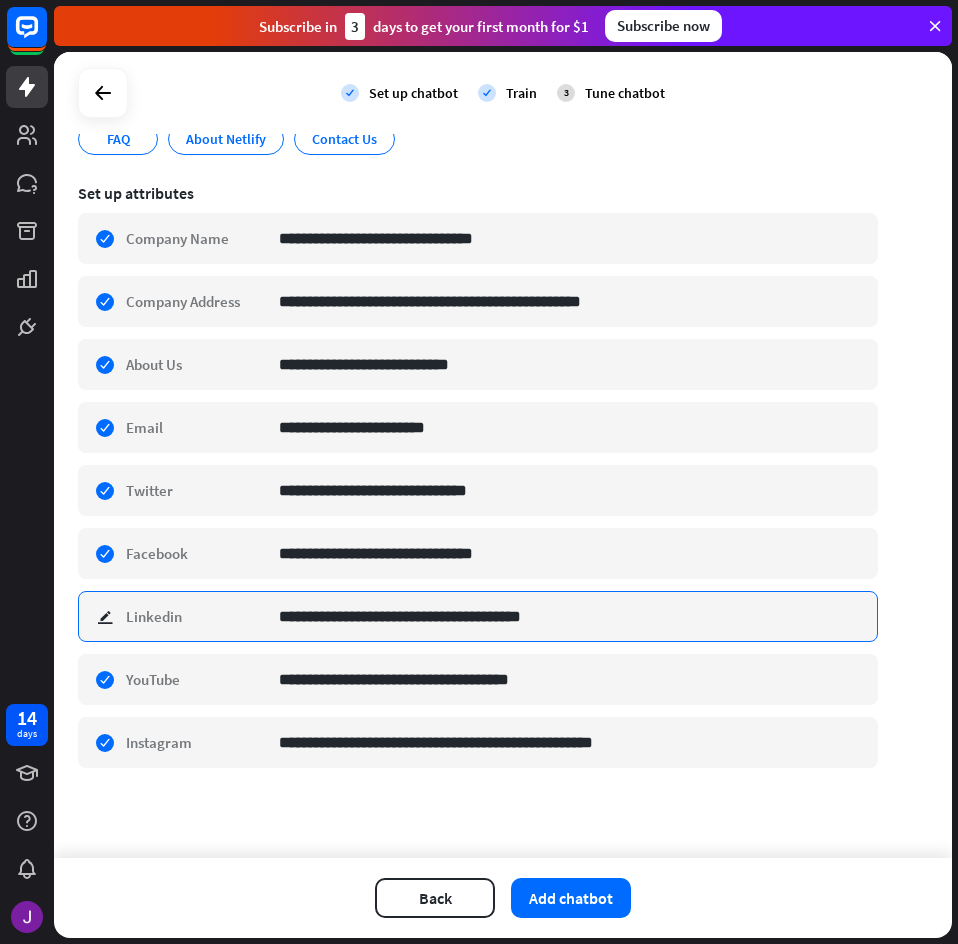 click on "**********" at bounding box center [570, 616] 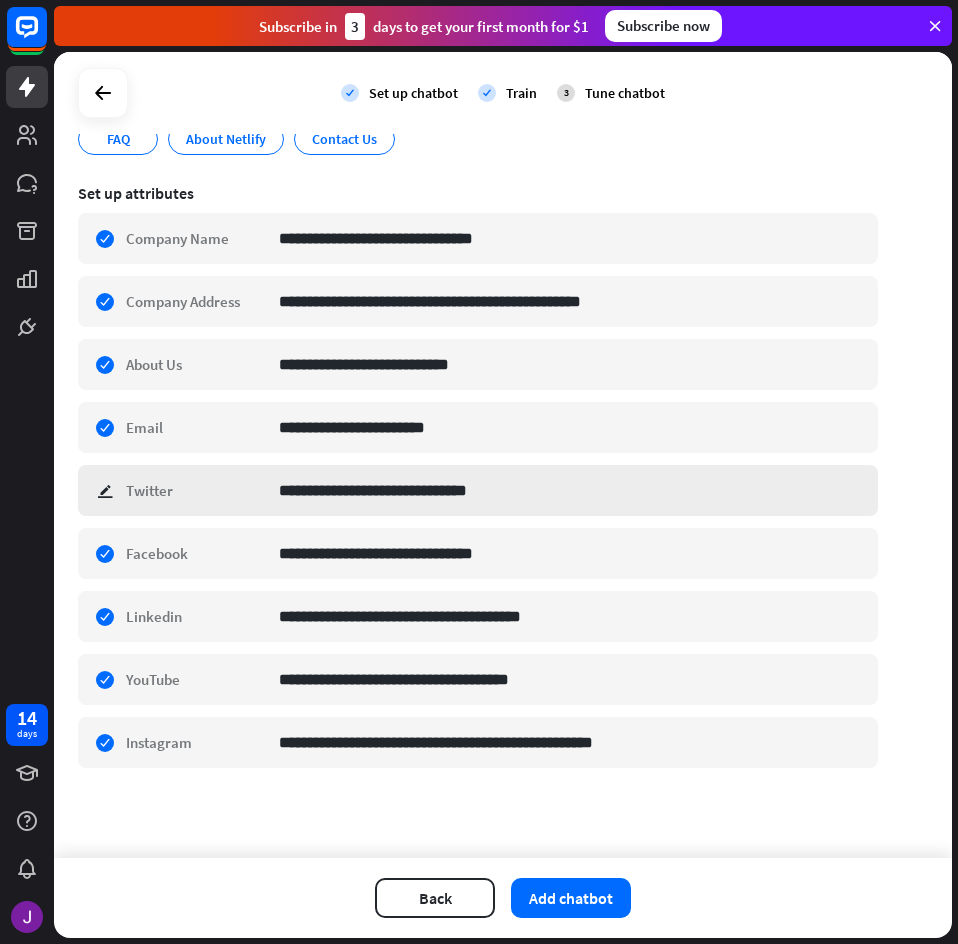 click on "**********" at bounding box center [478, 490] 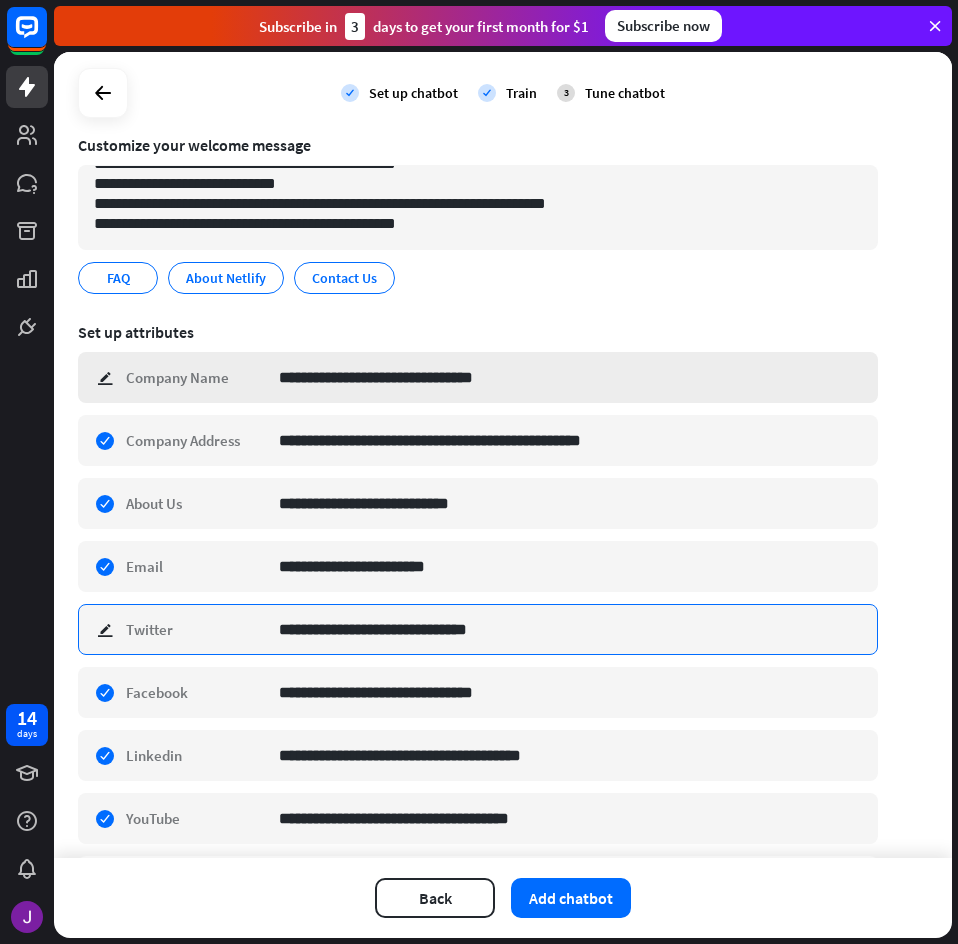 scroll, scrollTop: 0, scrollLeft: 0, axis: both 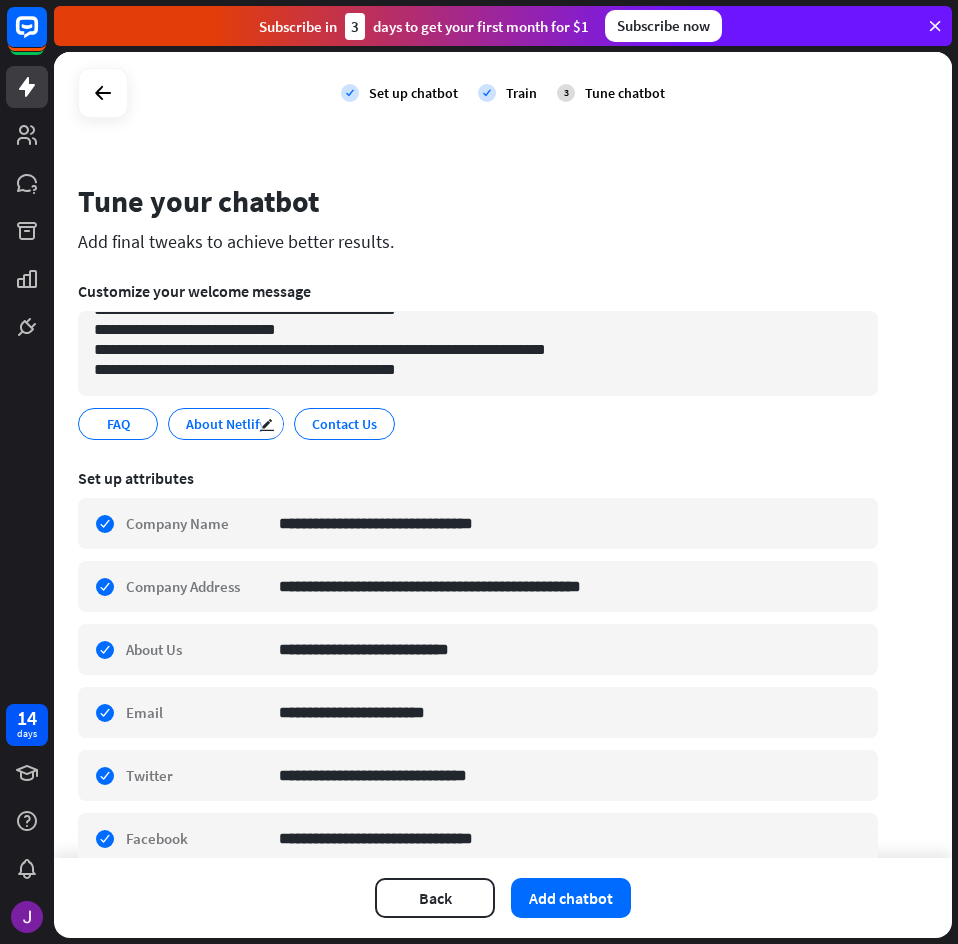 click on "About Netlify" at bounding box center [226, 424] 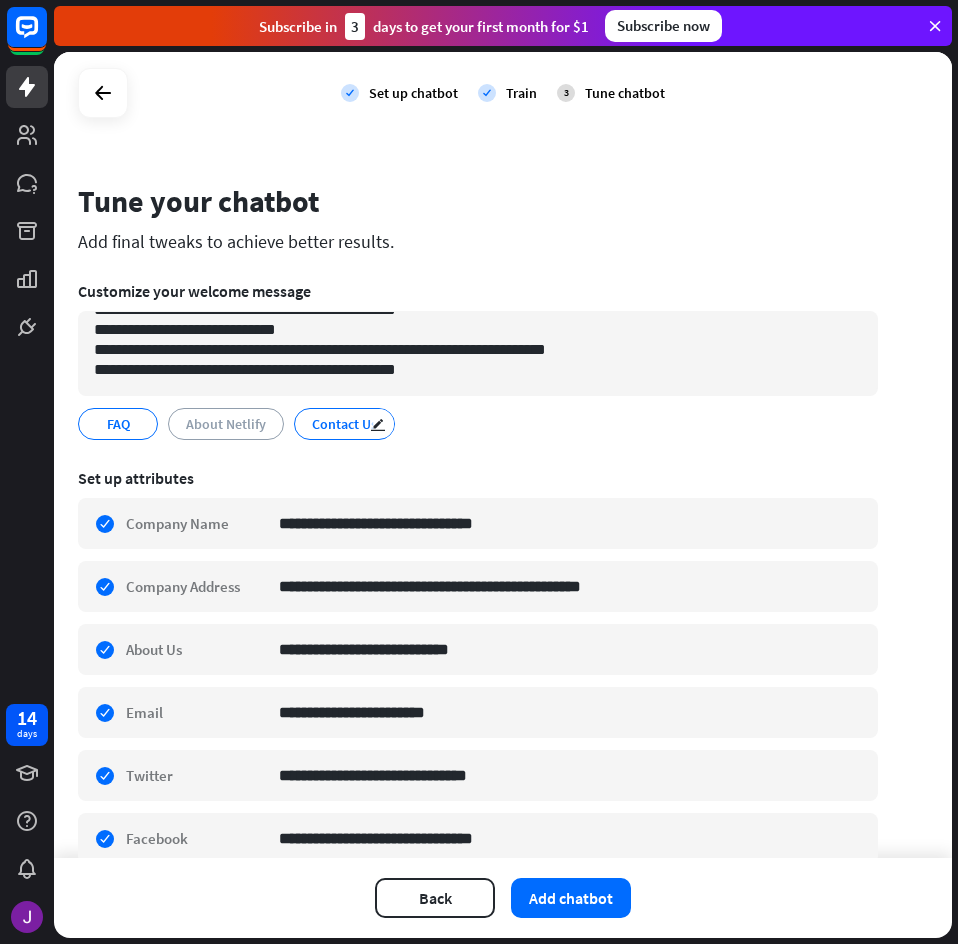 click on "Contact Us" at bounding box center (344, 424) 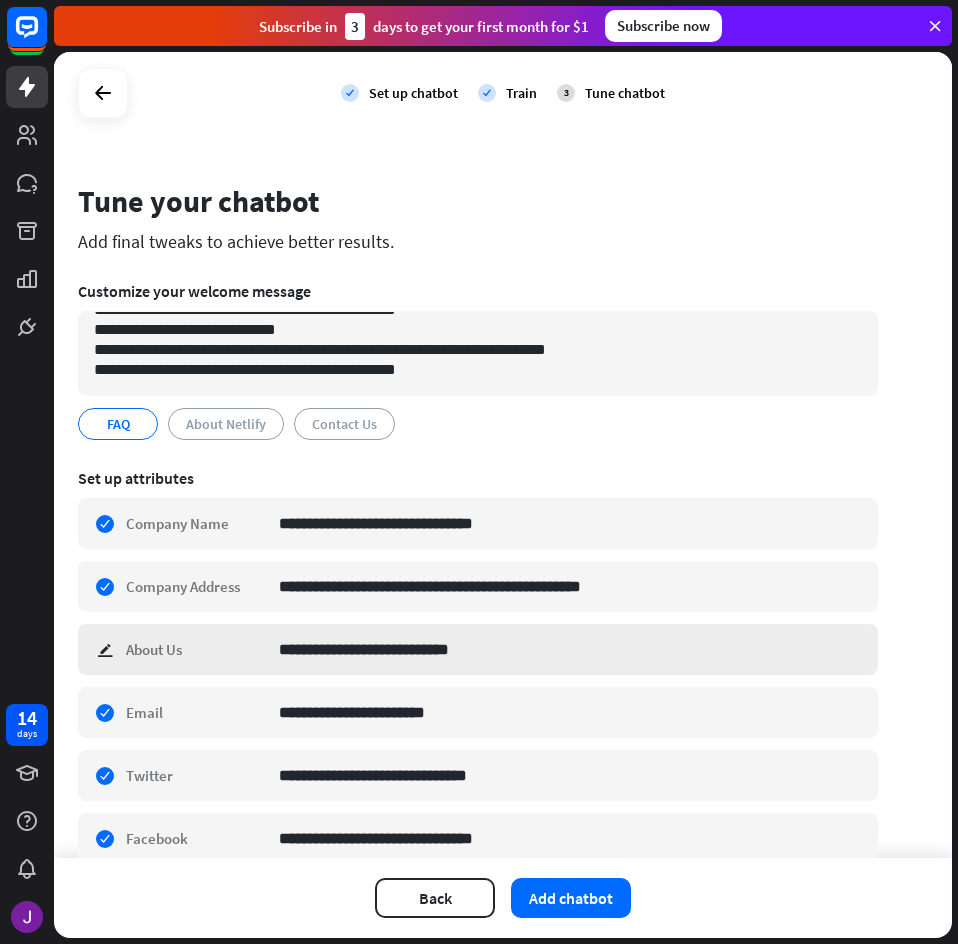 click on "**********" at bounding box center (478, 649) 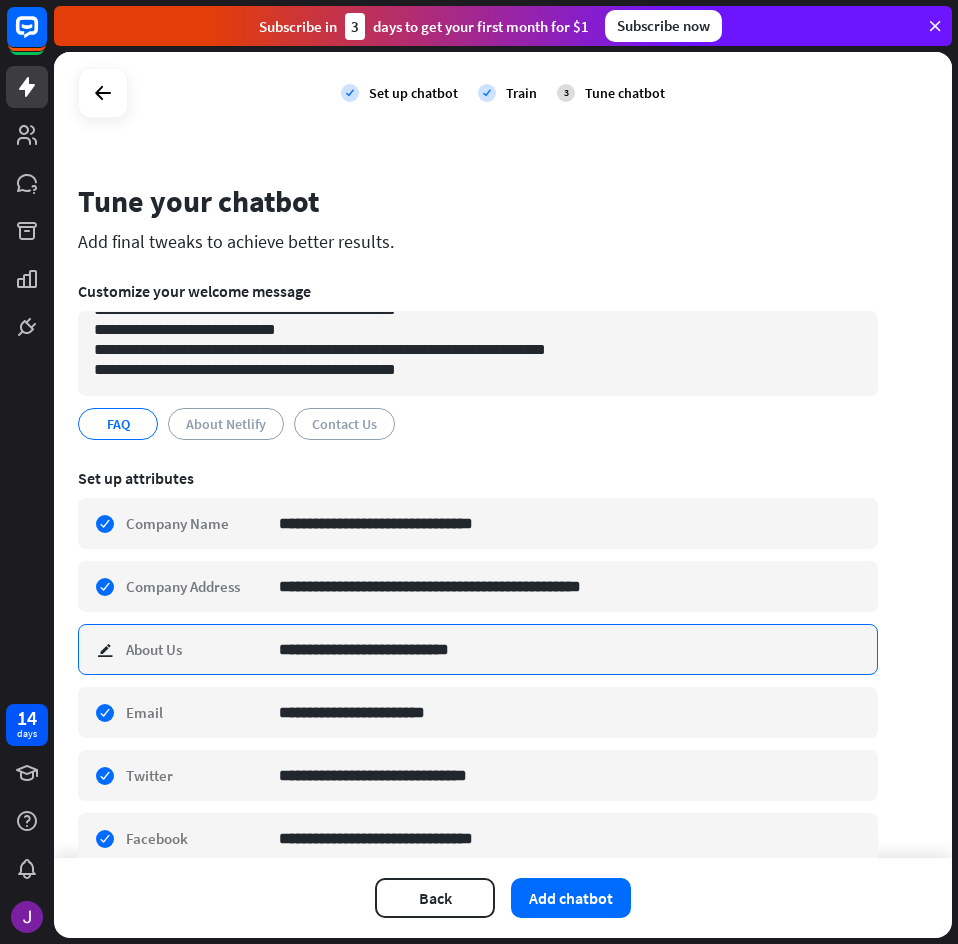 click on "**********" at bounding box center (570, 649) 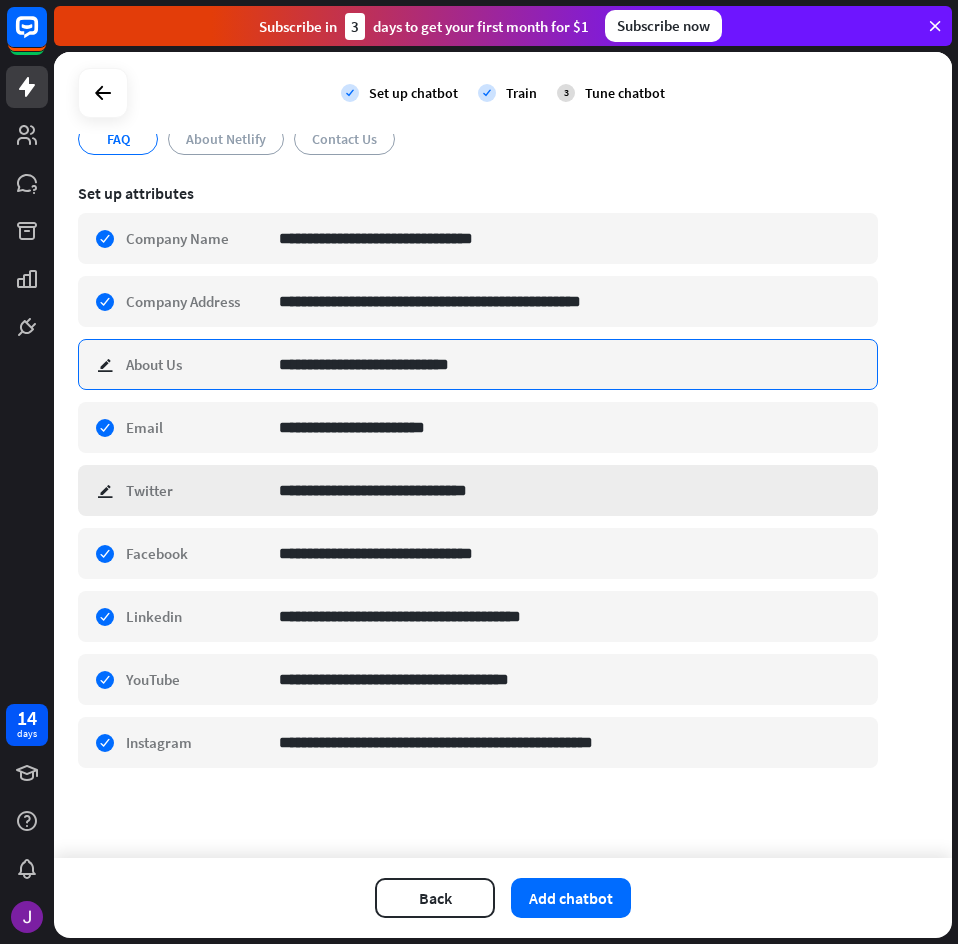 scroll, scrollTop: 0, scrollLeft: 0, axis: both 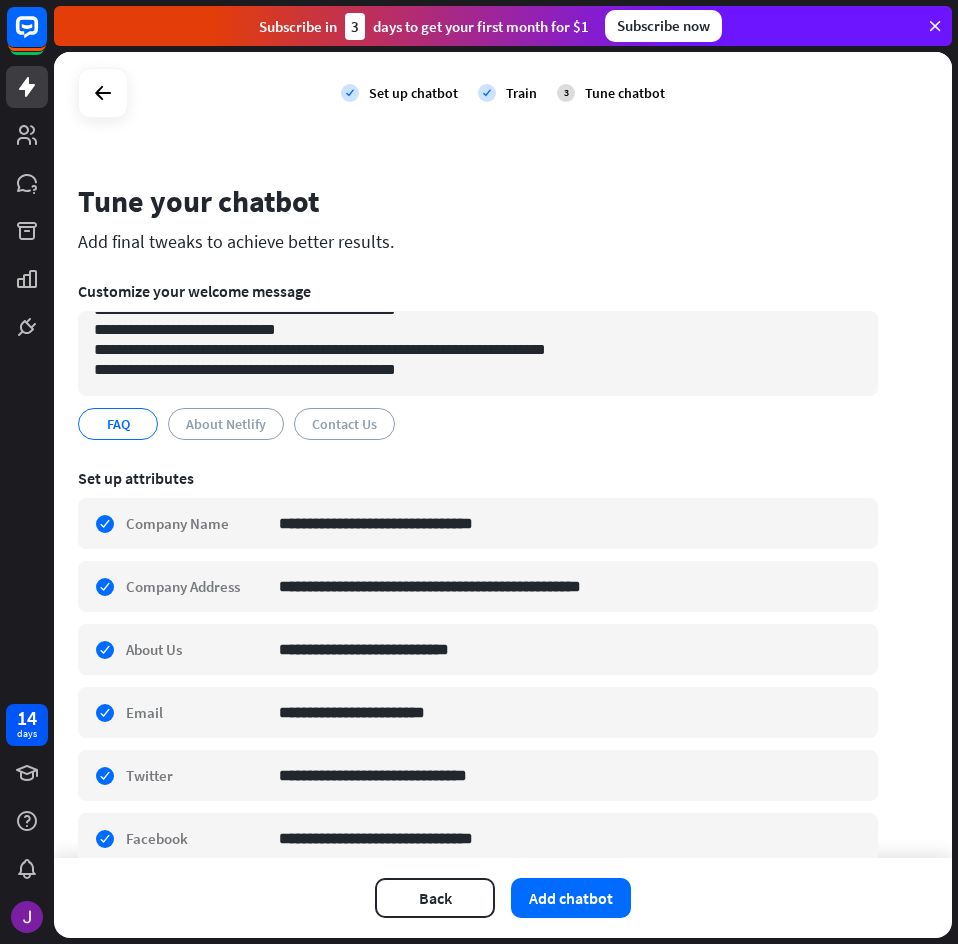 click on "**********" at bounding box center (478, 766) 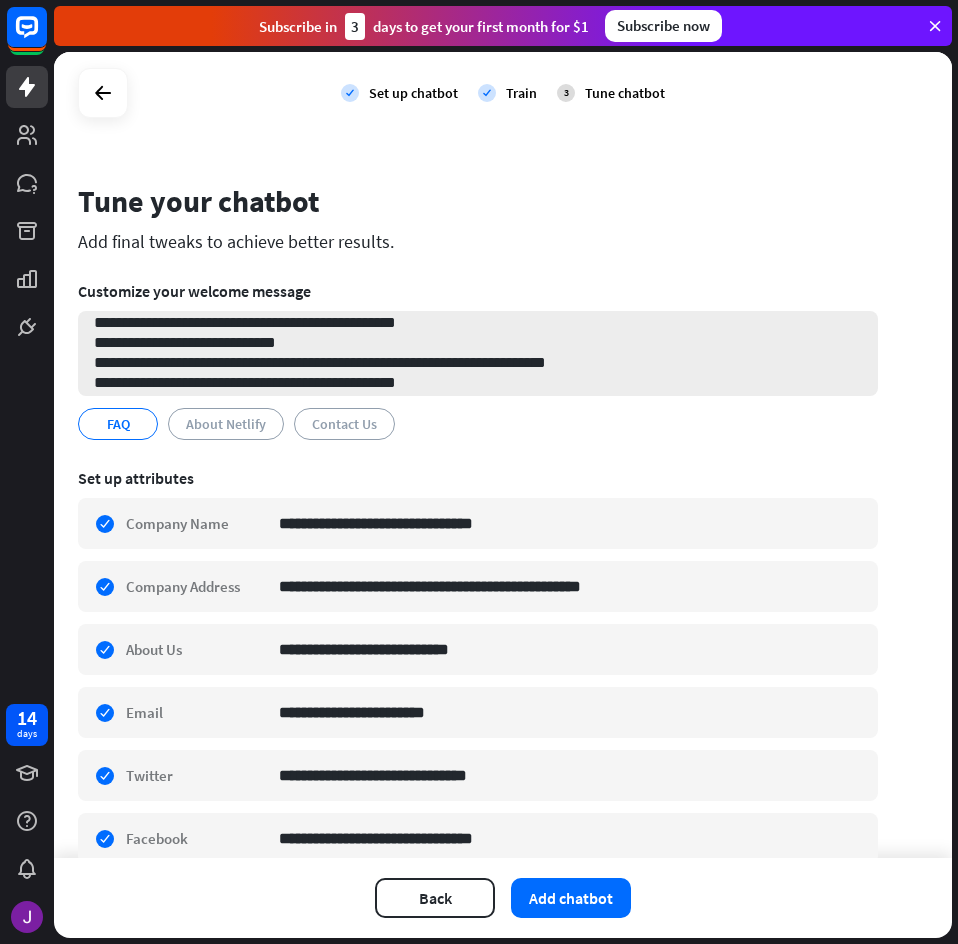 scroll, scrollTop: 27, scrollLeft: 0, axis: vertical 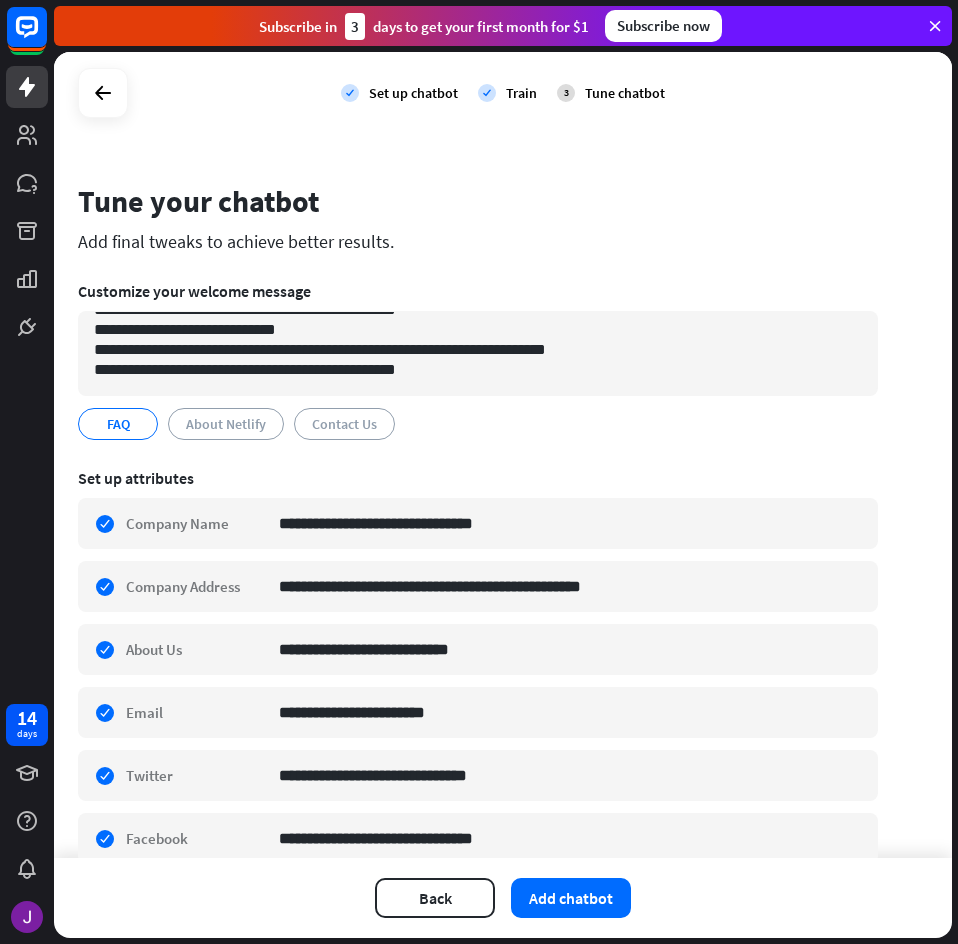 click on "Tune chatbot" at bounding box center [625, 93] 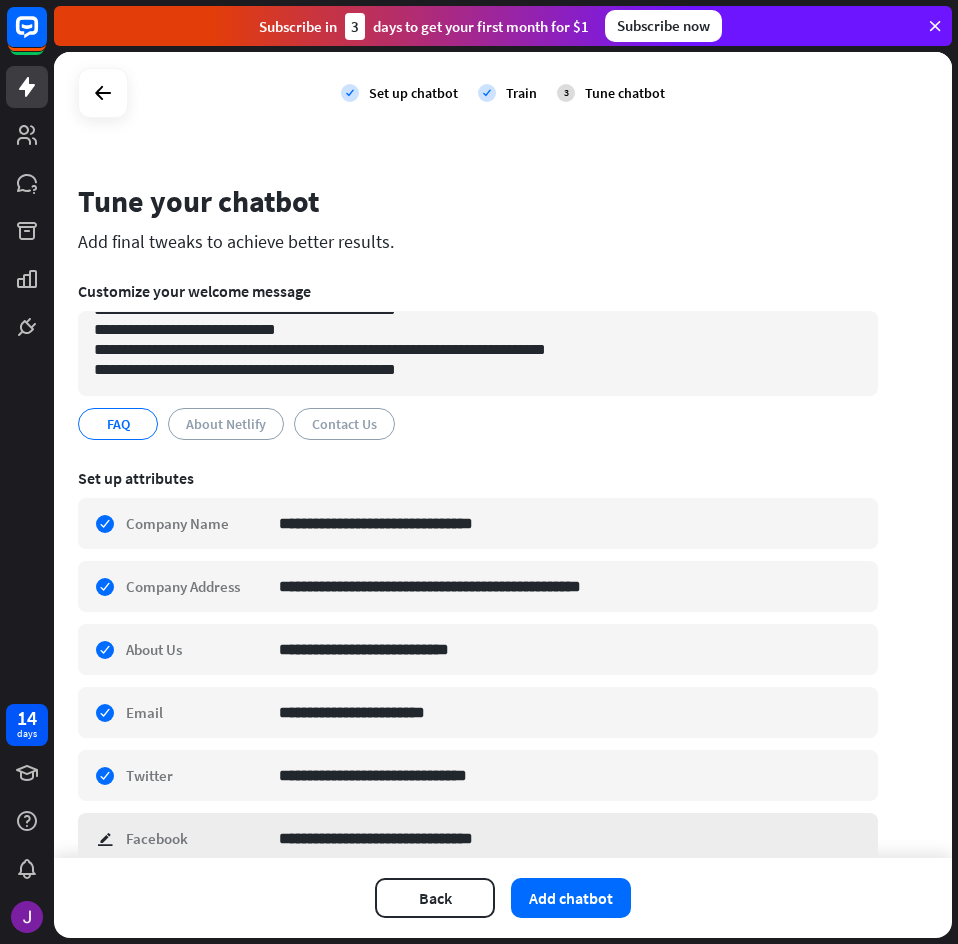 scroll, scrollTop: 285, scrollLeft: 0, axis: vertical 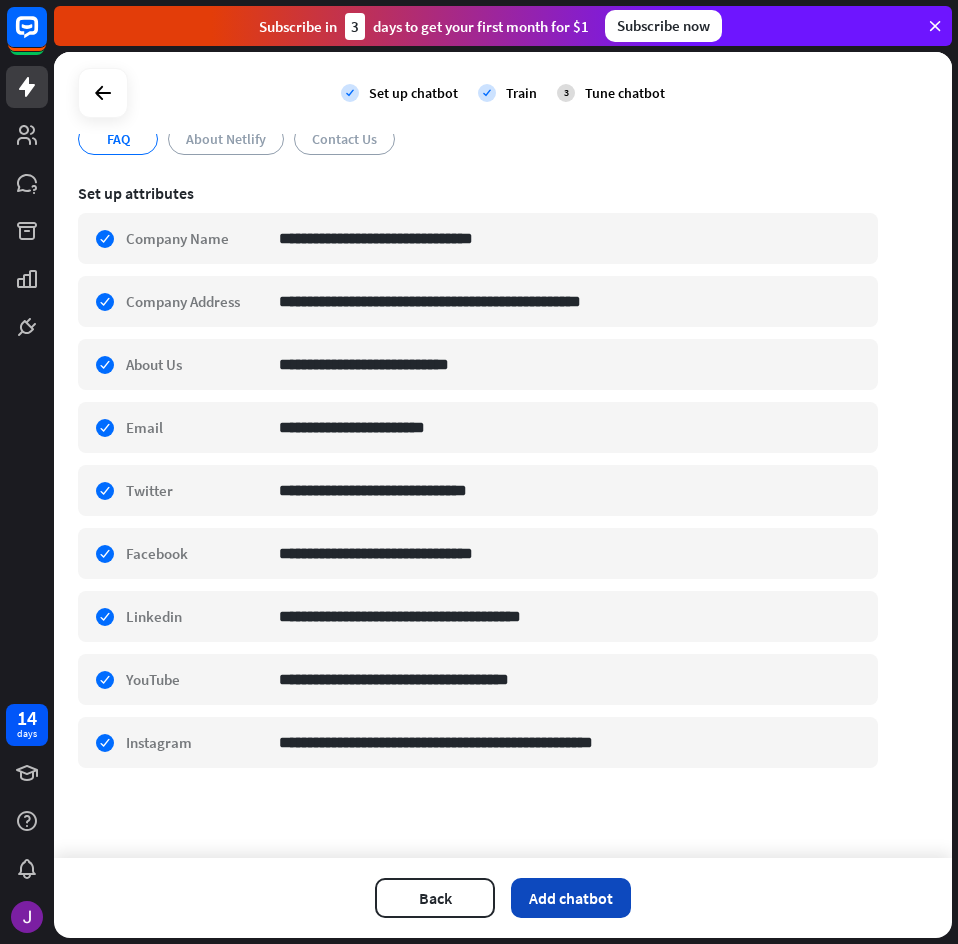 click on "Add chatbot" at bounding box center [571, 898] 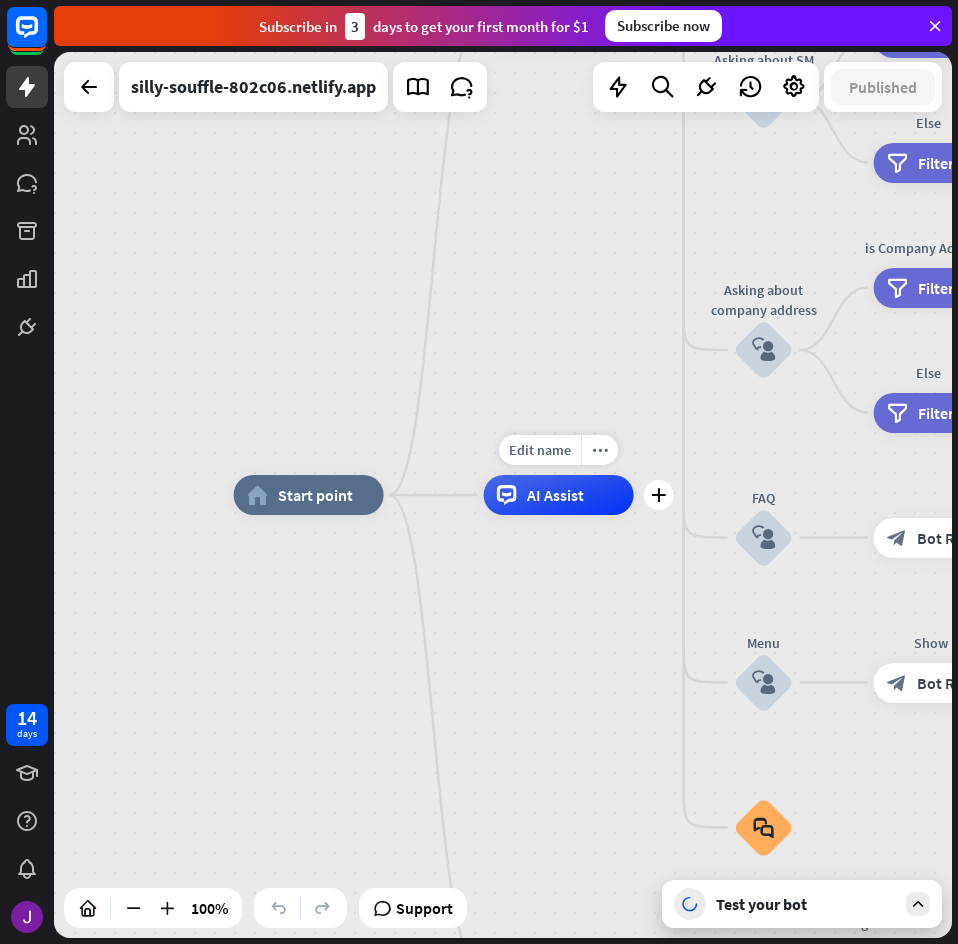 click on "Edit name   more_horiz         plus       AI Assist" at bounding box center [559, 495] 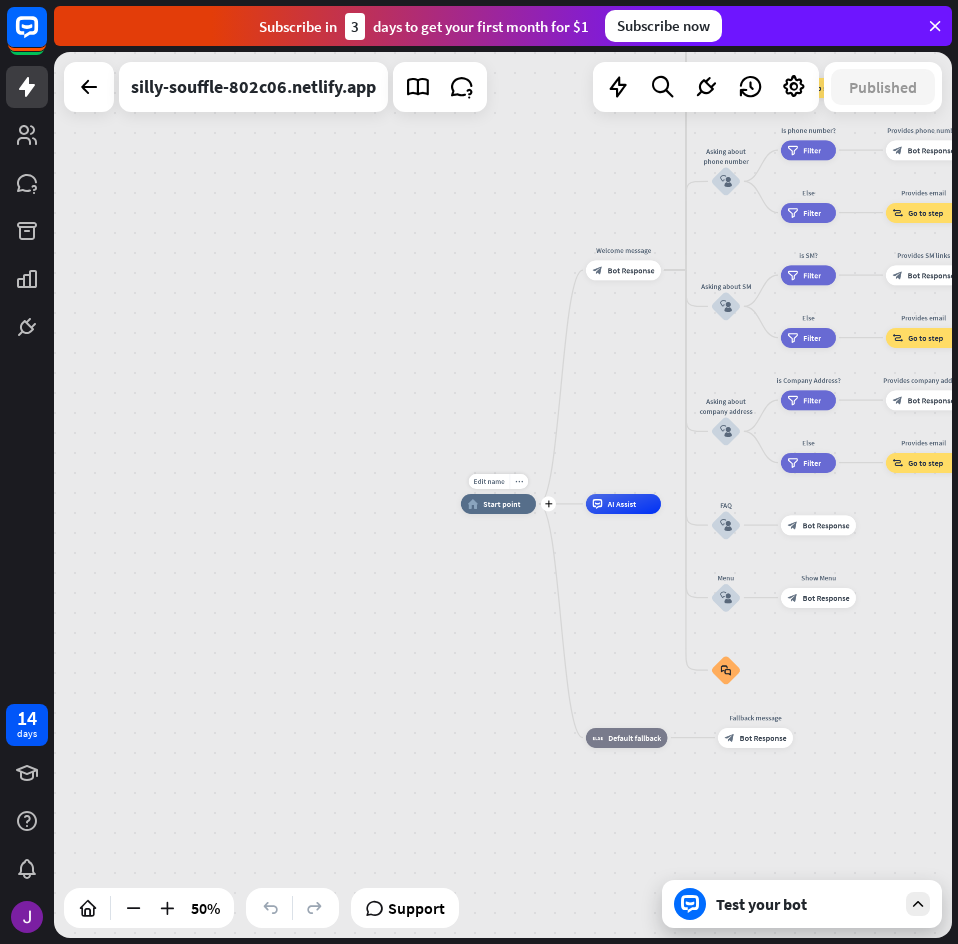 click on "home_2   Start point" at bounding box center [498, 504] 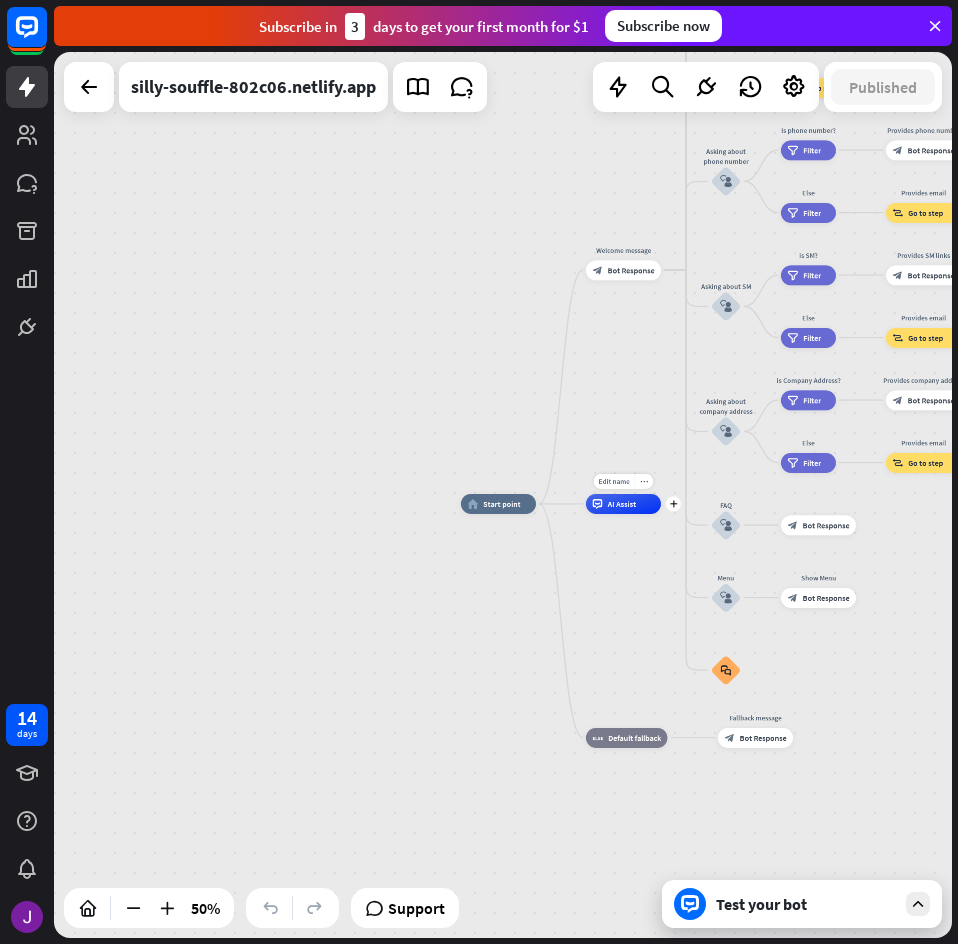 click on "AI Assist" at bounding box center (623, 504) 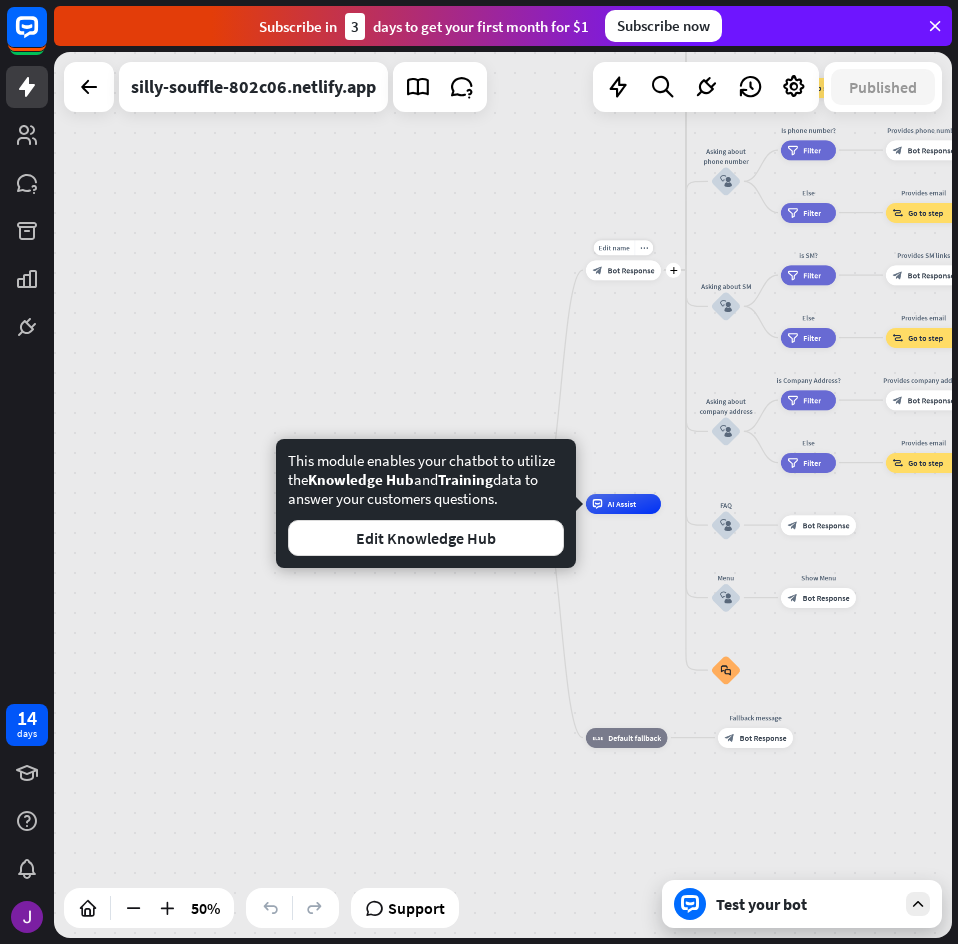 click on "Bot Response" at bounding box center (630, 270) 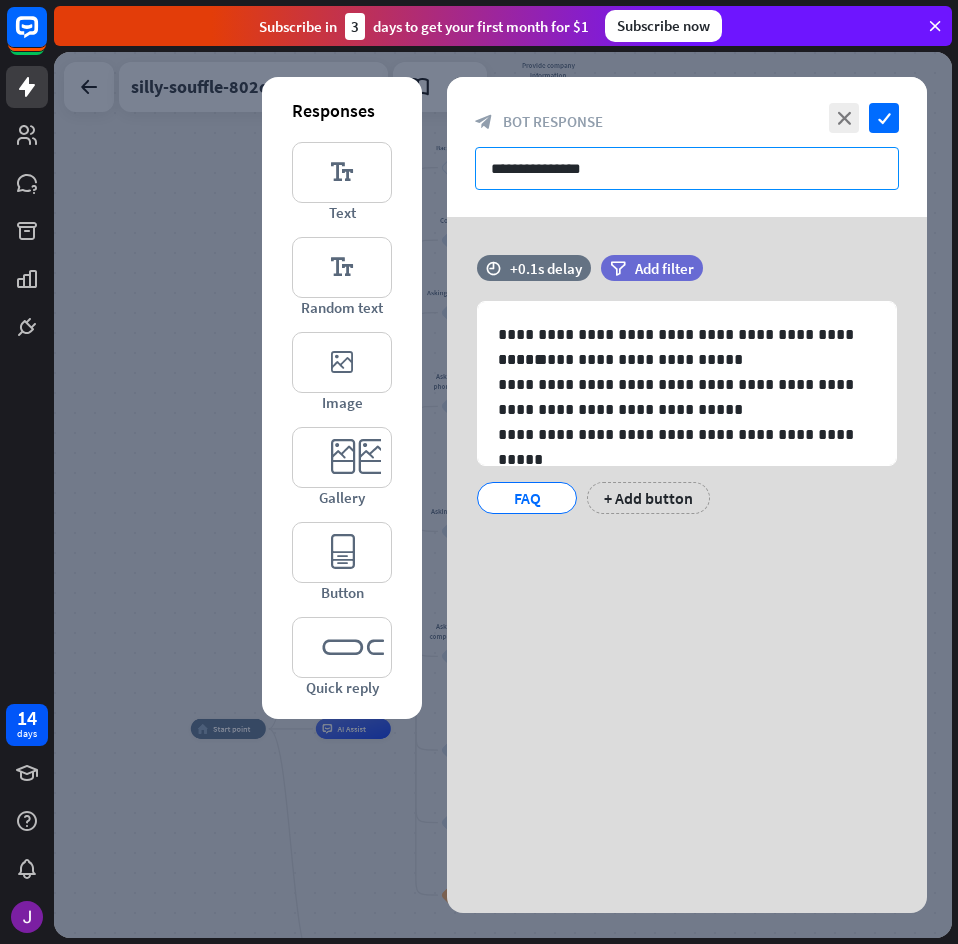 click on "**********" at bounding box center (687, 168) 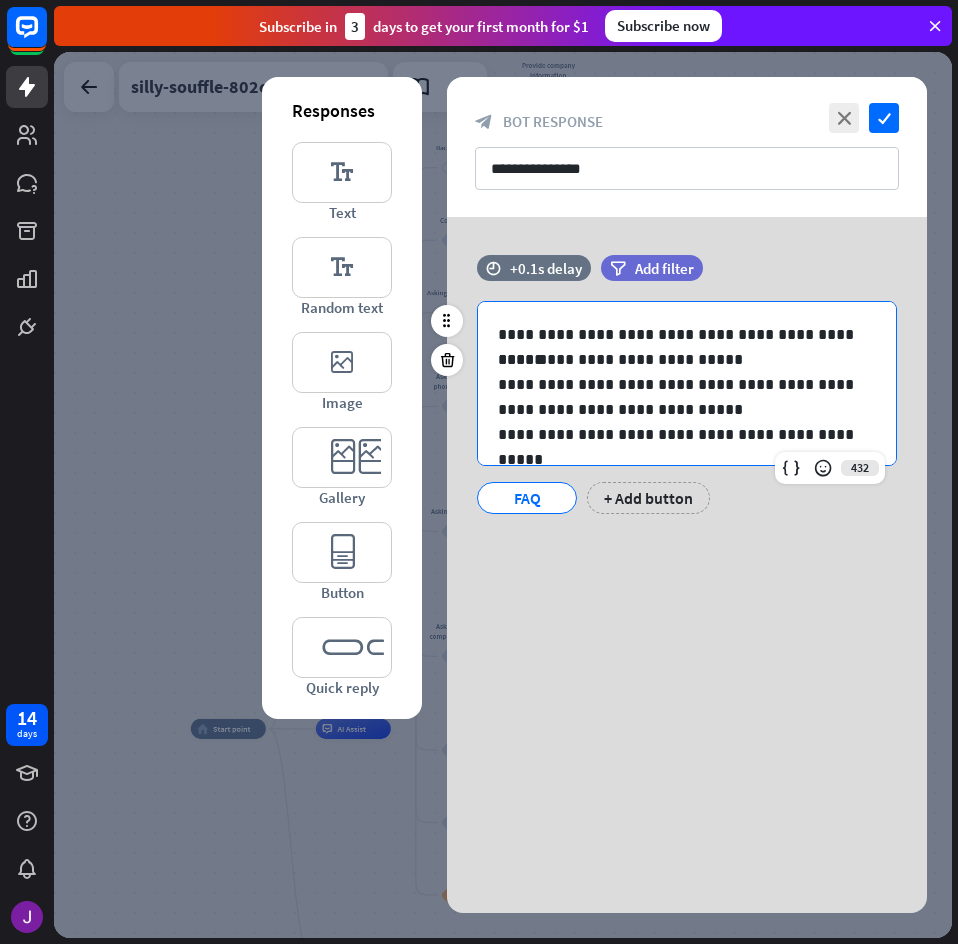 click on "**********" at bounding box center (679, 334) 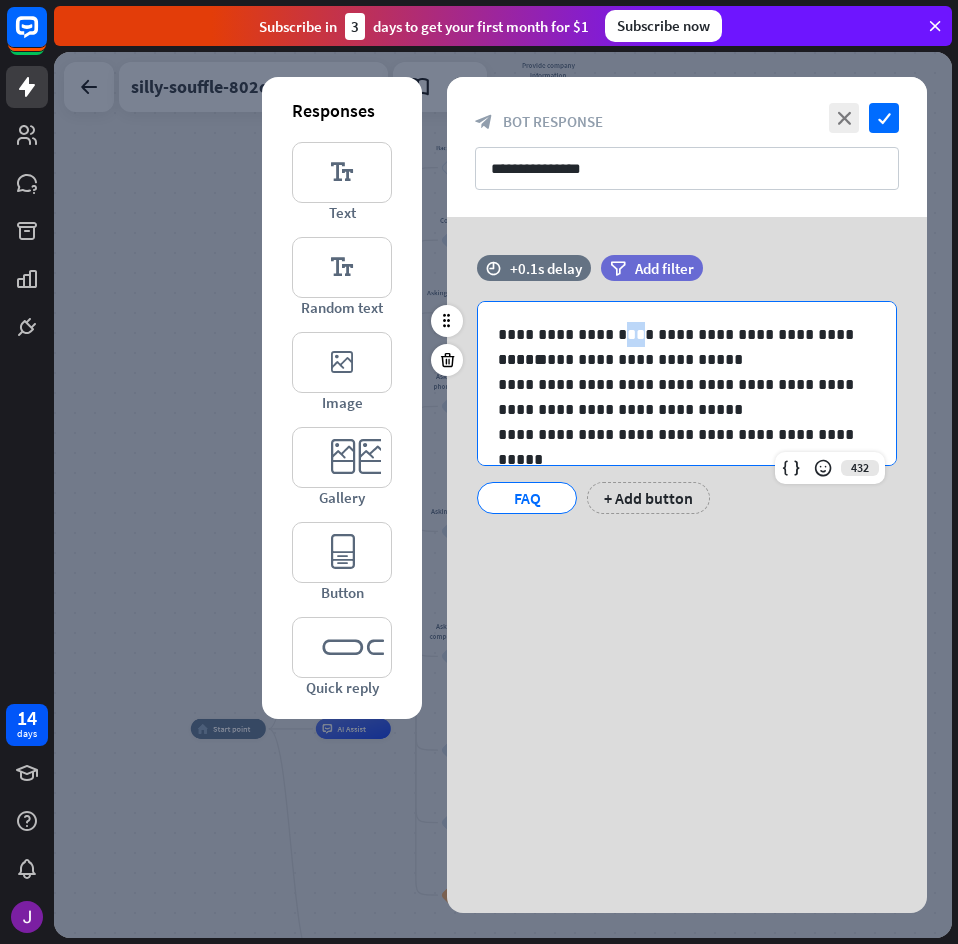 click on "**********" at bounding box center [679, 334] 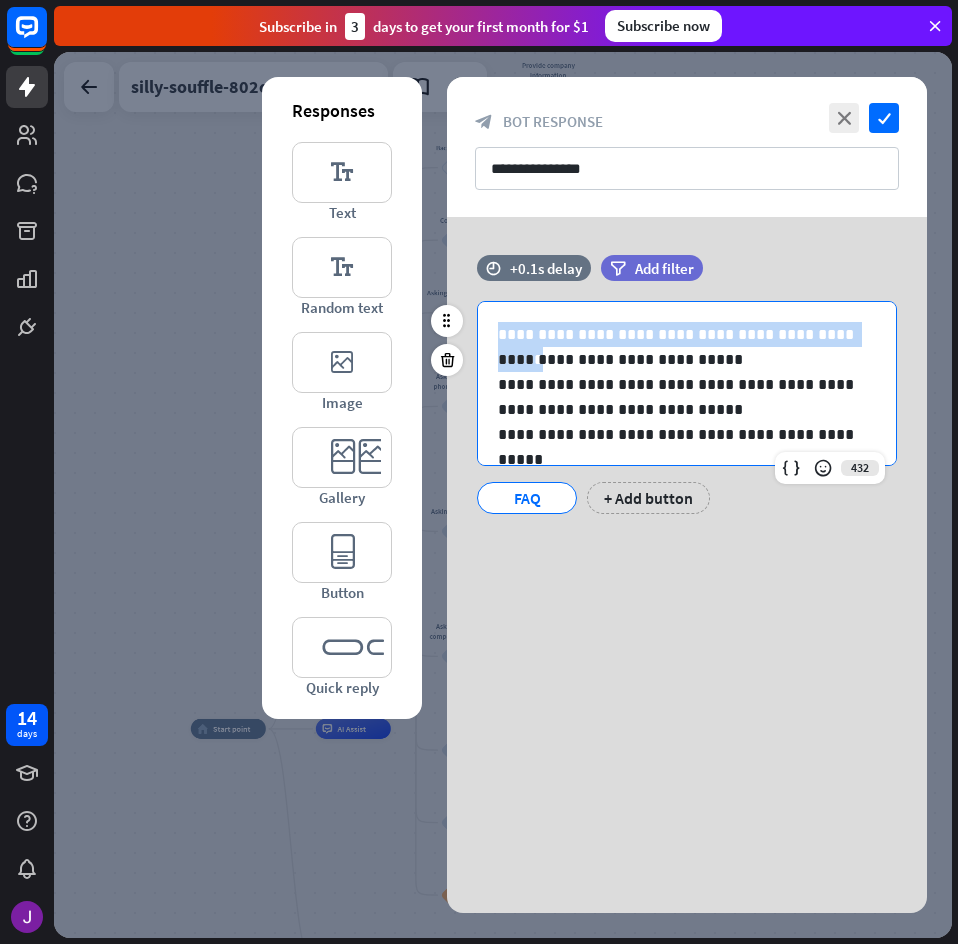 click on "**********" at bounding box center [679, 334] 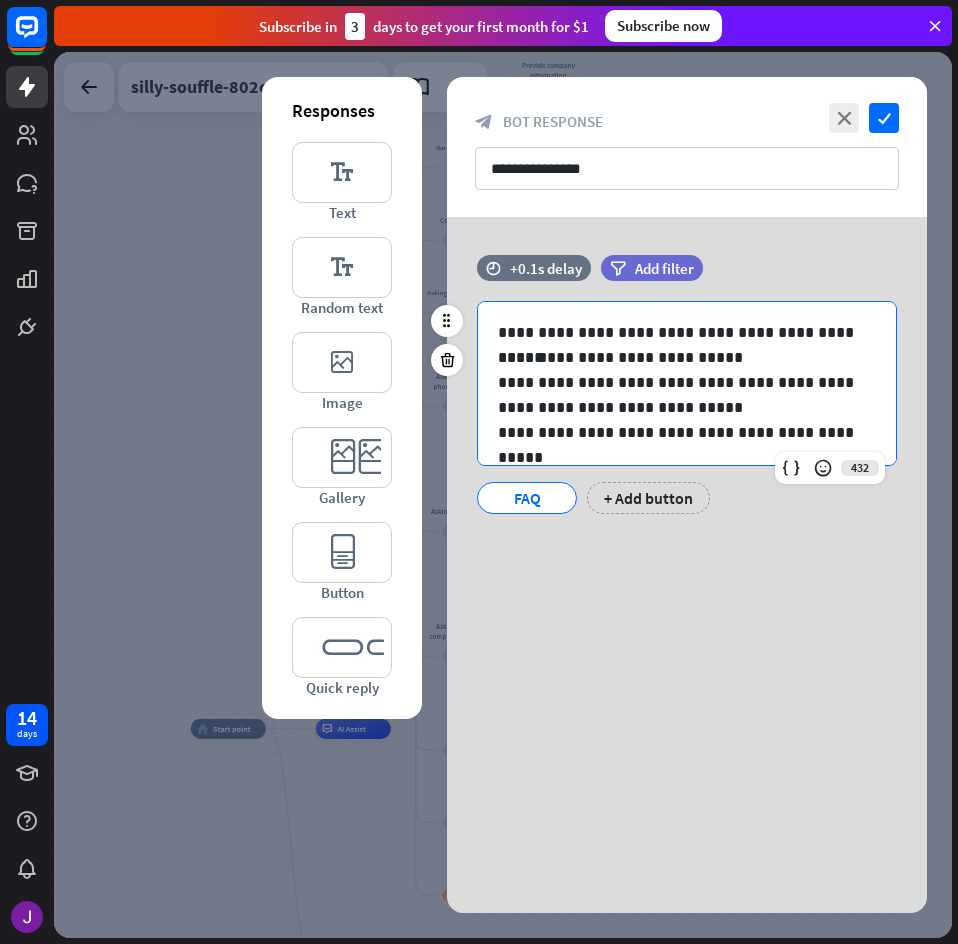 click on "**********" at bounding box center (679, 395) 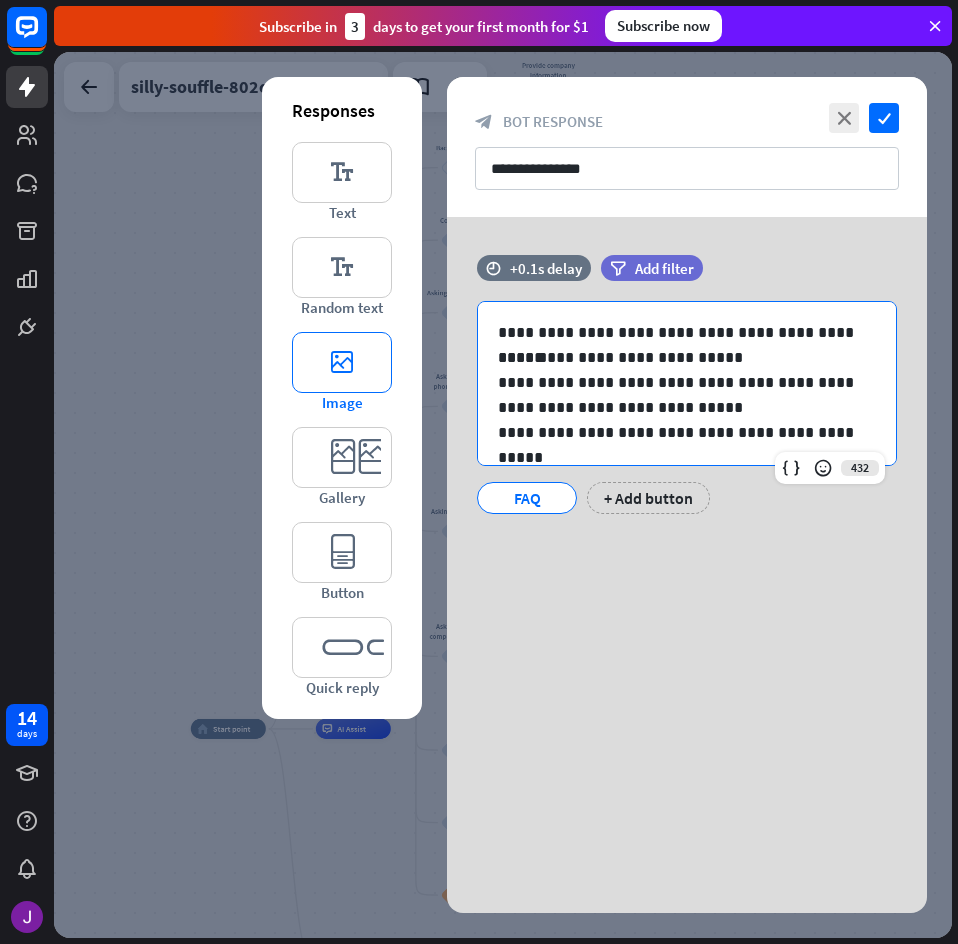 click on "editor_image" at bounding box center [342, 362] 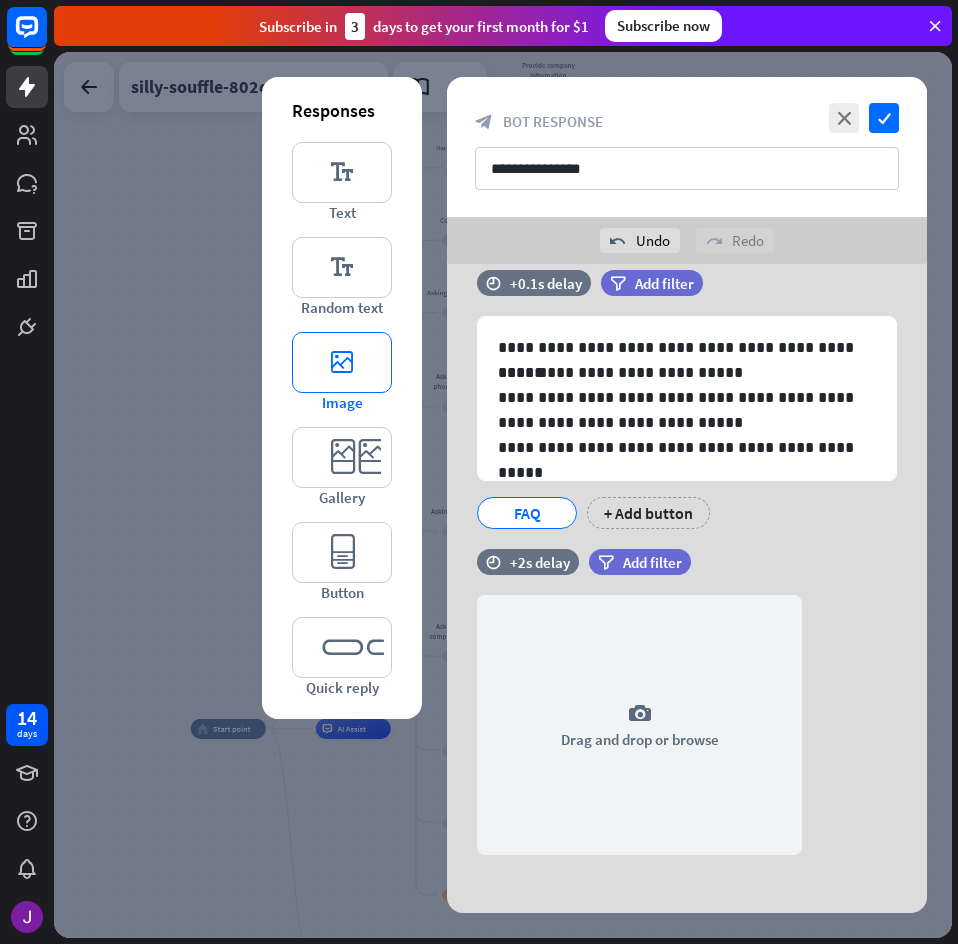 scroll, scrollTop: 44, scrollLeft: 0, axis: vertical 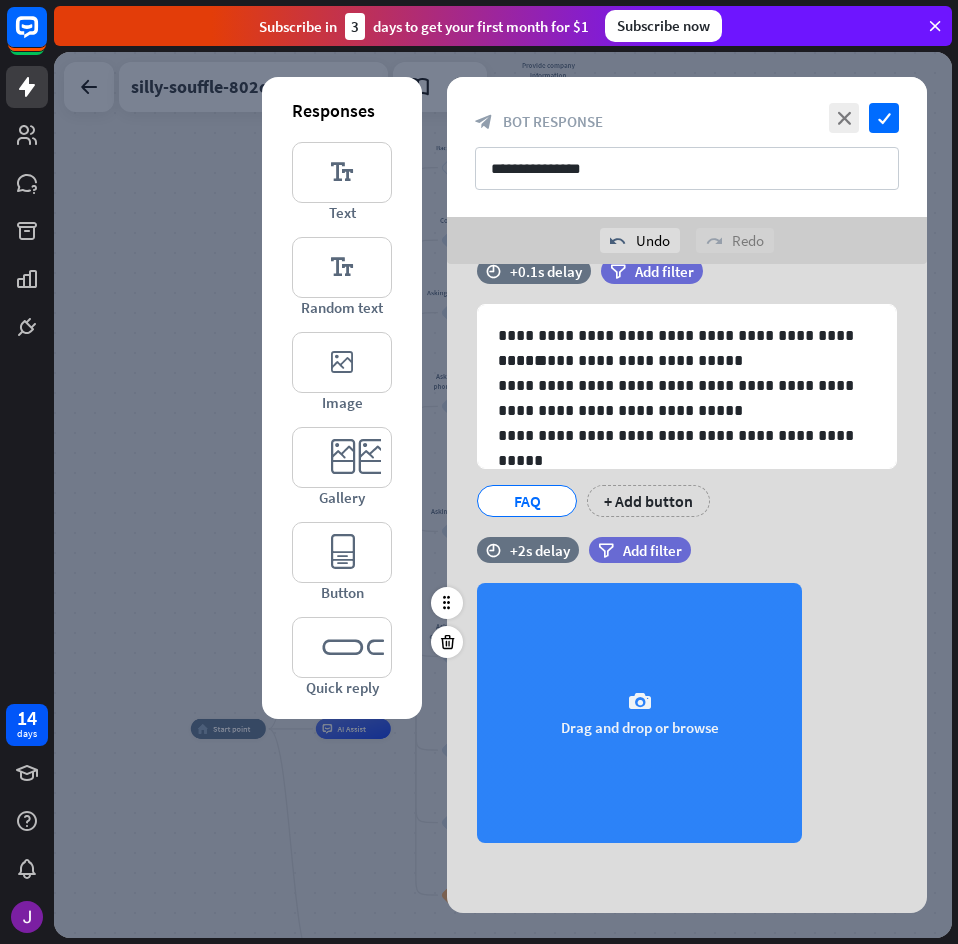 click on "camera
Drag and drop or browse" at bounding box center (639, 713) 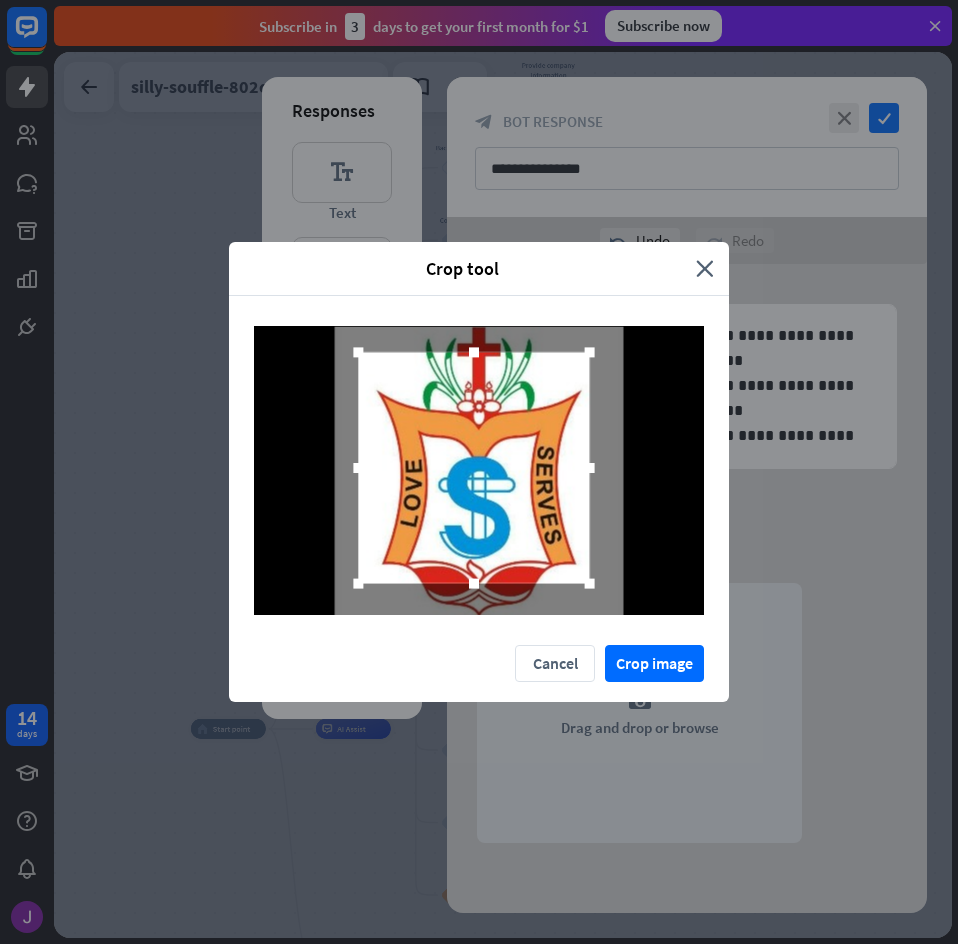 click at bounding box center [473, 467] 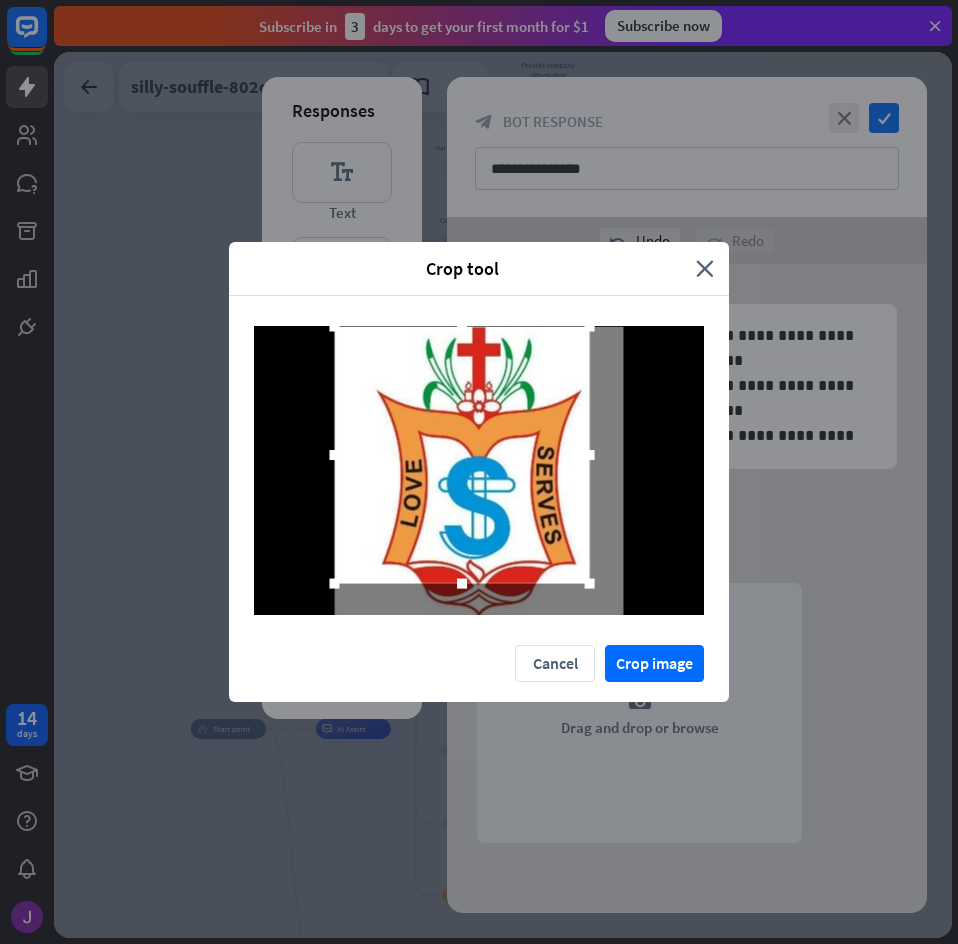 drag, startPoint x: 367, startPoint y: 356, endPoint x: 312, endPoint y: 309, distance: 72.34639 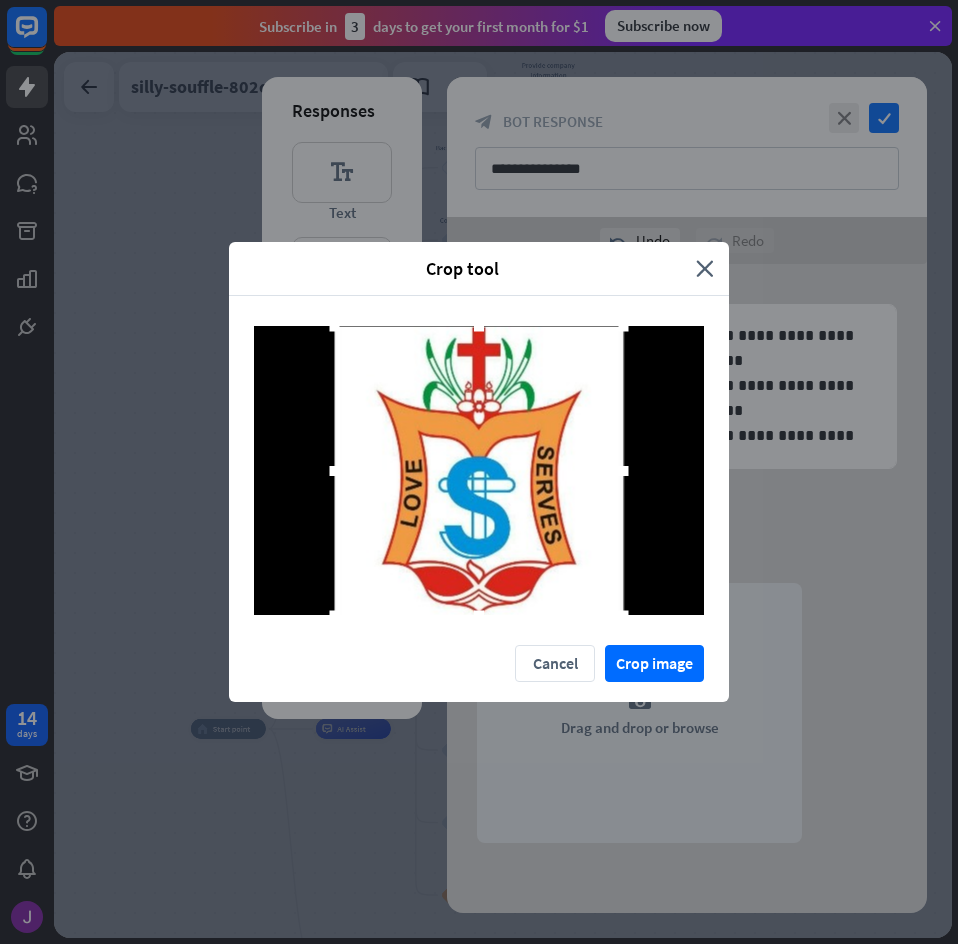 drag, startPoint x: 588, startPoint y: 589, endPoint x: 647, endPoint y: 627, distance: 70.178345 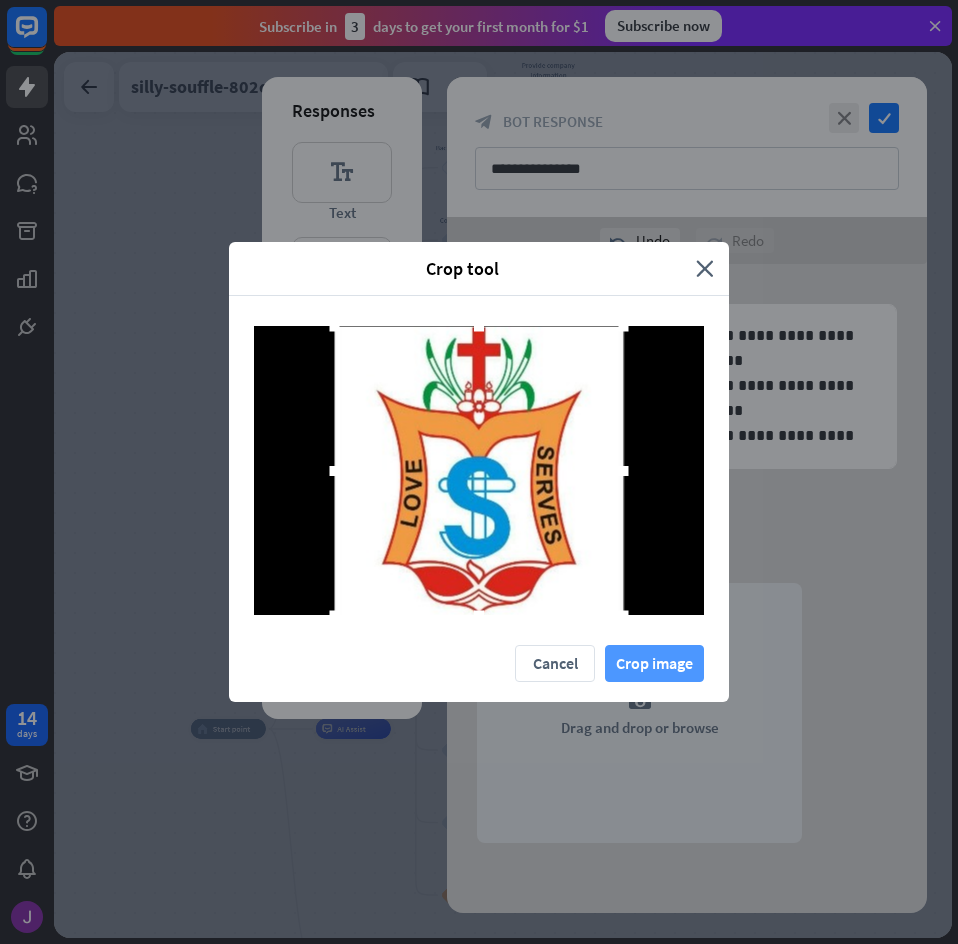 click on "Crop image" at bounding box center [654, 663] 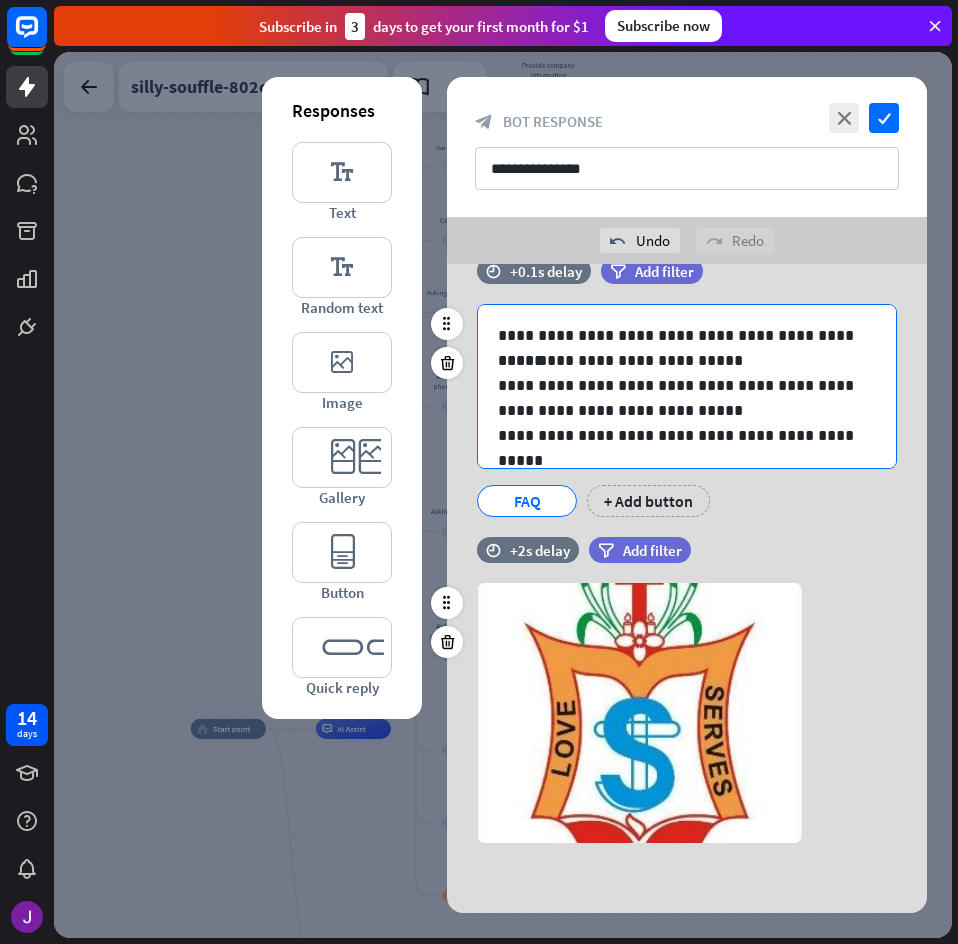 scroll, scrollTop: 0, scrollLeft: 0, axis: both 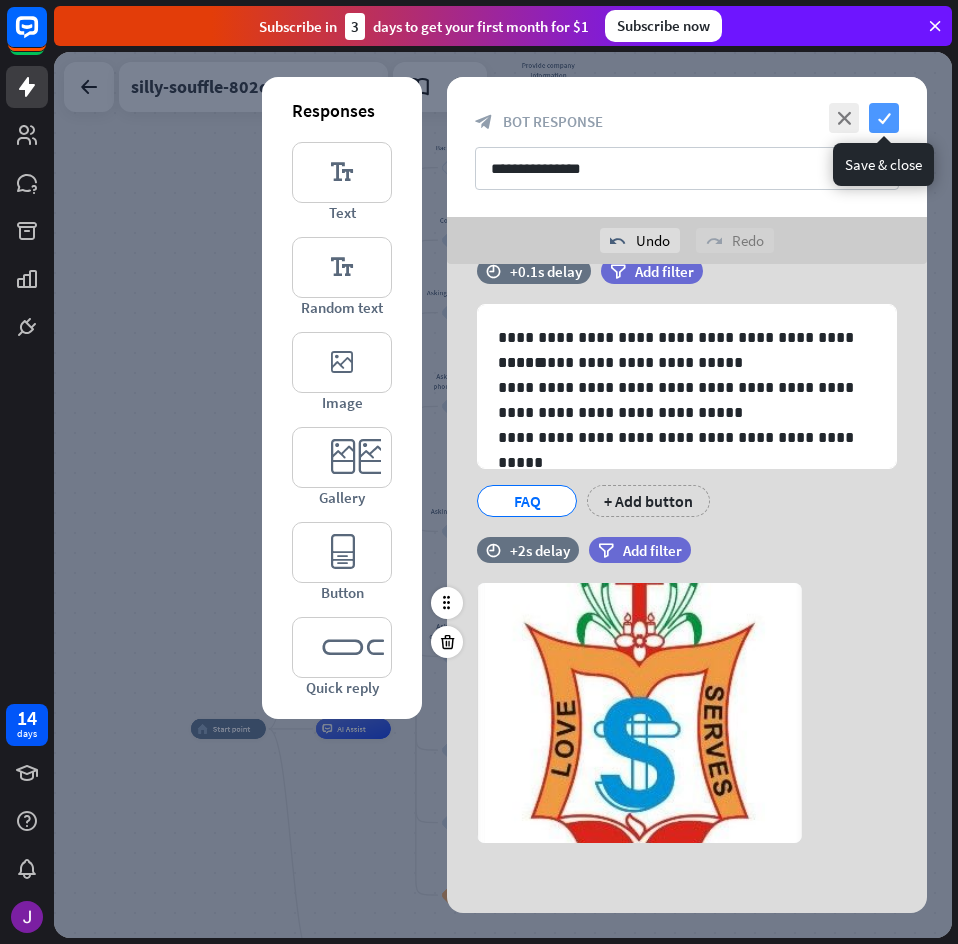 click on "check" at bounding box center [884, 118] 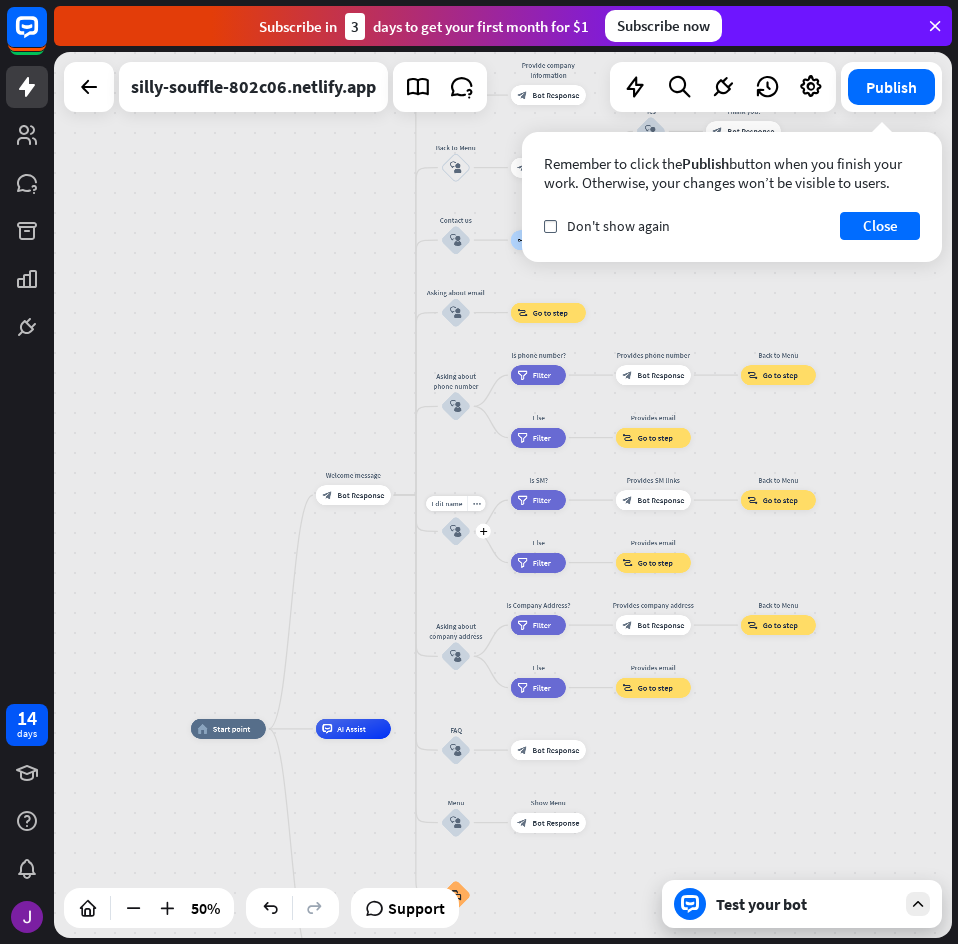 click on "block_user_input" at bounding box center [456, 531] 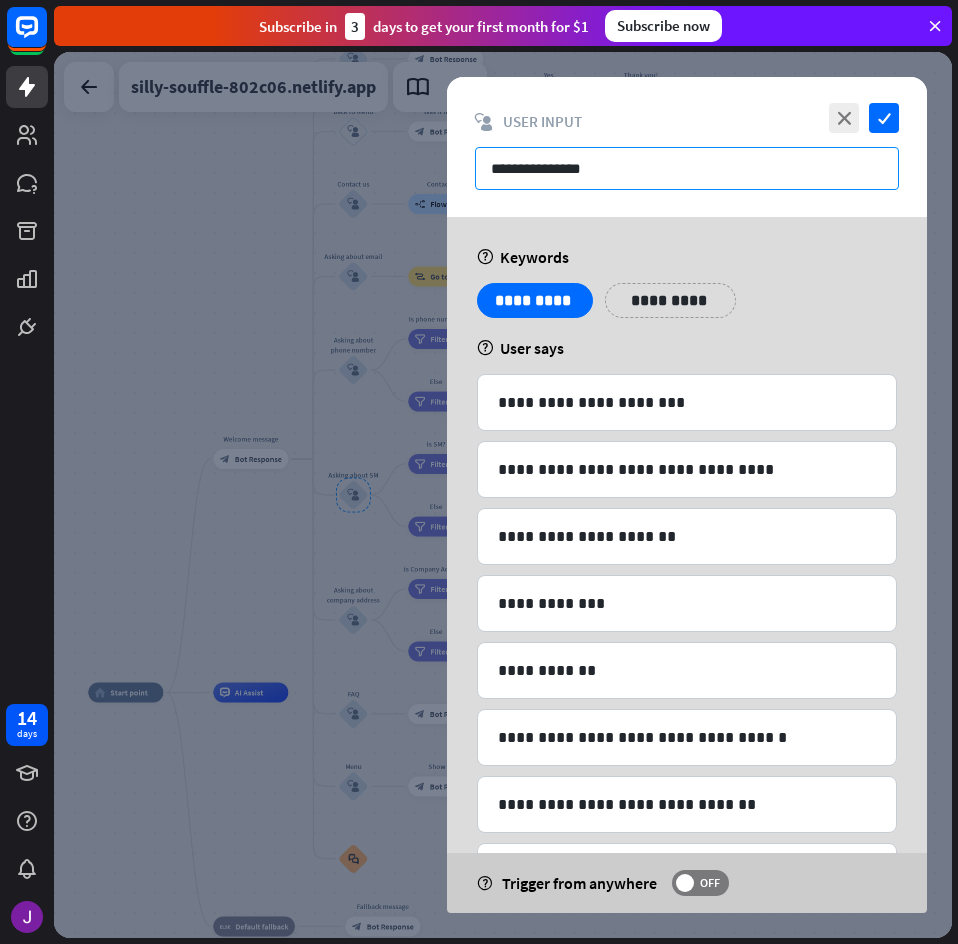 click on "**********" at bounding box center [687, 168] 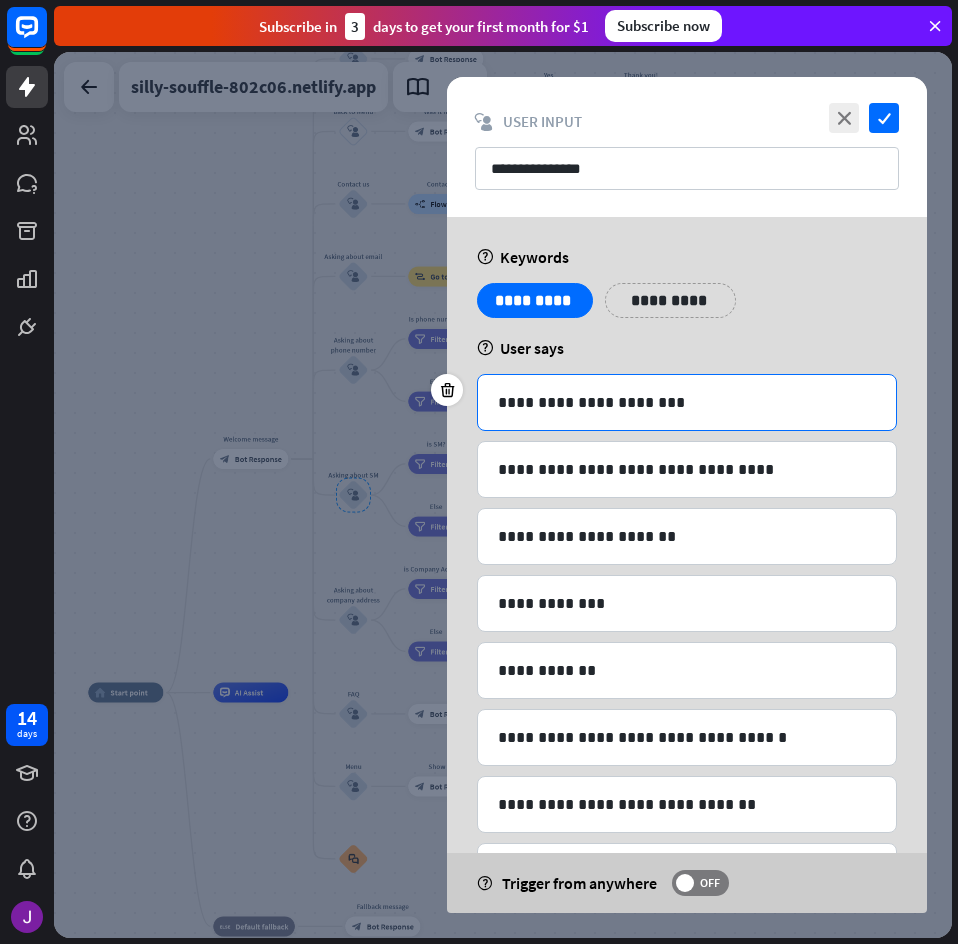 click on "**********" at bounding box center [687, 402] 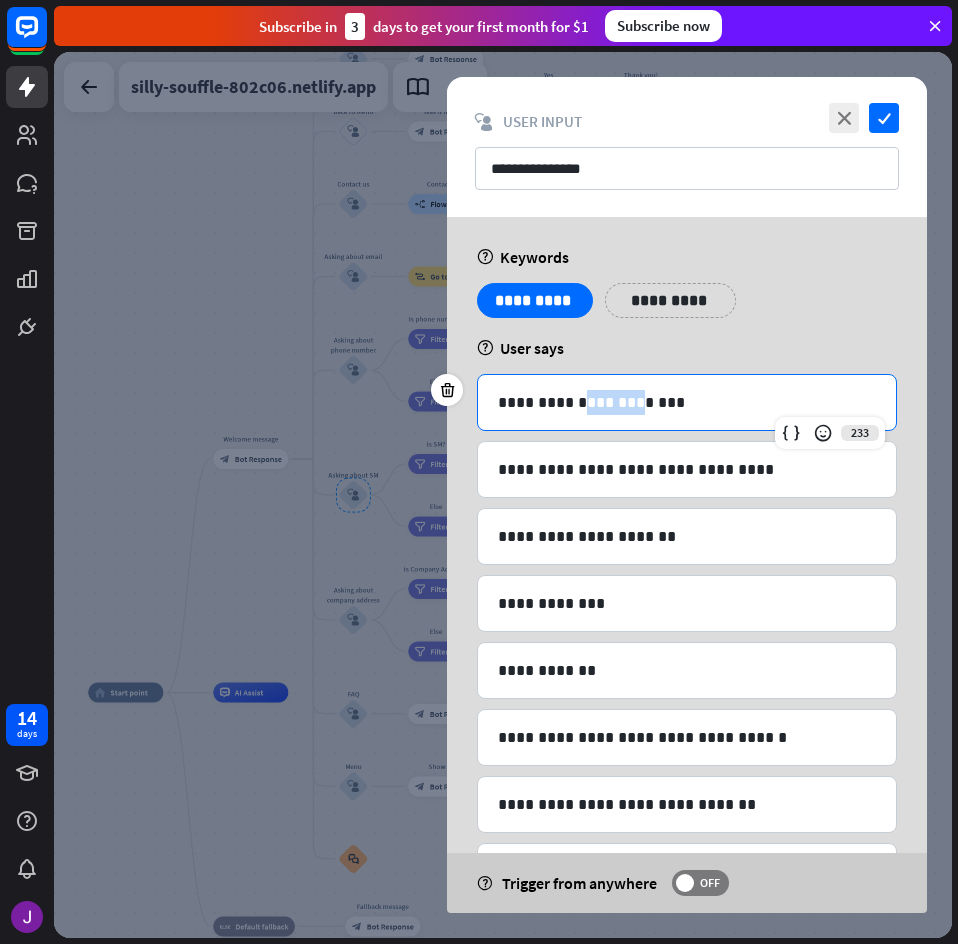 click on "**********" at bounding box center [687, 402] 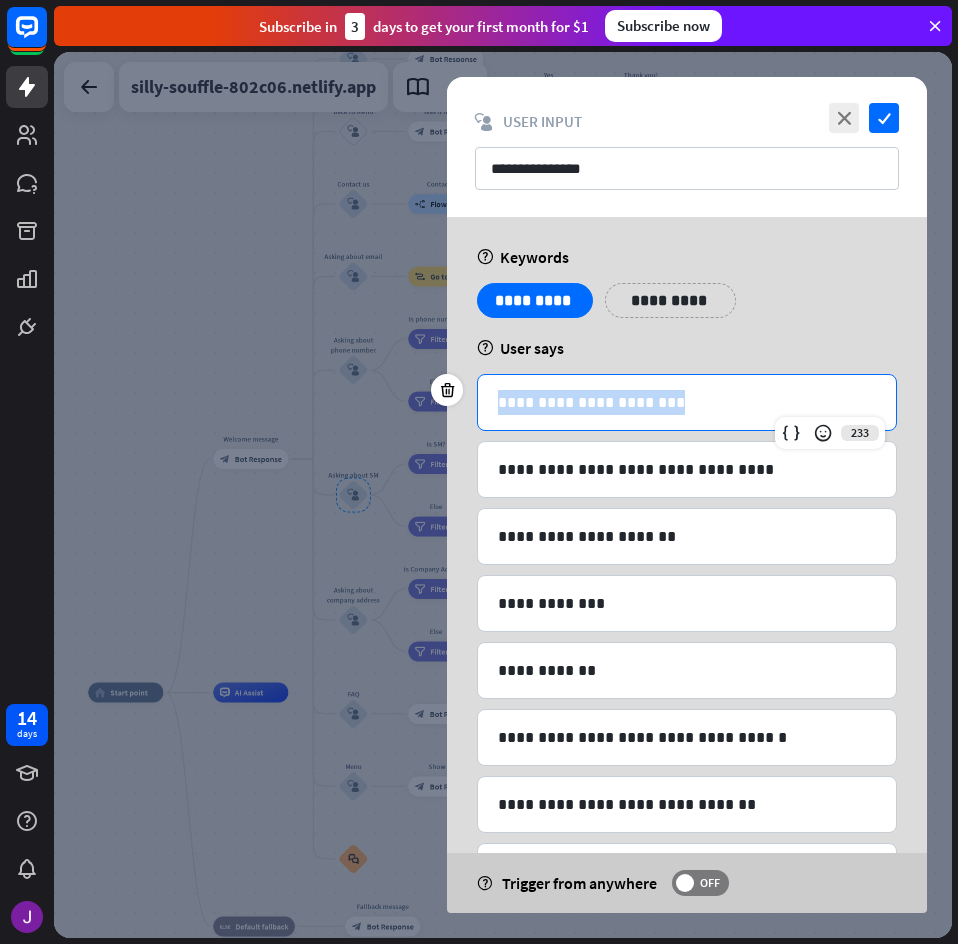 click on "**********" at bounding box center (687, 402) 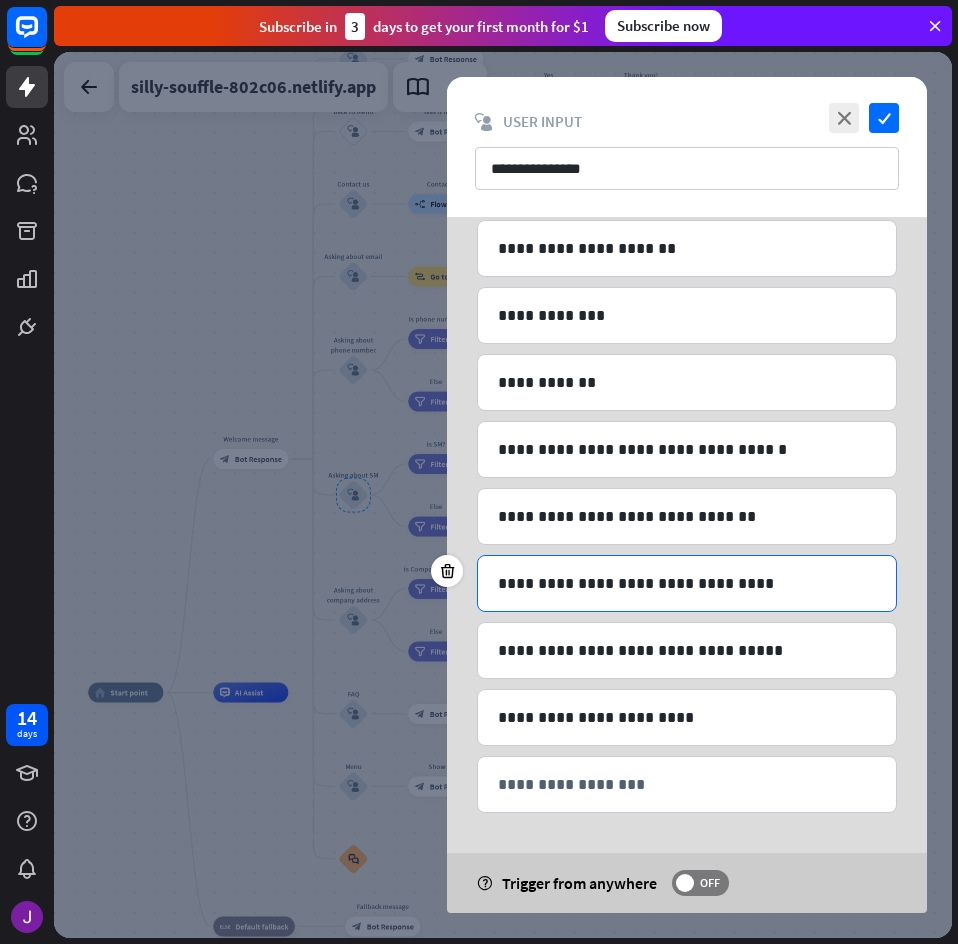 scroll, scrollTop: 0, scrollLeft: 0, axis: both 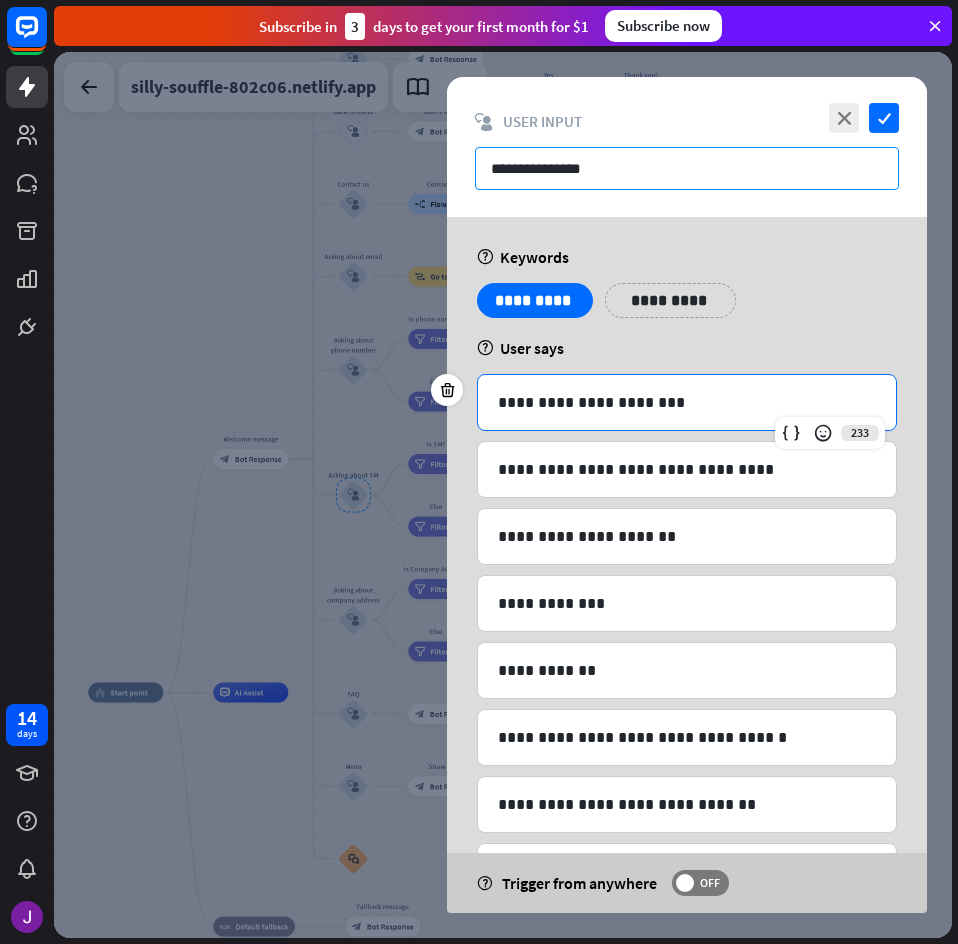 click on "**********" at bounding box center (687, 168) 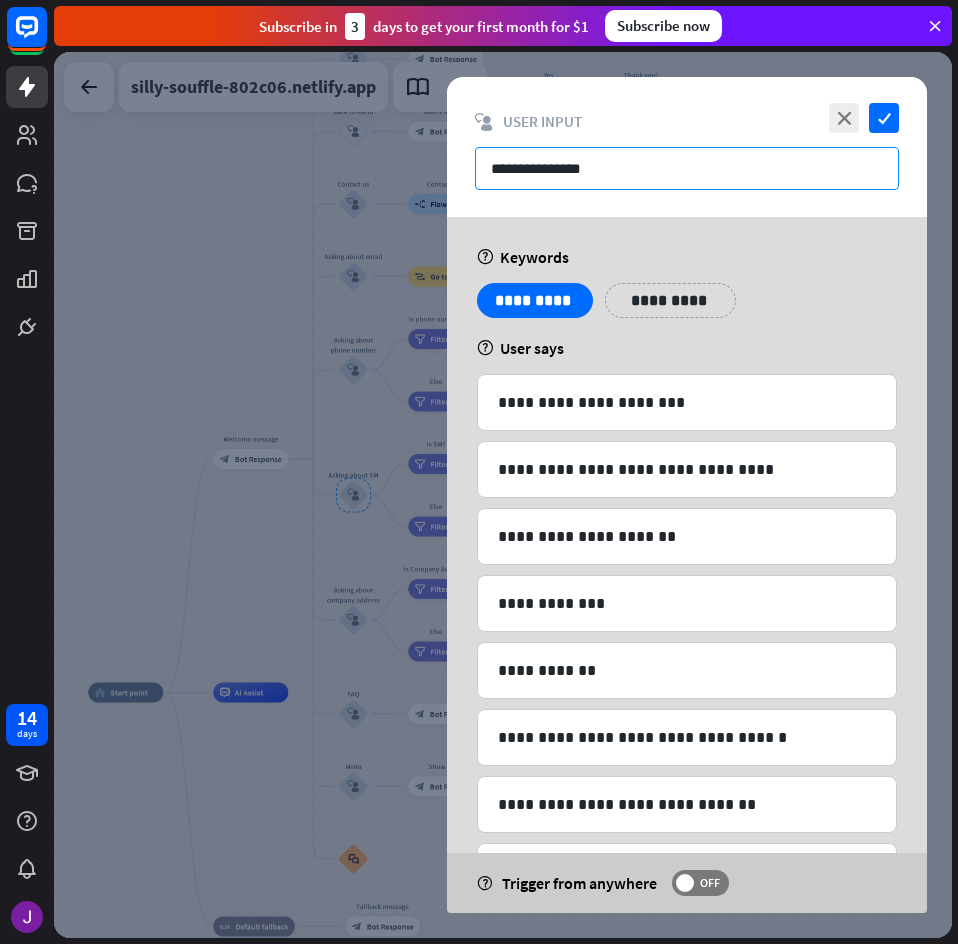 click on "**********" at bounding box center [687, 168] 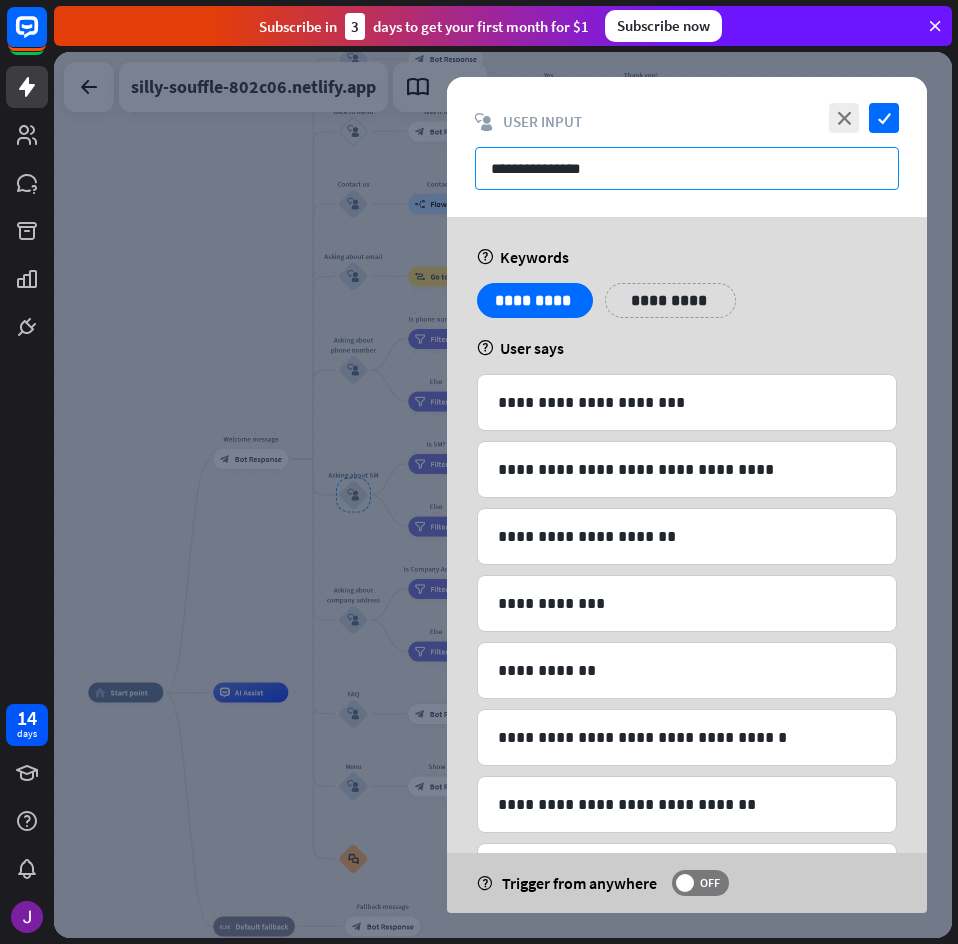 click on "**********" at bounding box center [687, 168] 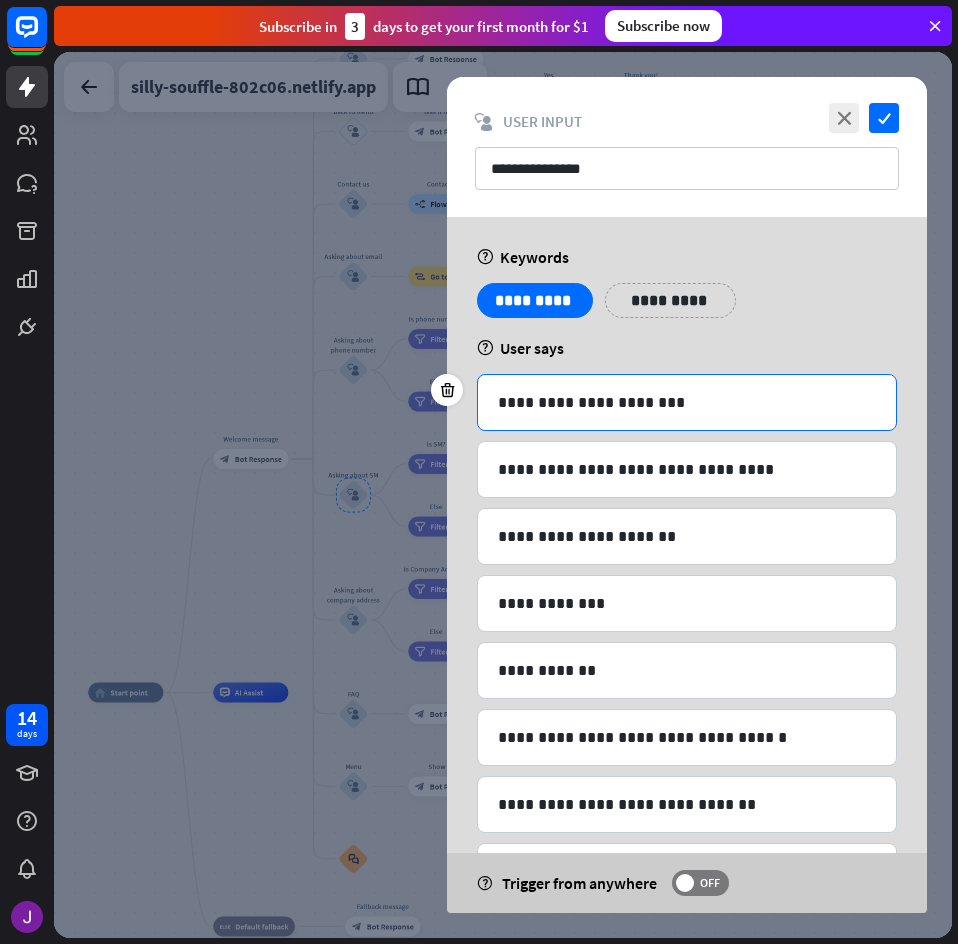 click on "**********" at bounding box center (687, 402) 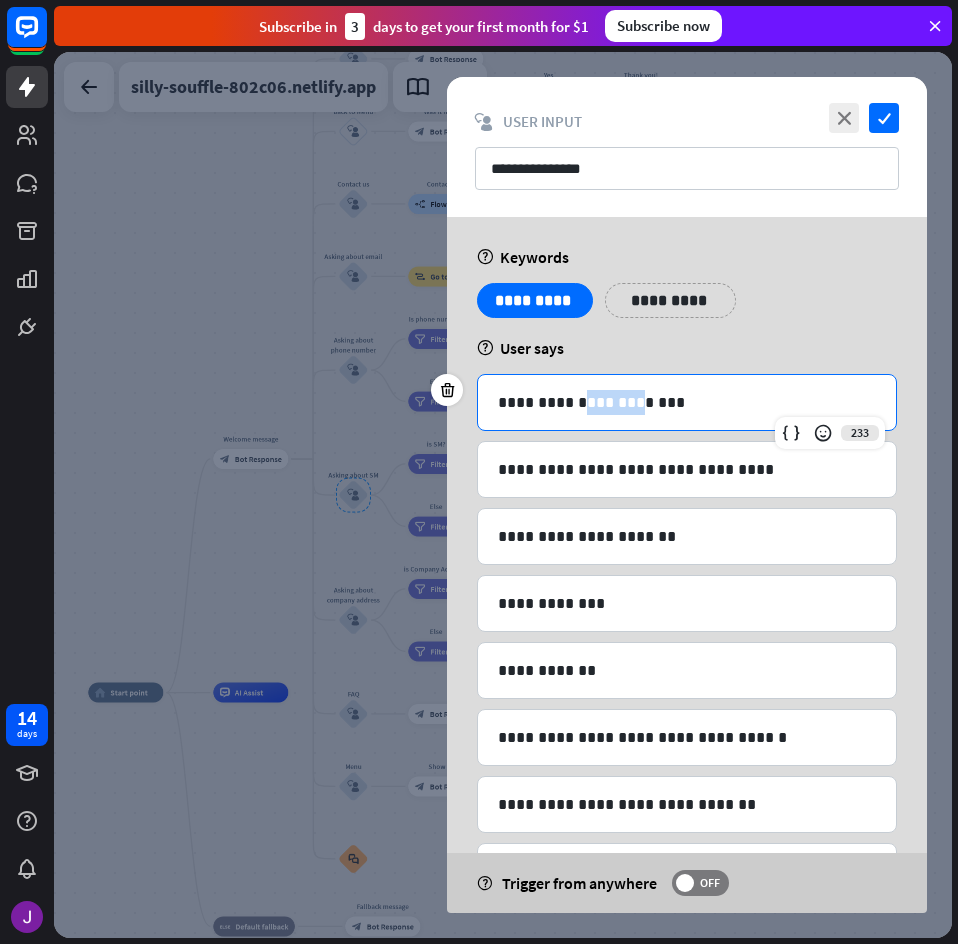 click on "**********" at bounding box center (687, 402) 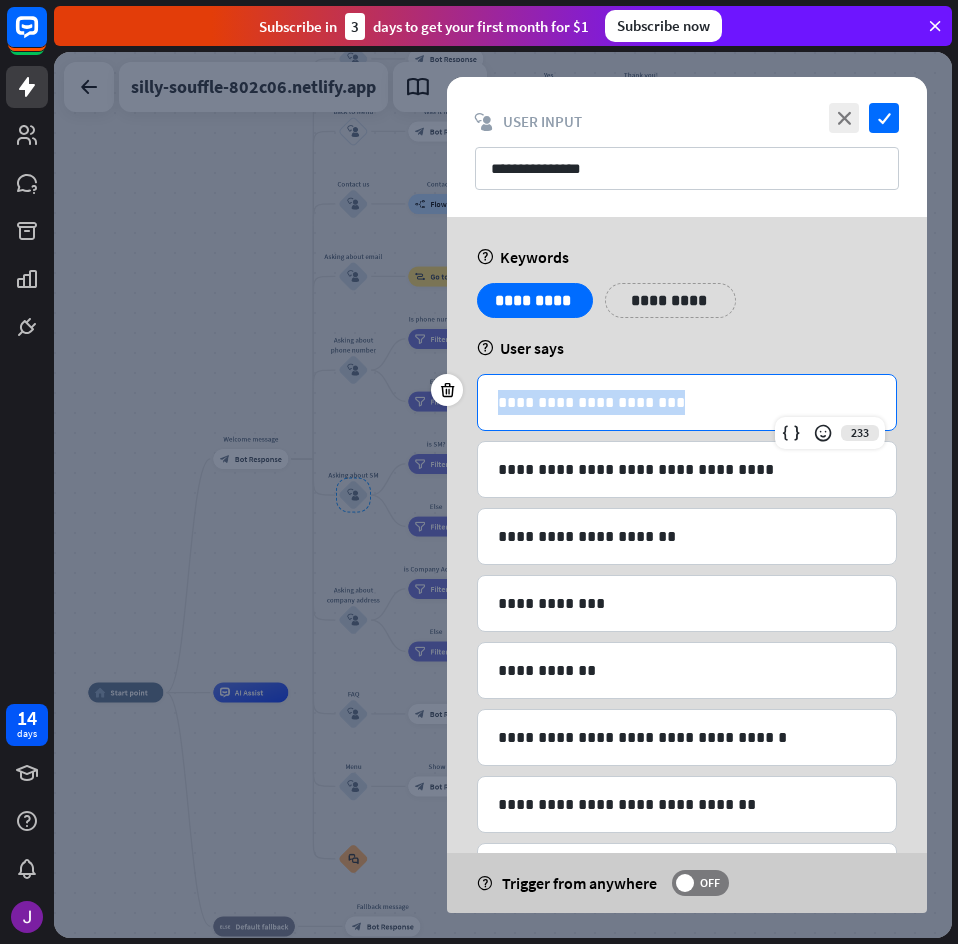 click on "**********" at bounding box center (687, 402) 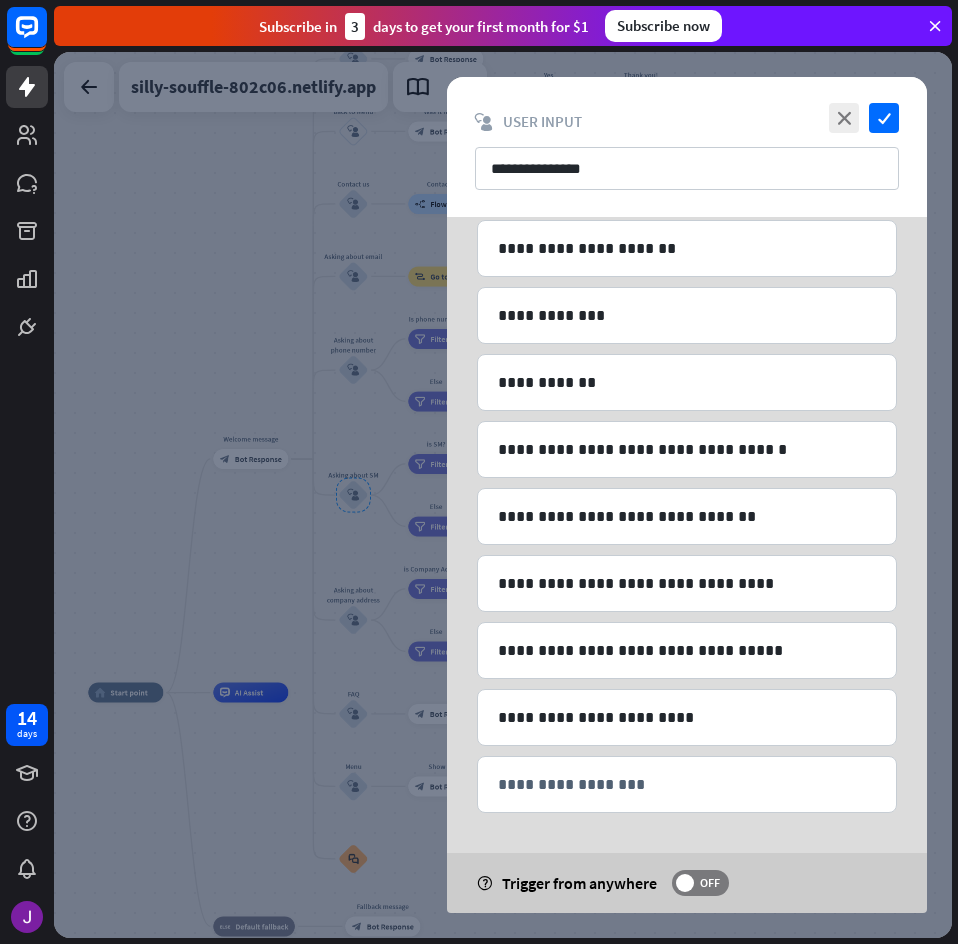 scroll, scrollTop: 0, scrollLeft: 0, axis: both 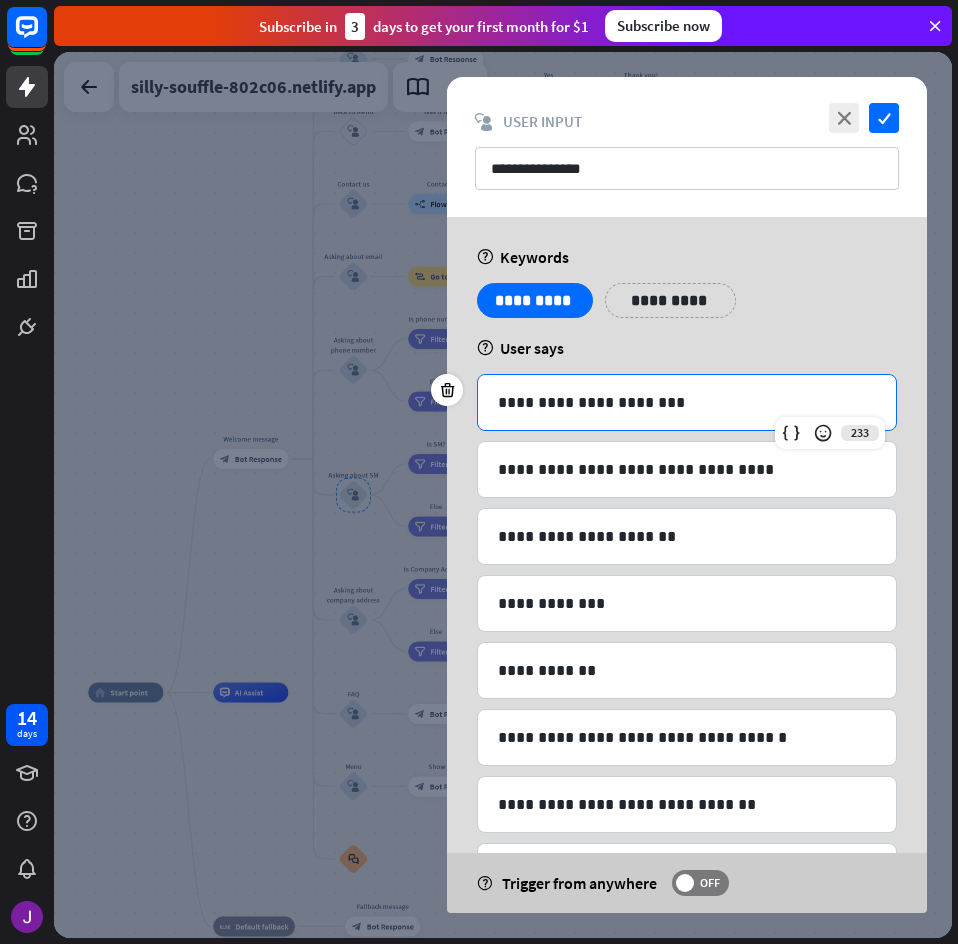 click on "**********" at bounding box center [670, 300] 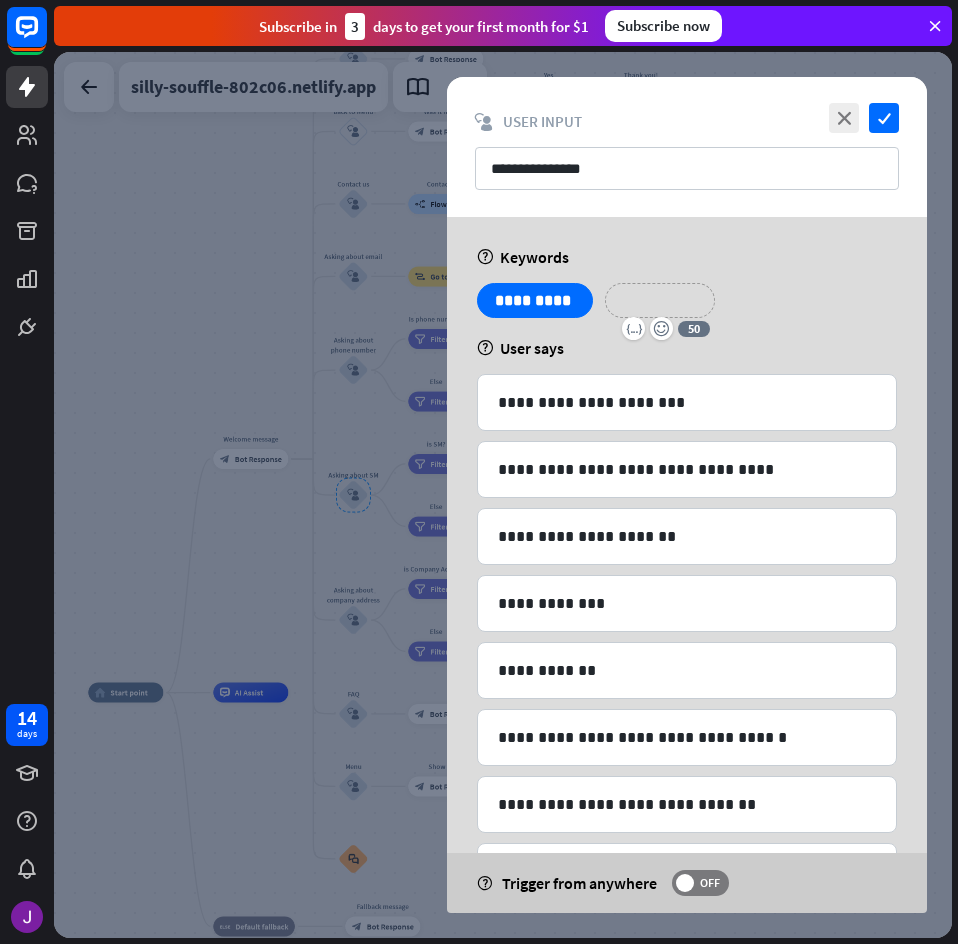 click on "**********" at bounding box center (660, 300) 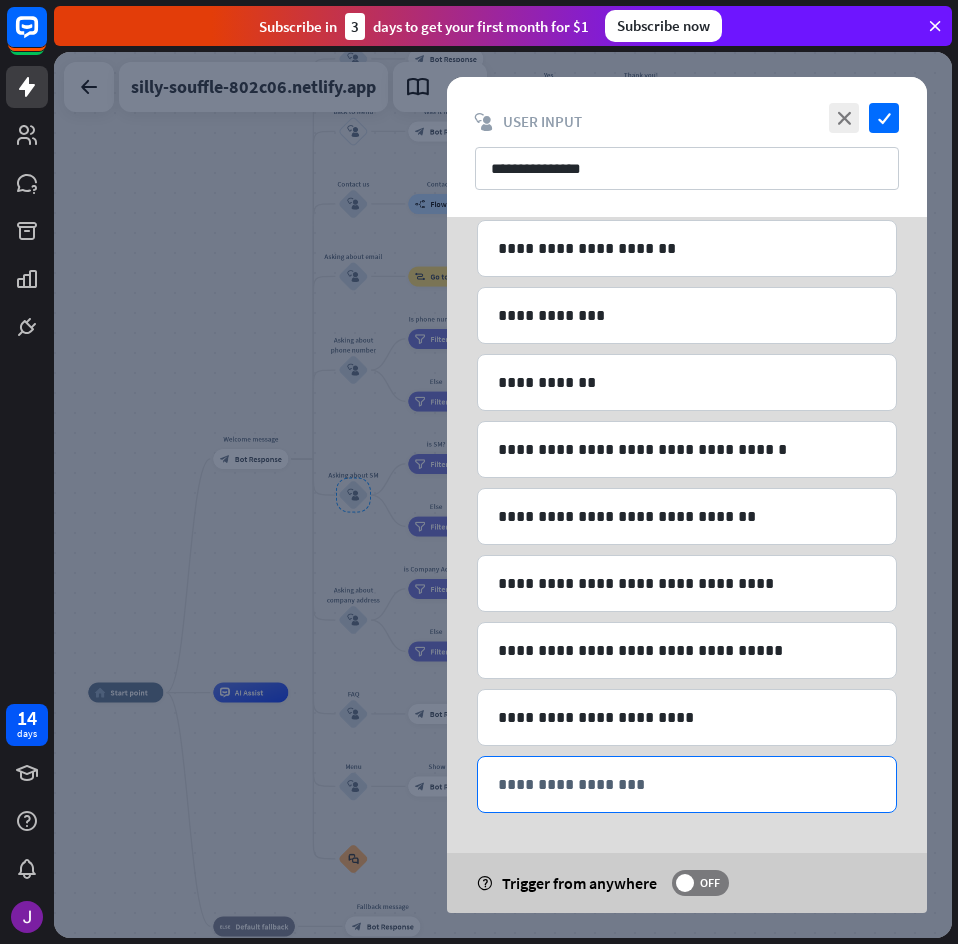scroll, scrollTop: 288, scrollLeft: 0, axis: vertical 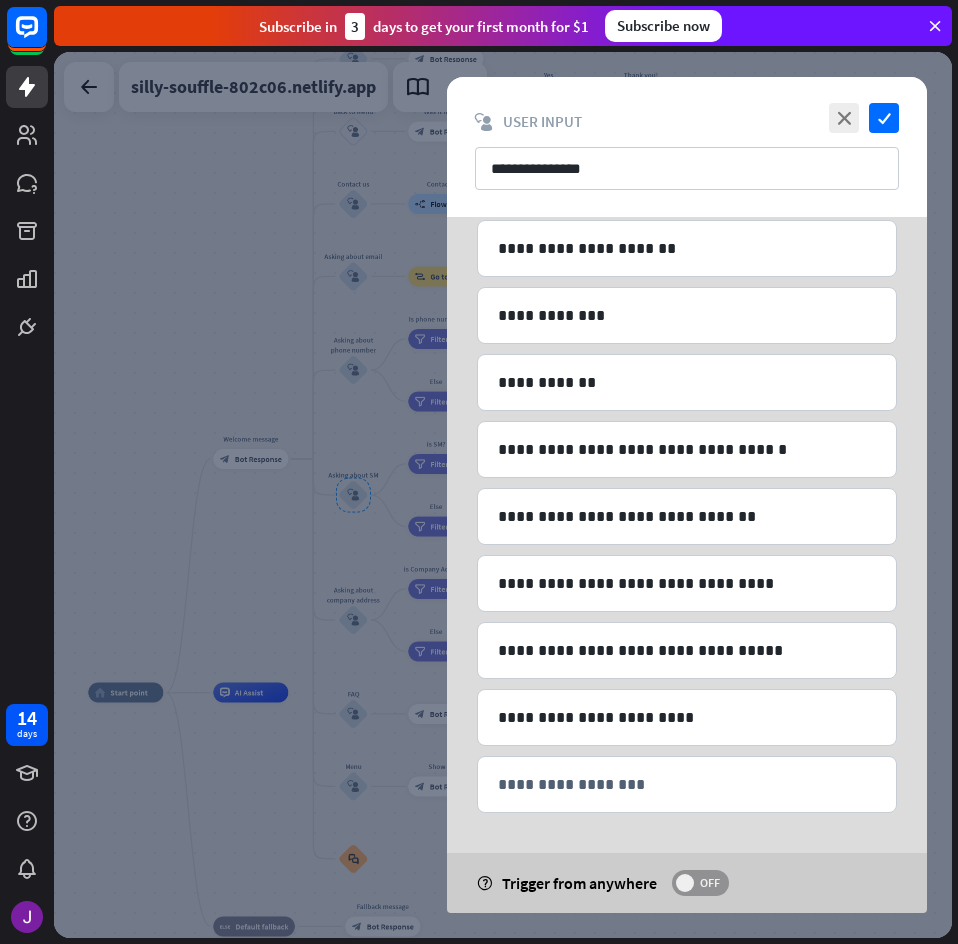 click on "OFF" at bounding box center [709, 883] 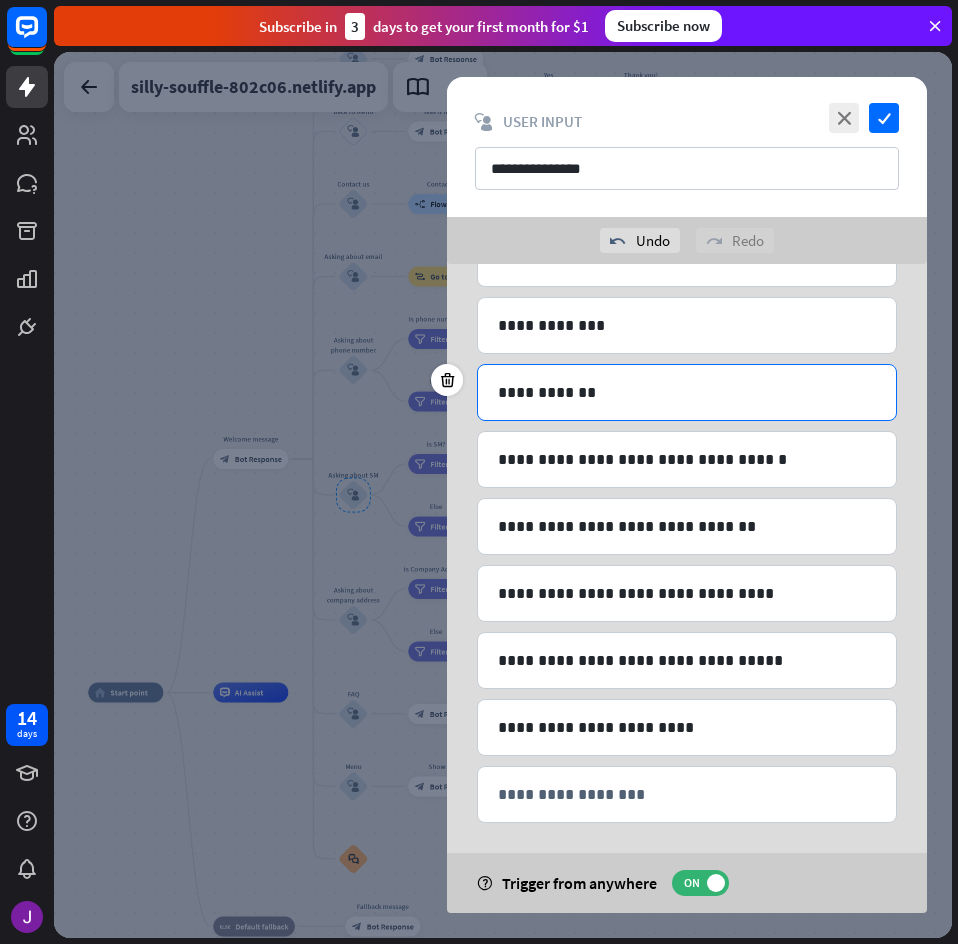 scroll, scrollTop: 335, scrollLeft: 0, axis: vertical 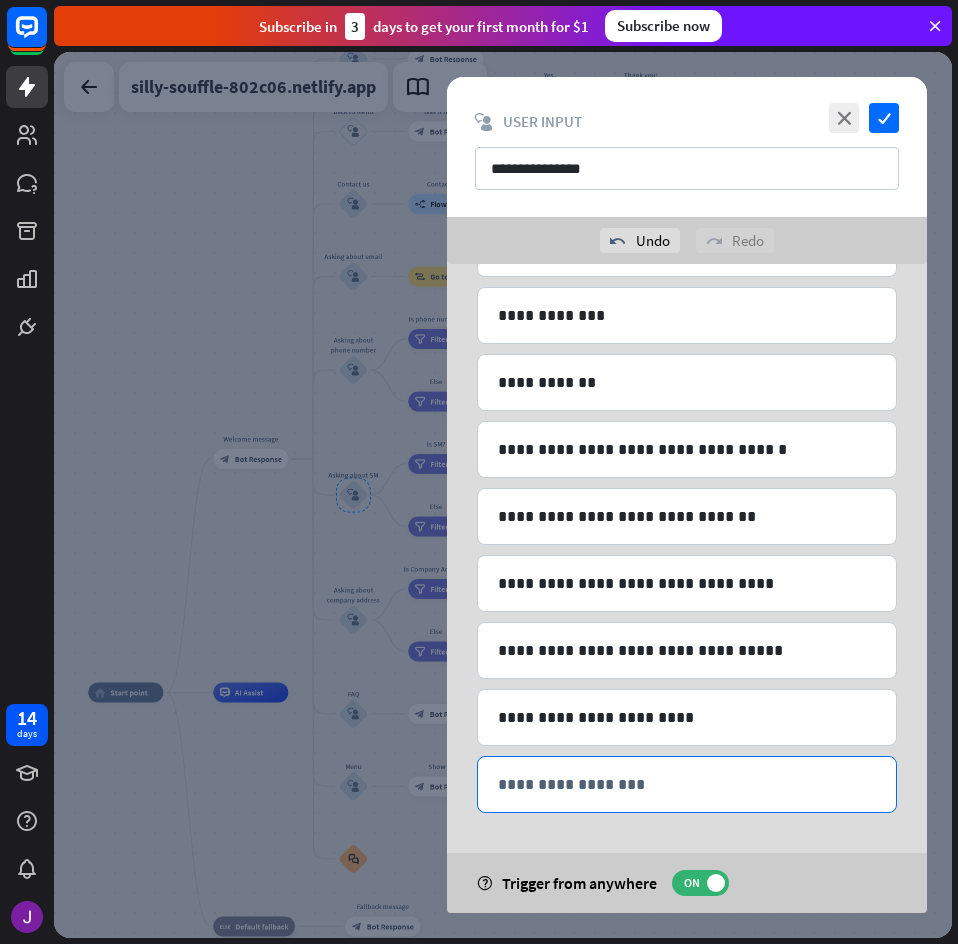 click on "**********" at bounding box center (687, 784) 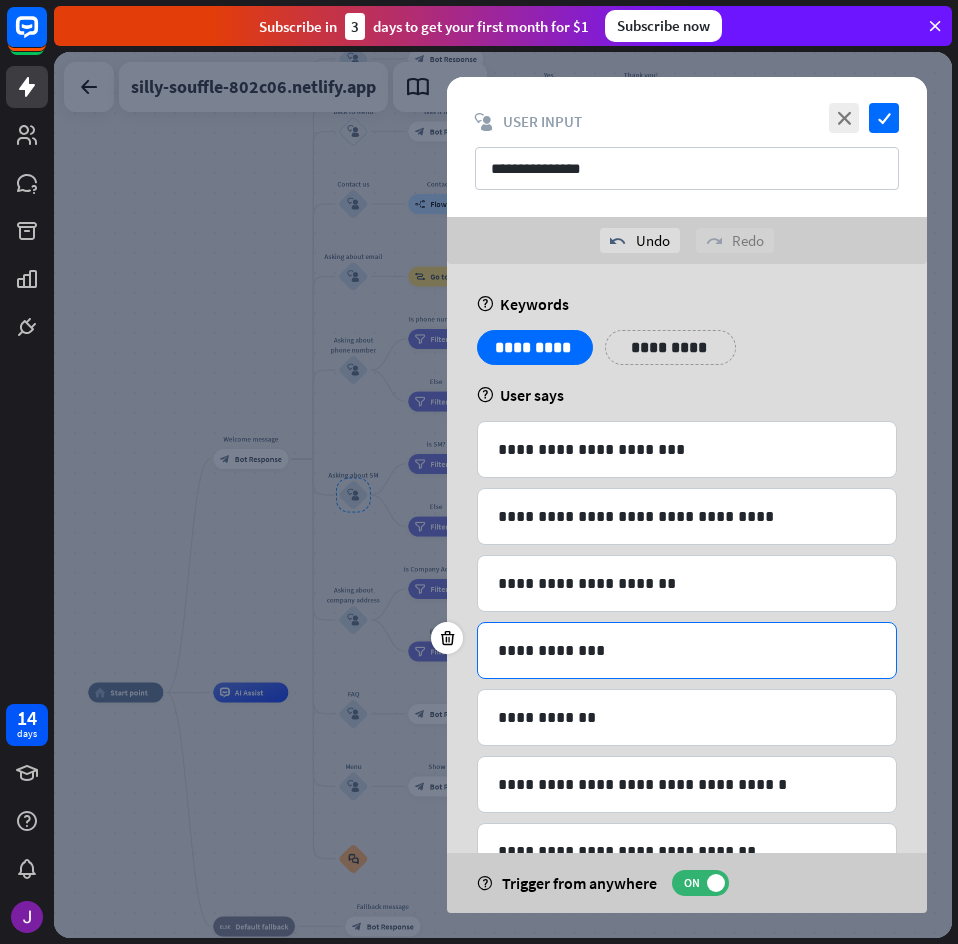scroll, scrollTop: 0, scrollLeft: 0, axis: both 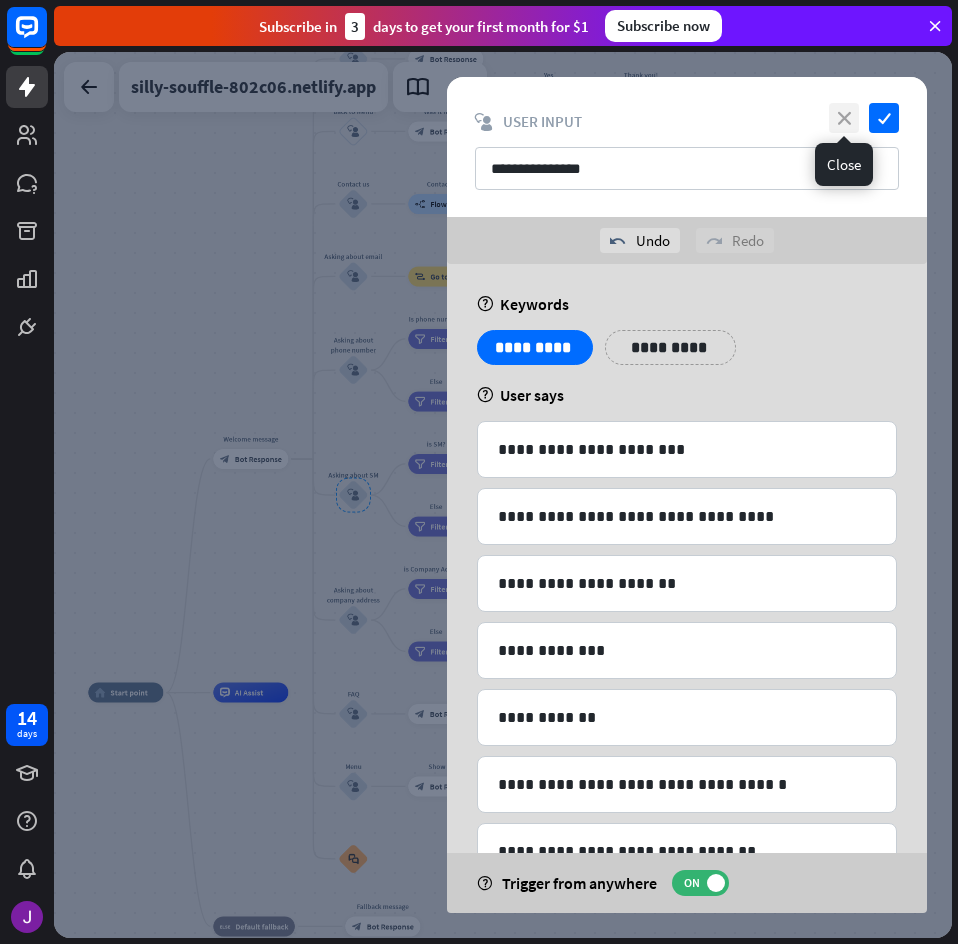 click on "close" at bounding box center (844, 118) 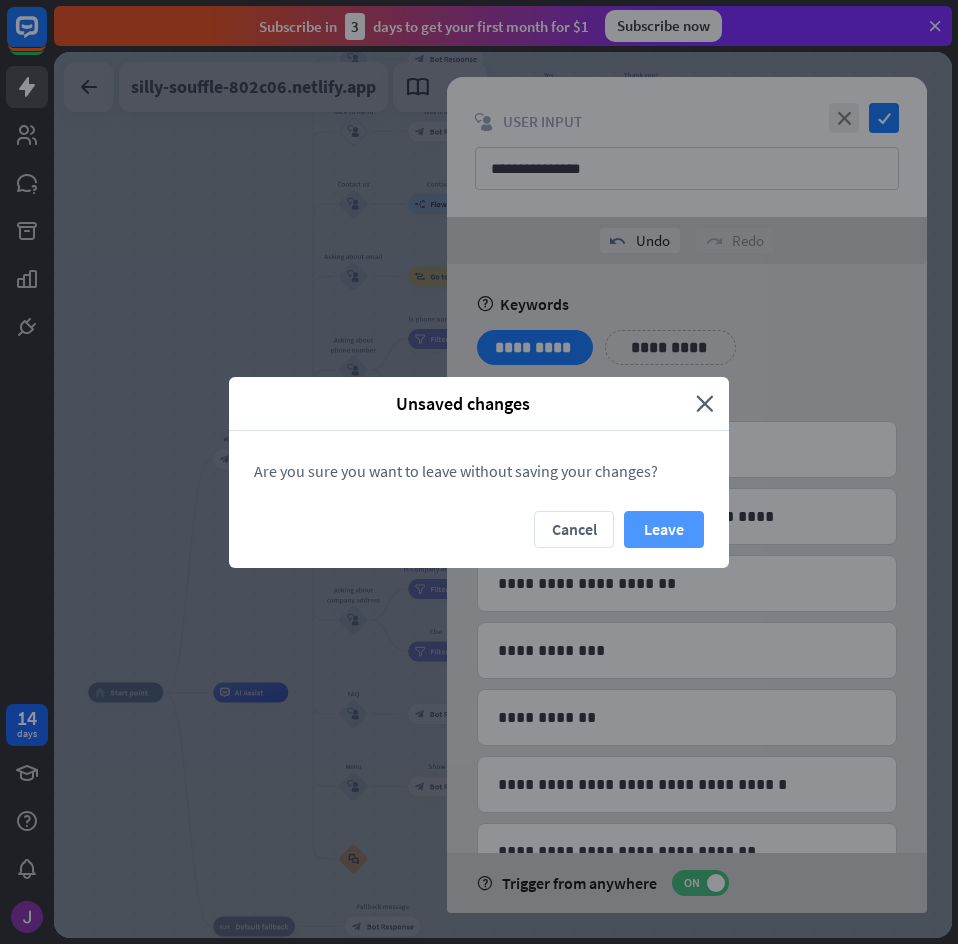 click on "Leave" at bounding box center [664, 529] 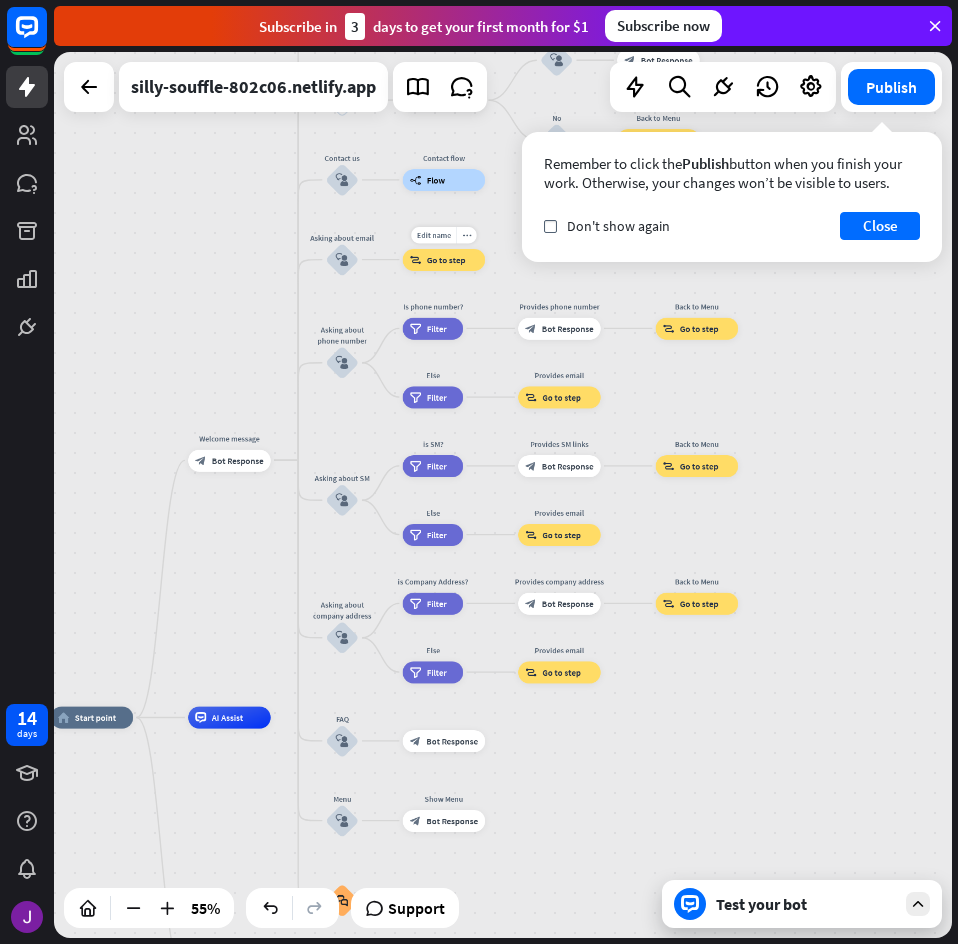 click on "block_goto   Go to step" at bounding box center (444, 260) 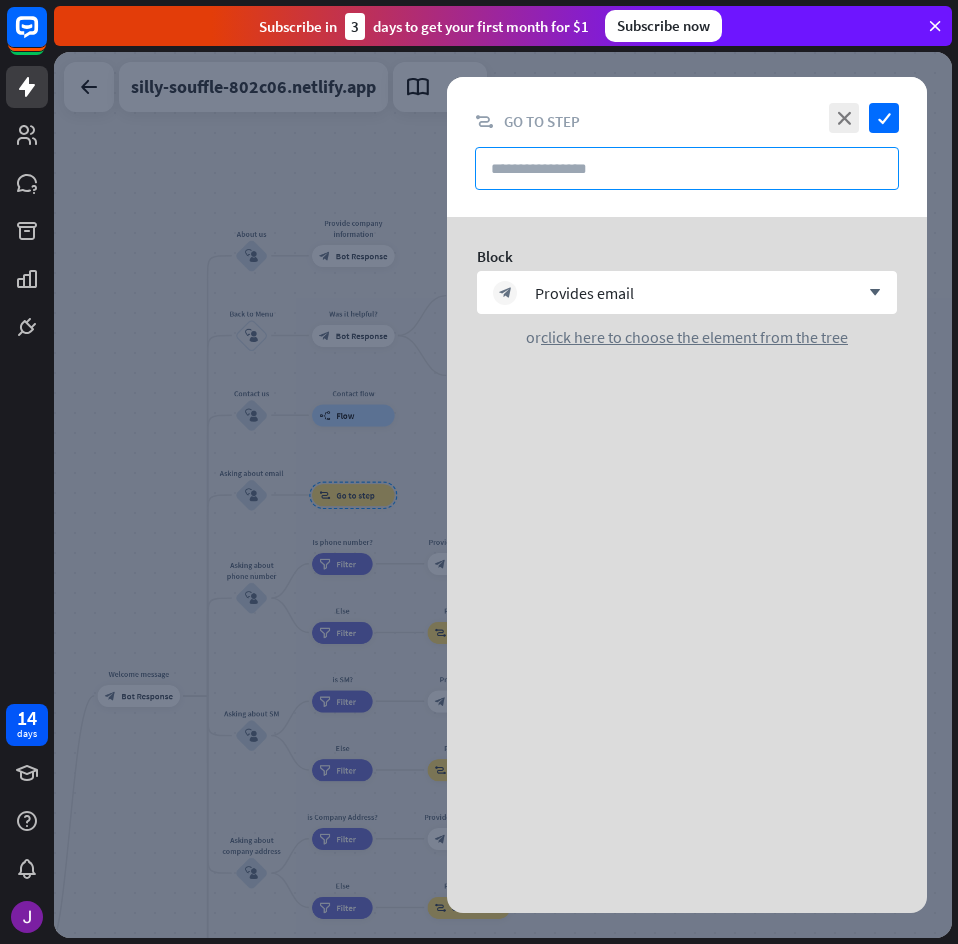 click at bounding box center (687, 168) 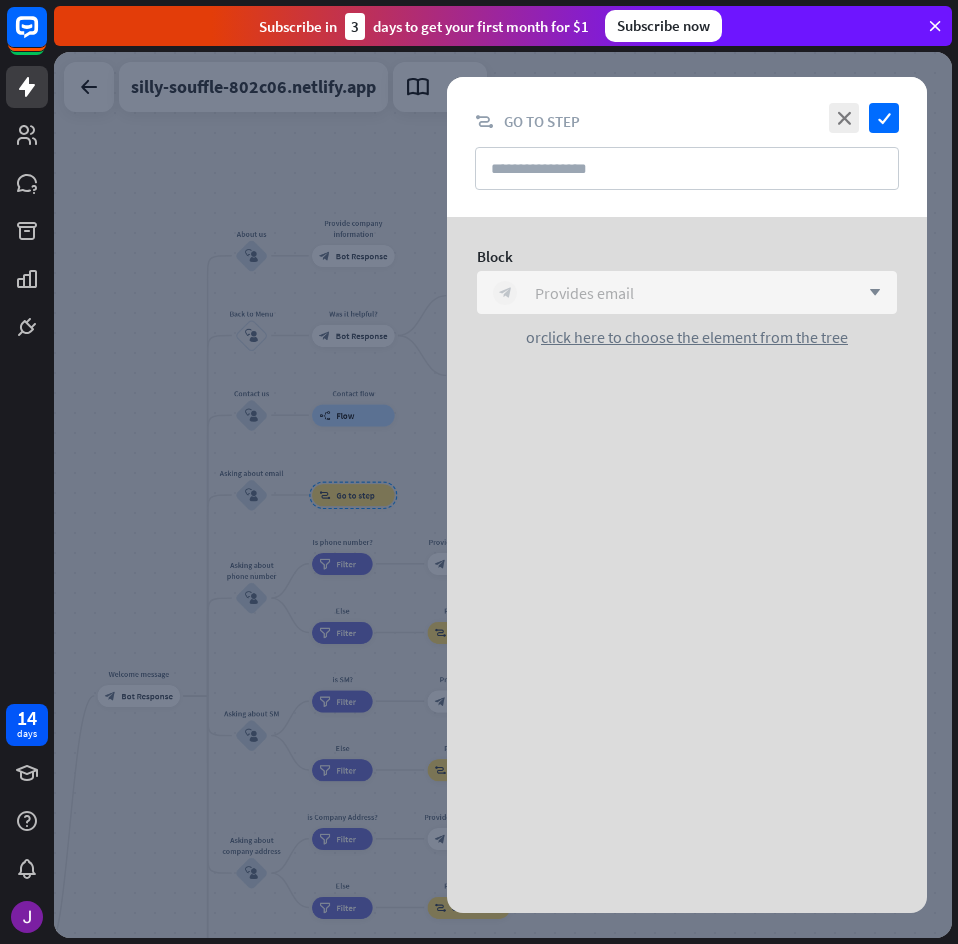click on "block_bot_response
Provides email" at bounding box center [676, 293] 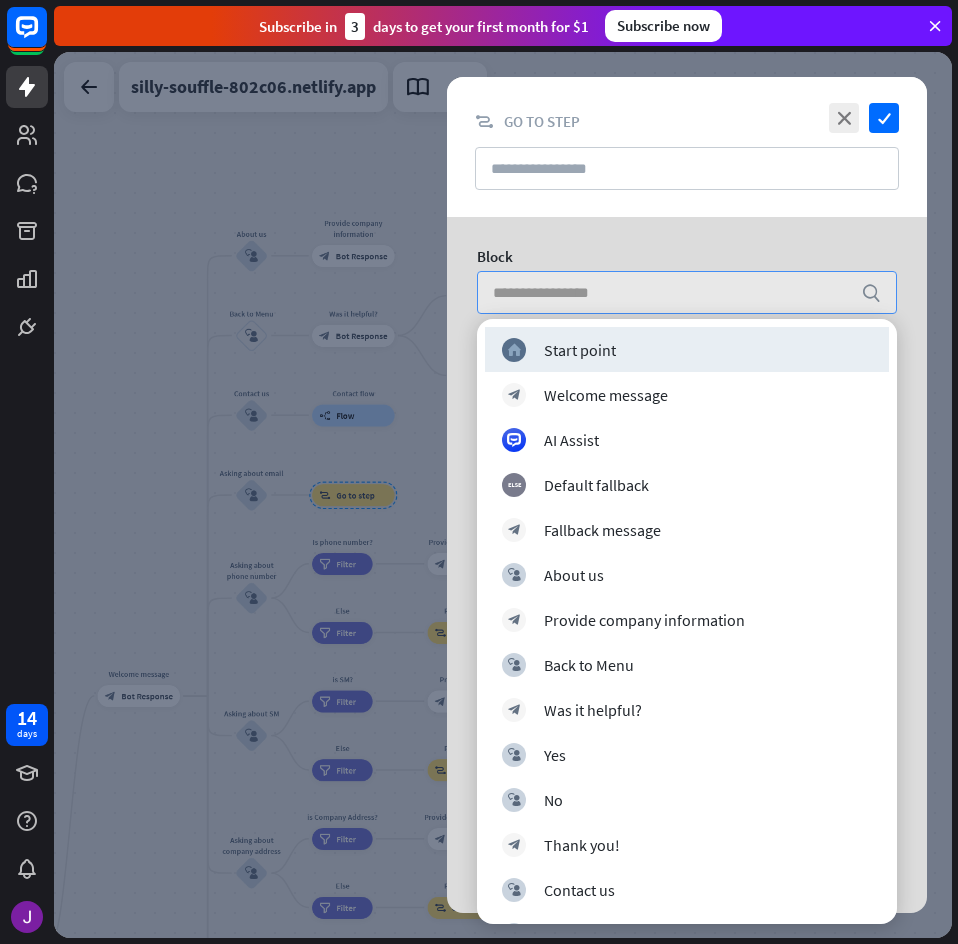 click at bounding box center [503, 495] 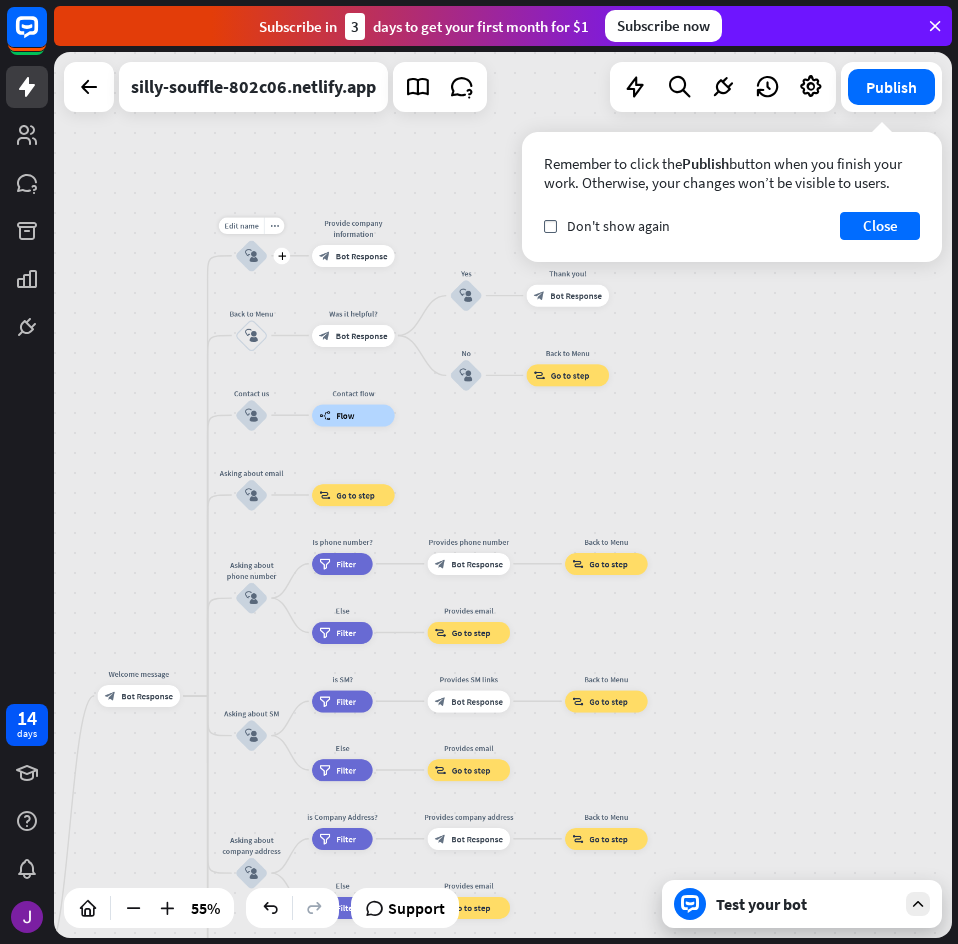 click on "block_user_input" at bounding box center (251, 255) 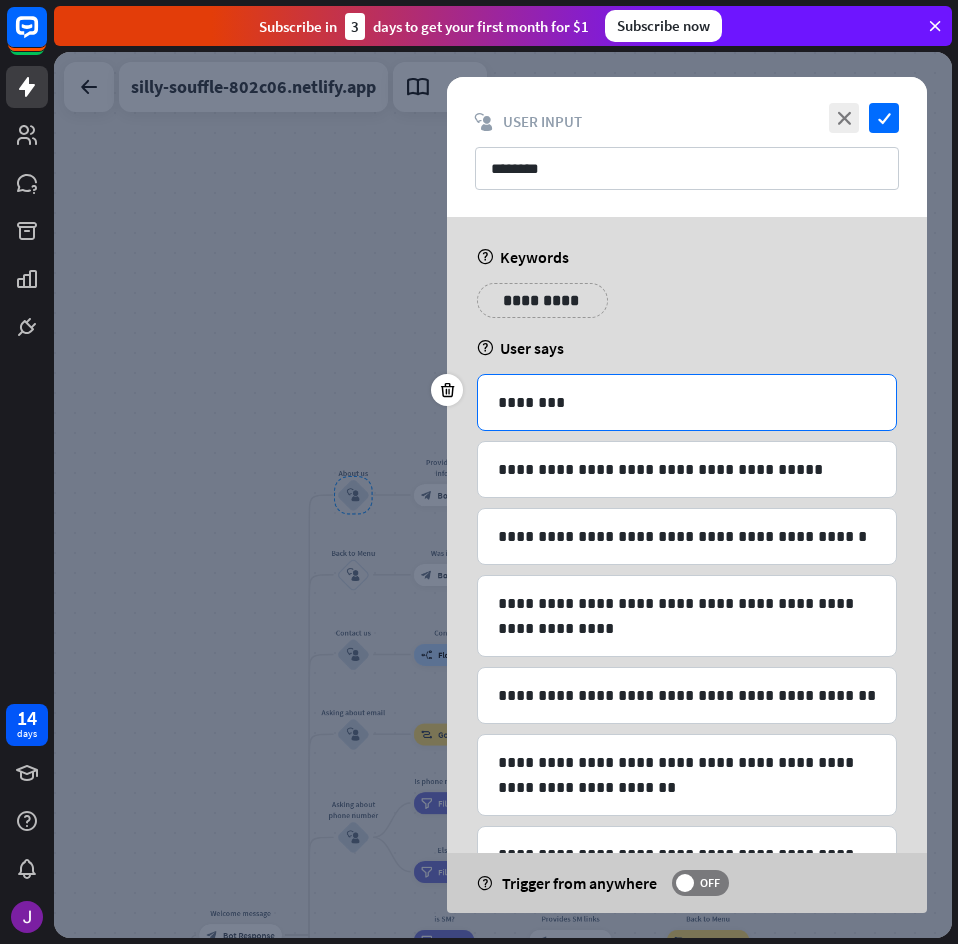 click on "********" at bounding box center (687, 402) 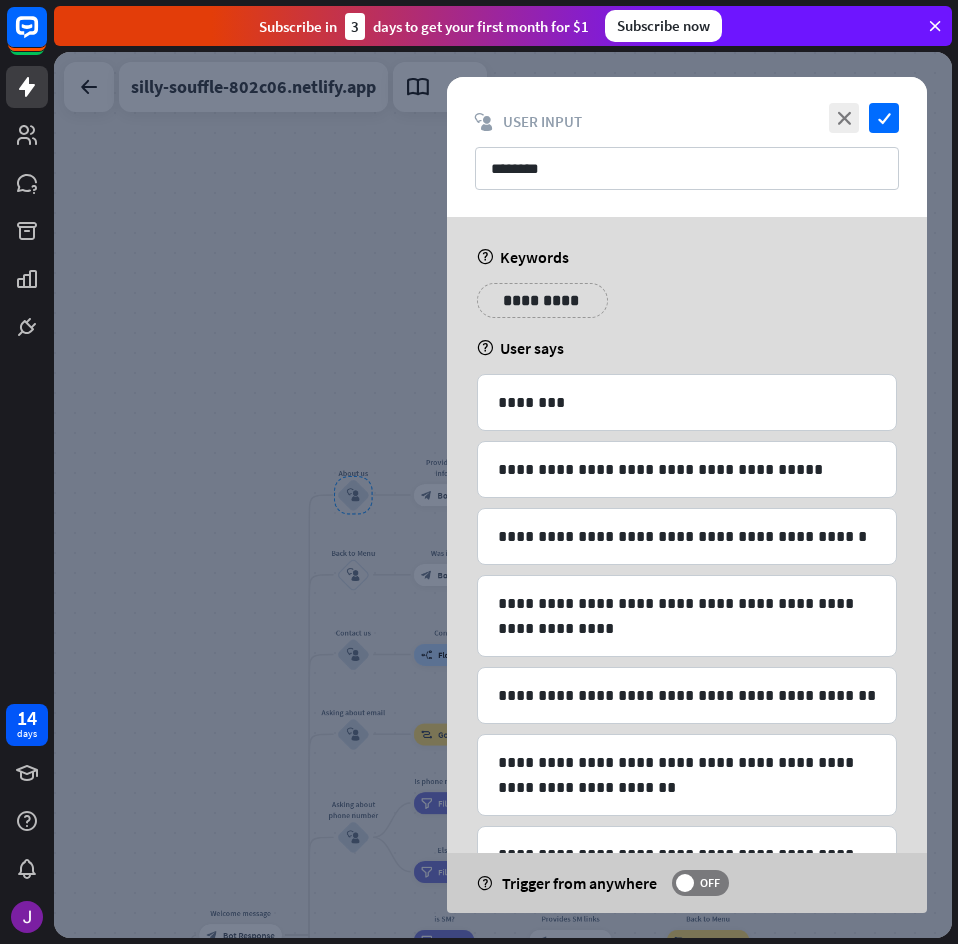 click at bounding box center [503, 495] 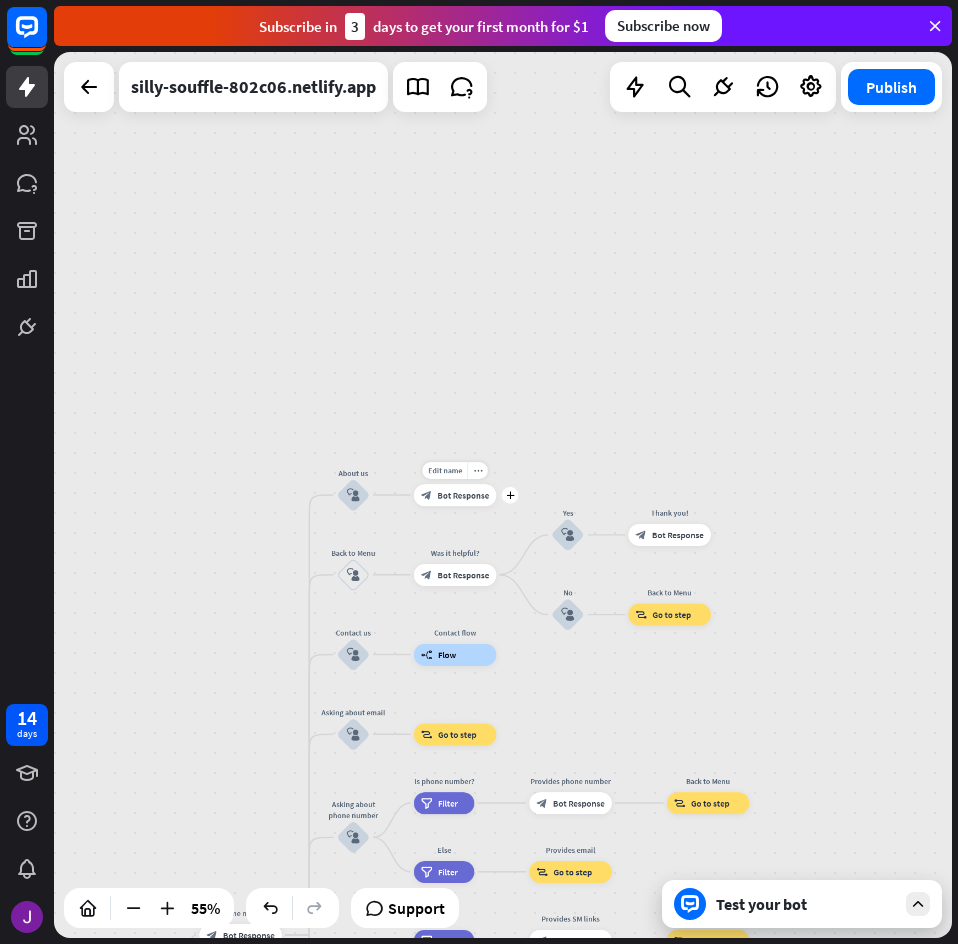 click on "block_bot_response   Bot Response" at bounding box center (455, 495) 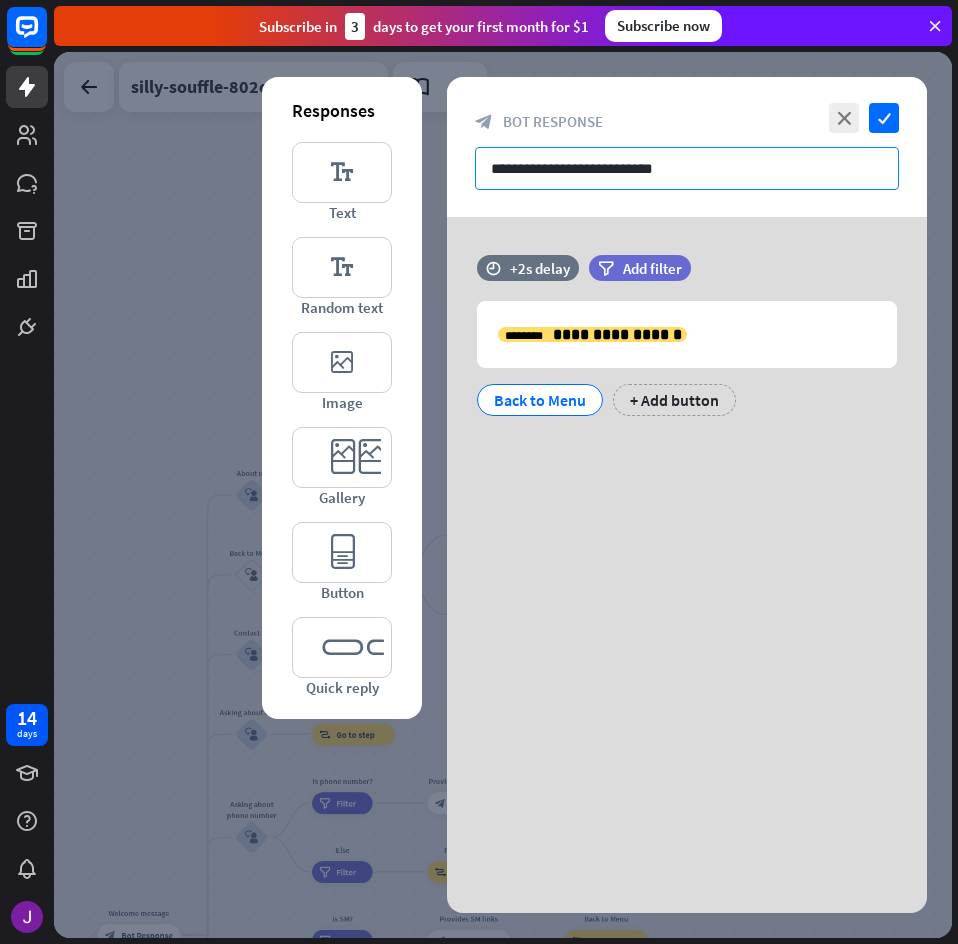drag, startPoint x: 583, startPoint y: 186, endPoint x: 586, endPoint y: 166, distance: 20.22375 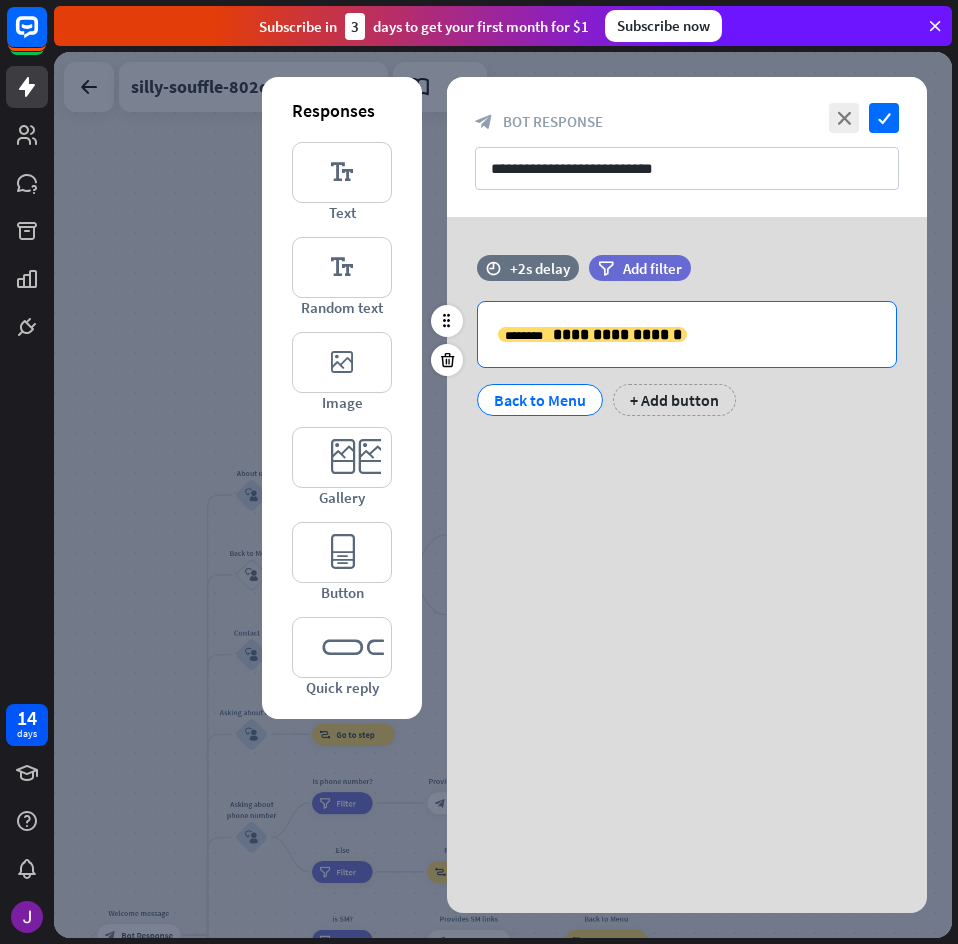 click on "**********" at bounding box center [687, 334] 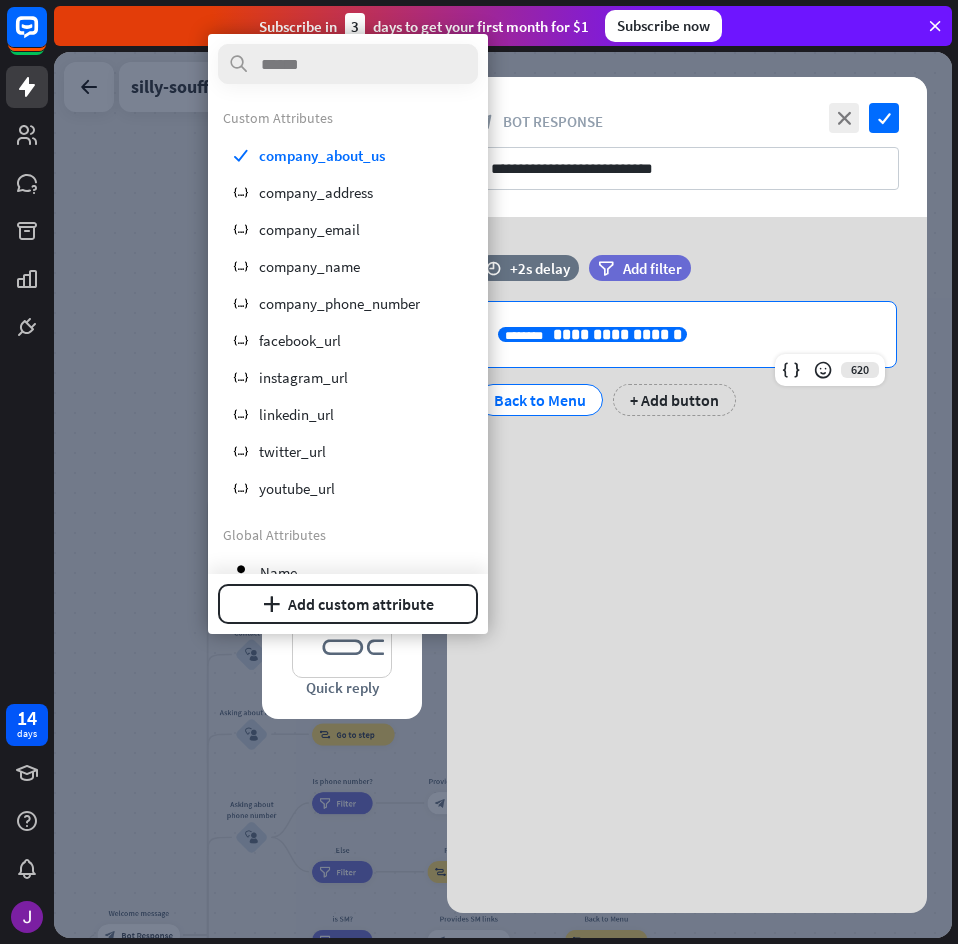 click on "**********" at bounding box center (687, 334) 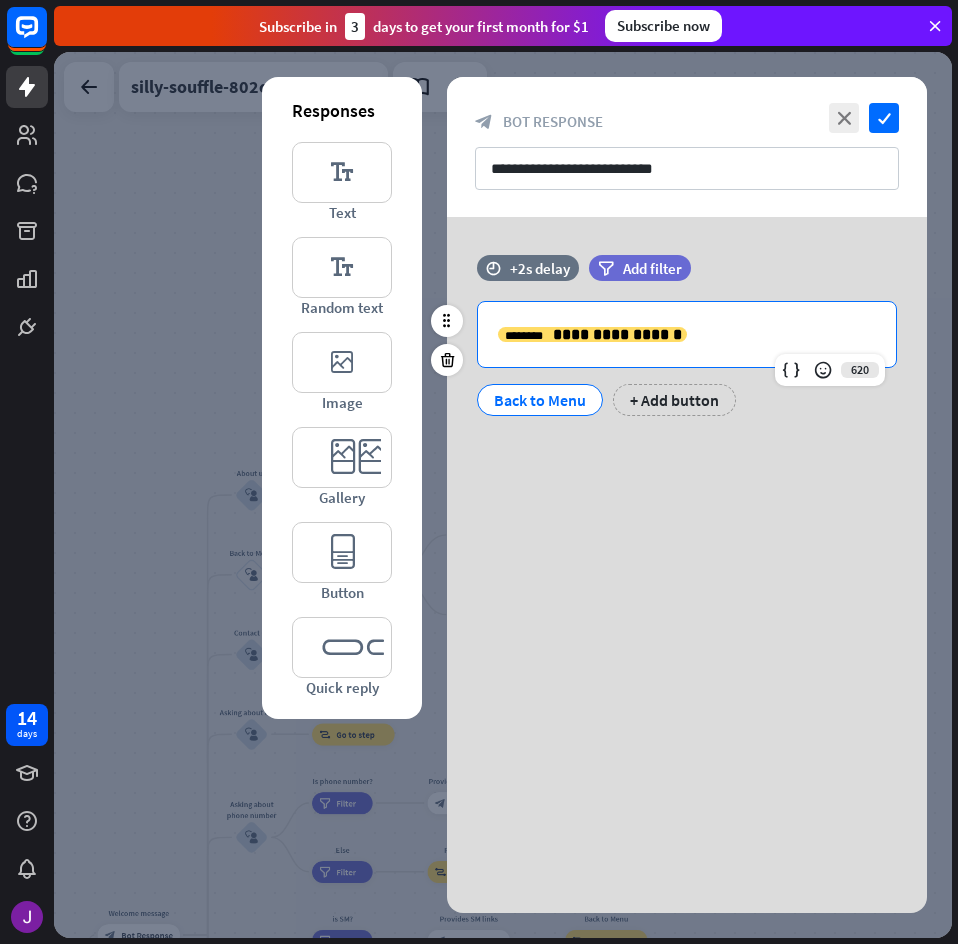click on "**********" at bounding box center [687, 334] 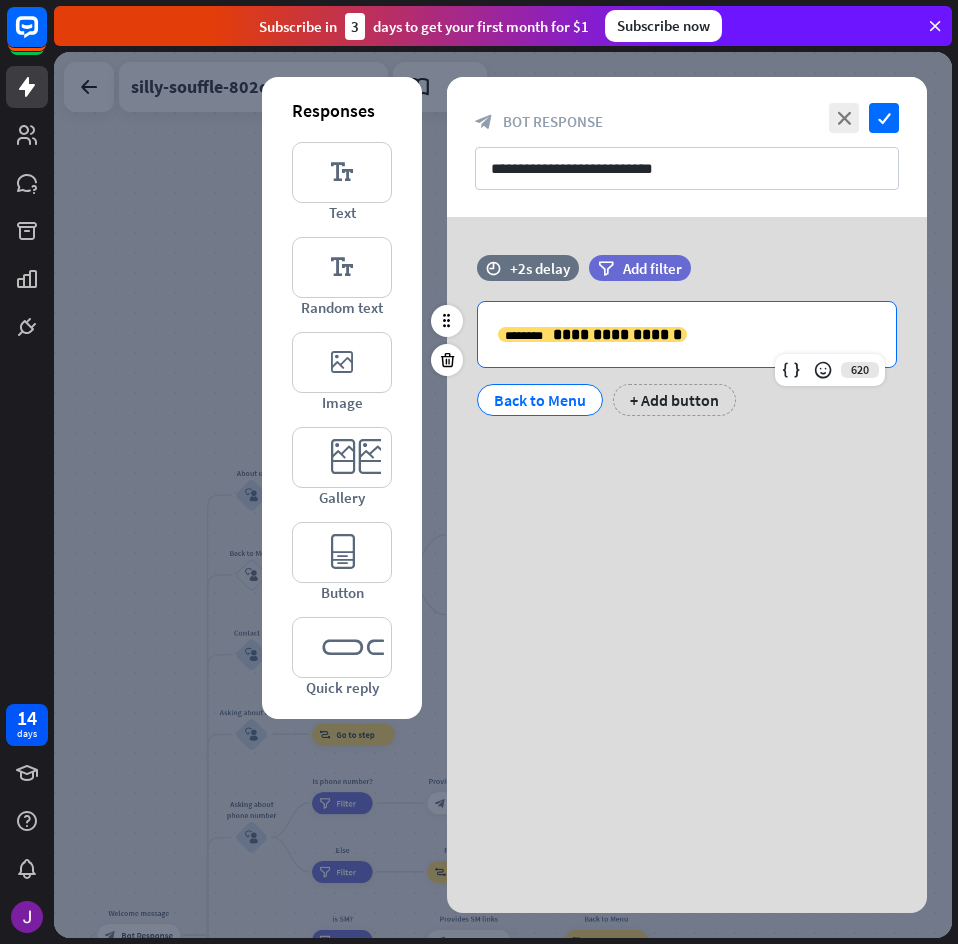 click on "**********" at bounding box center (687, 334) 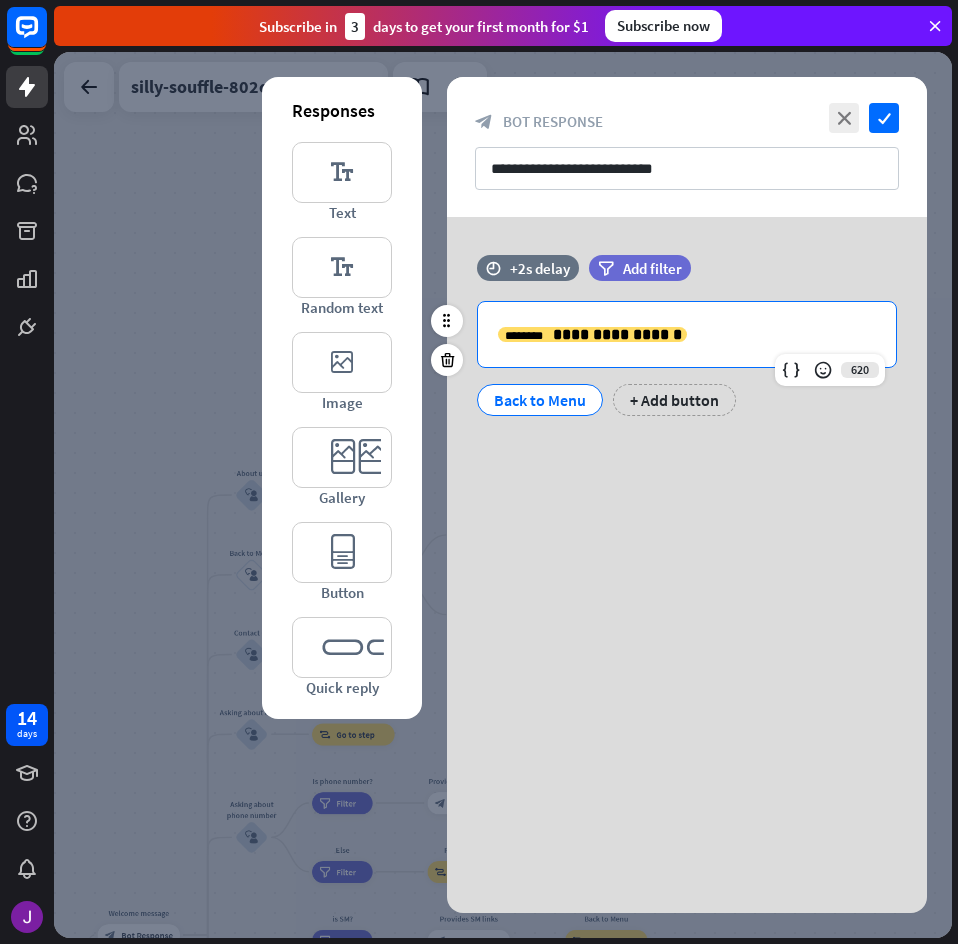 click on "**********" at bounding box center [687, 334] 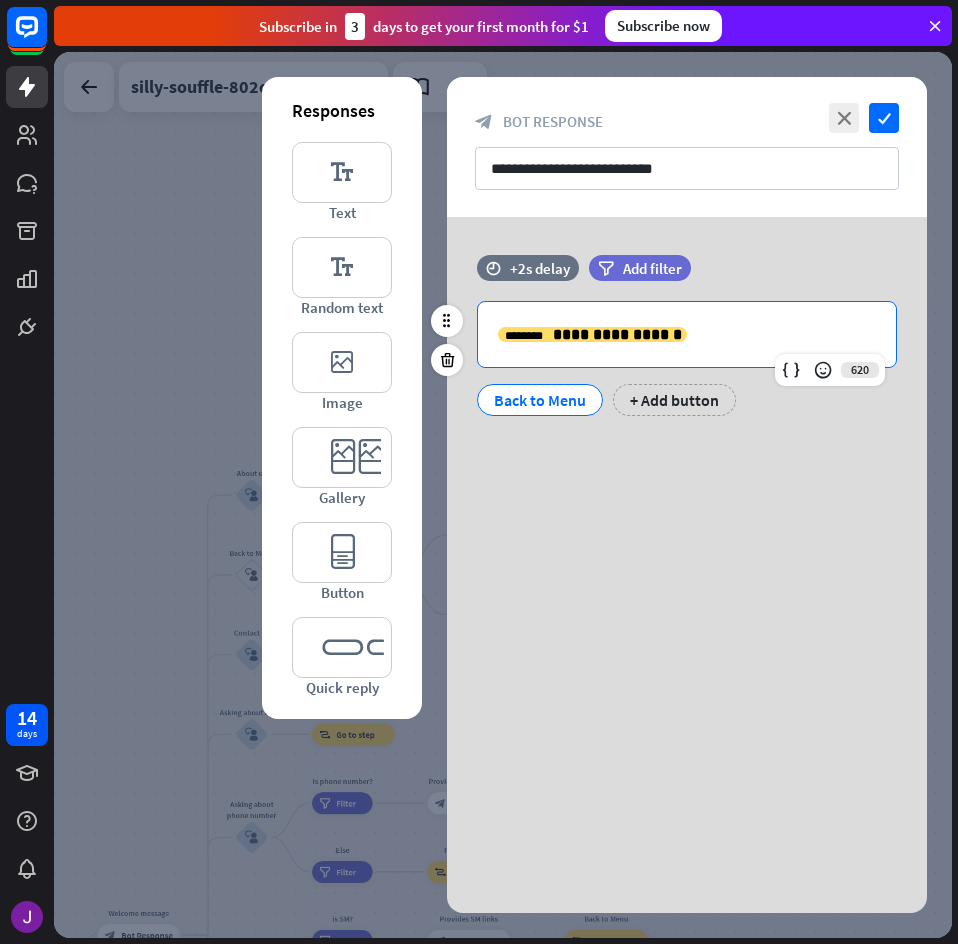 click on "**********" at bounding box center (687, 334) 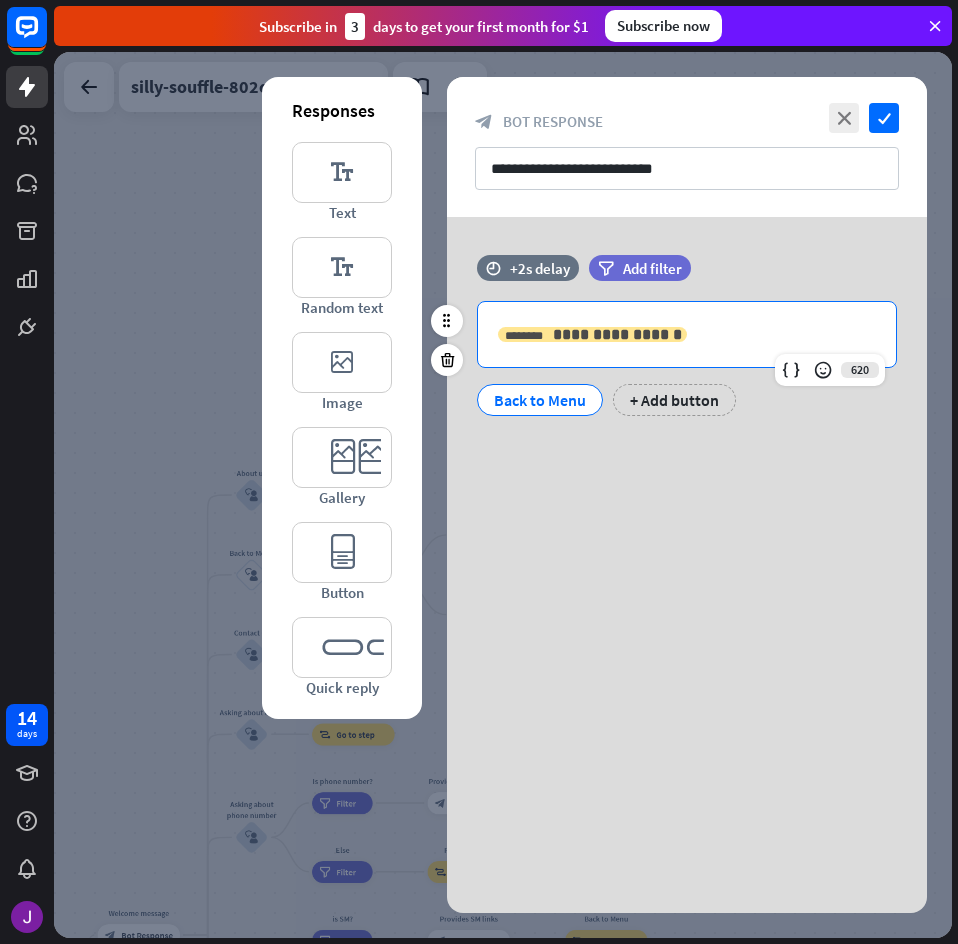 drag, startPoint x: 674, startPoint y: 341, endPoint x: 541, endPoint y: 340, distance: 133.00375 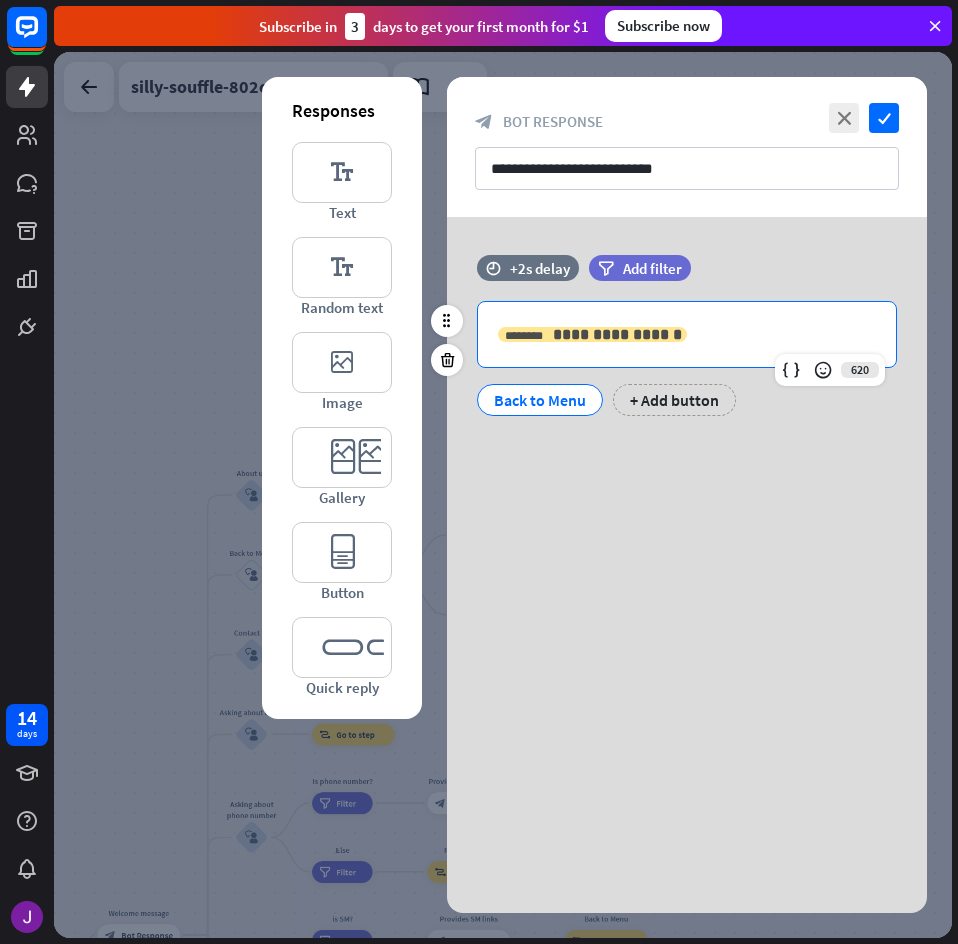click on "**********" at bounding box center [687, 334] 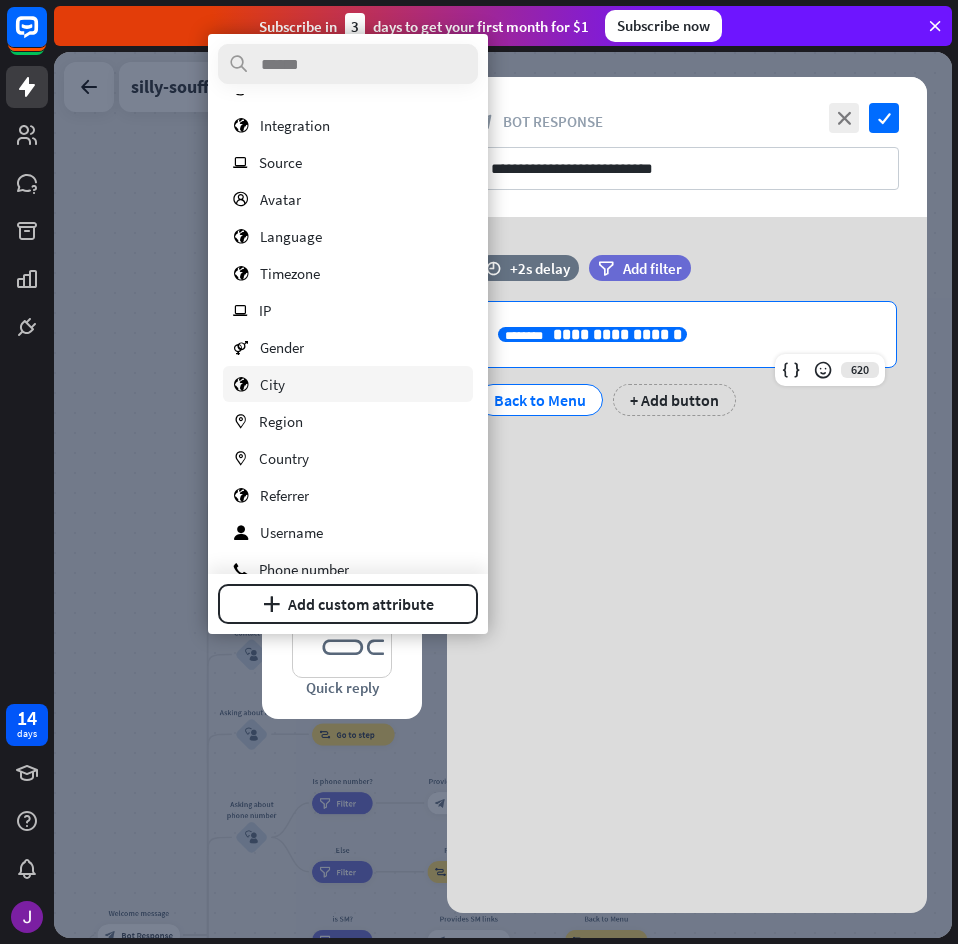 scroll, scrollTop: 550, scrollLeft: 0, axis: vertical 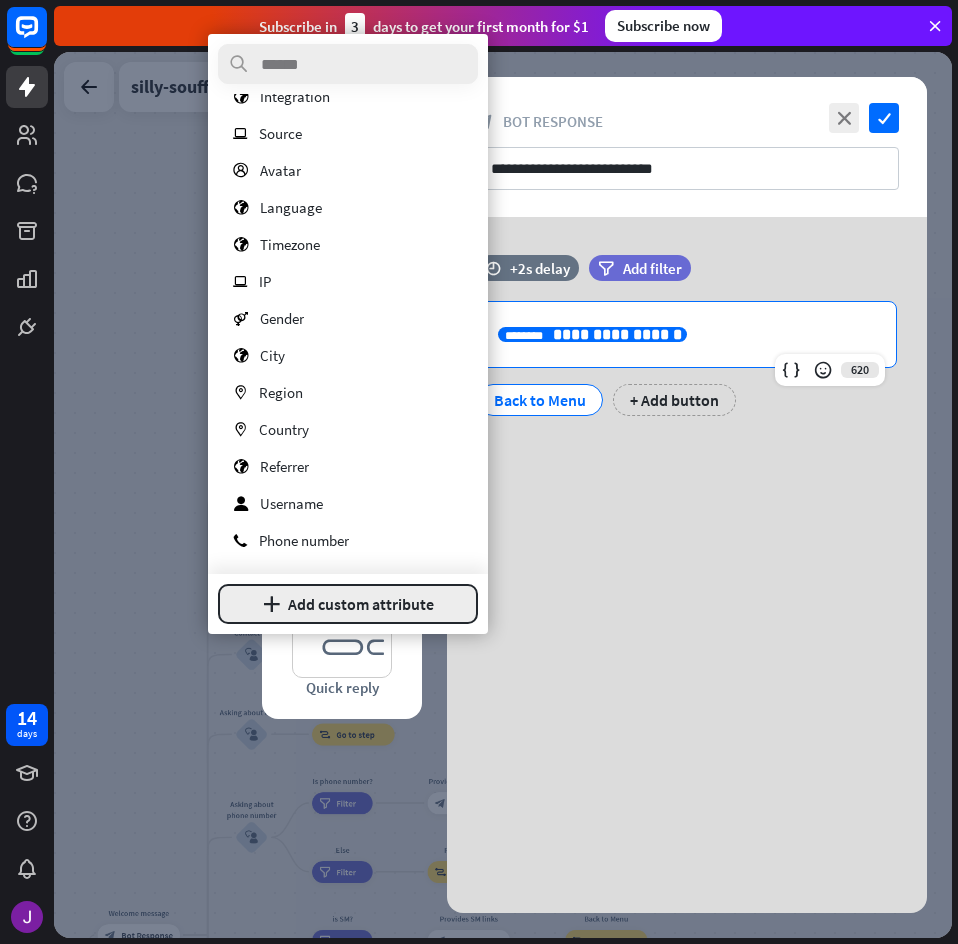 click on "plus
Add custom attribute" at bounding box center [348, 604] 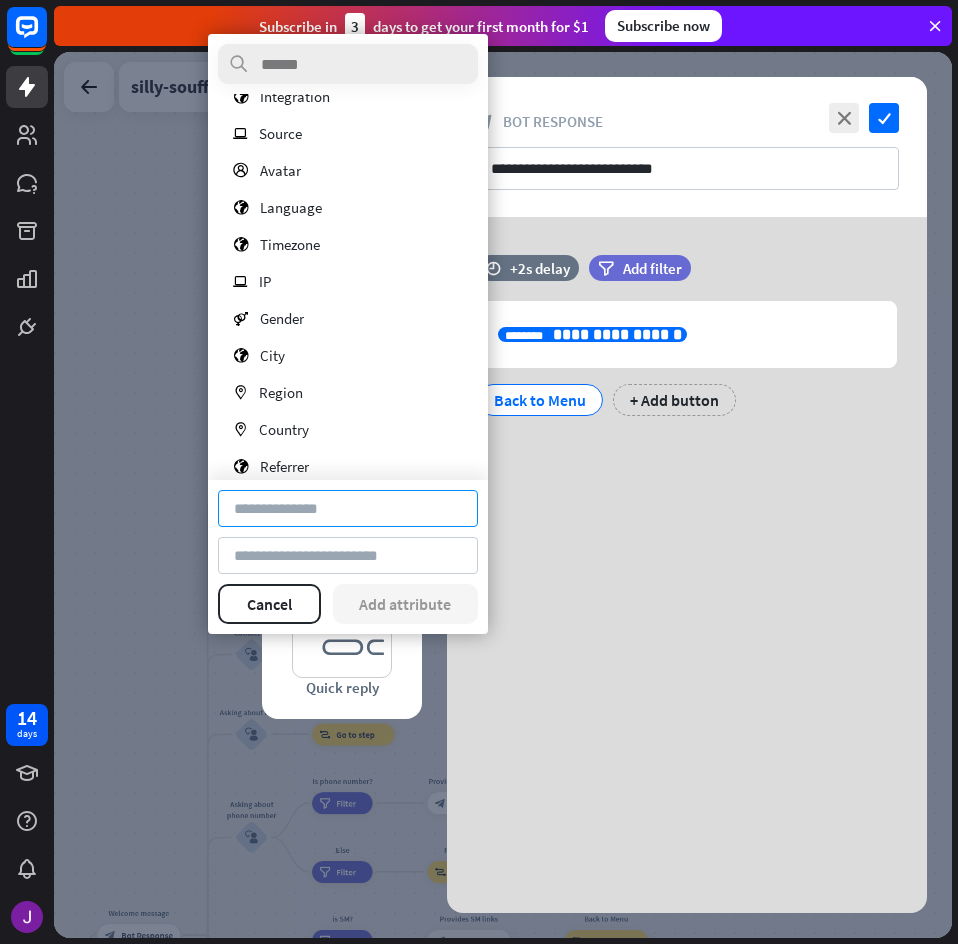 click at bounding box center (348, 508) 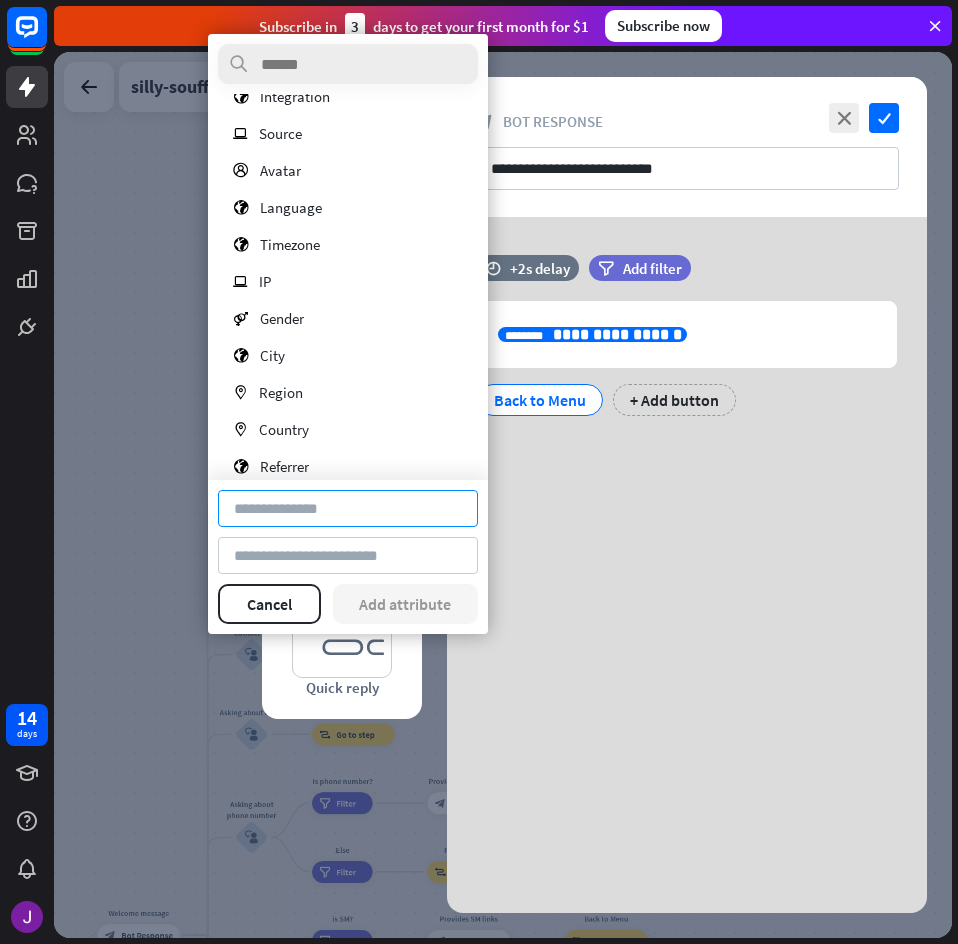 click at bounding box center (348, 508) 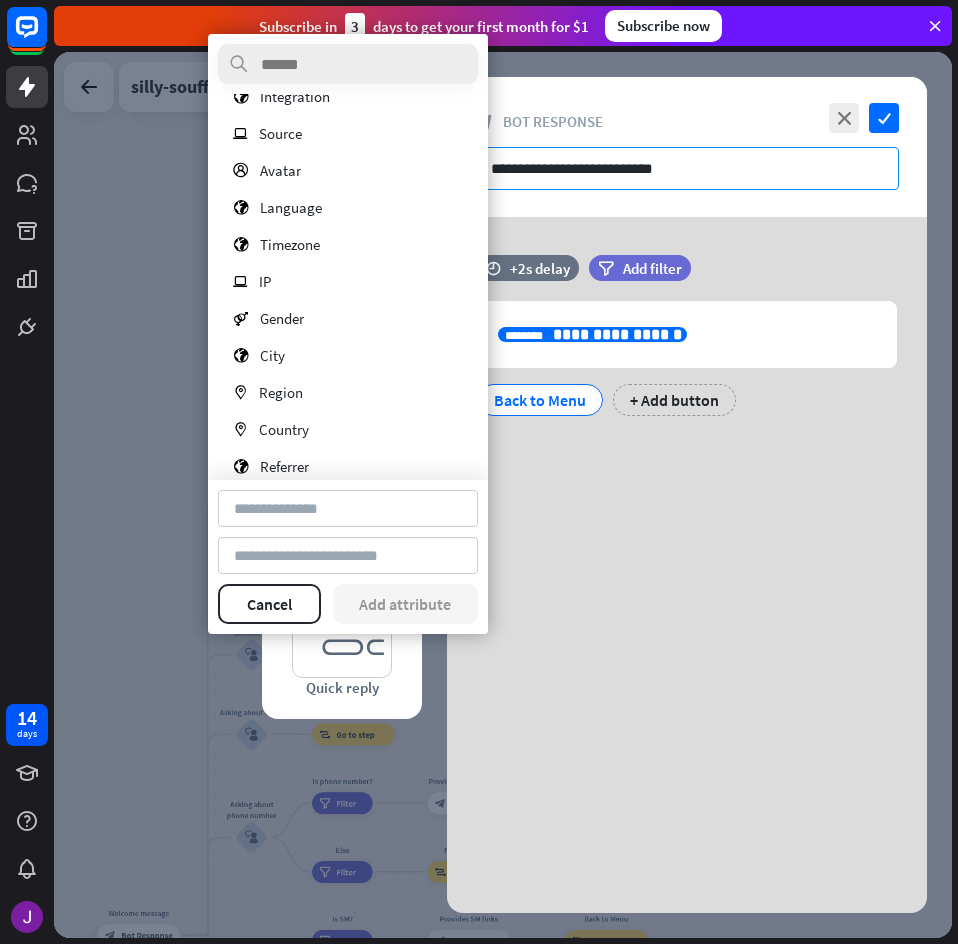 click on "**********" at bounding box center [687, 168] 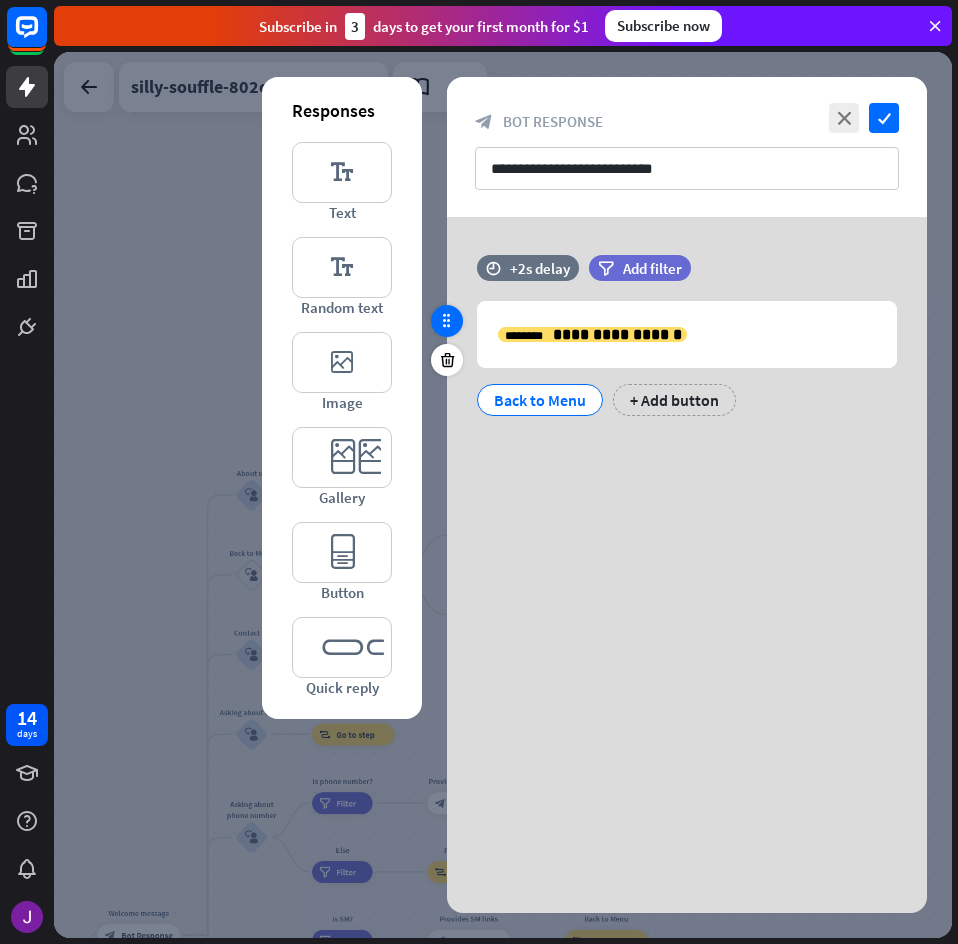 click at bounding box center (447, 321) 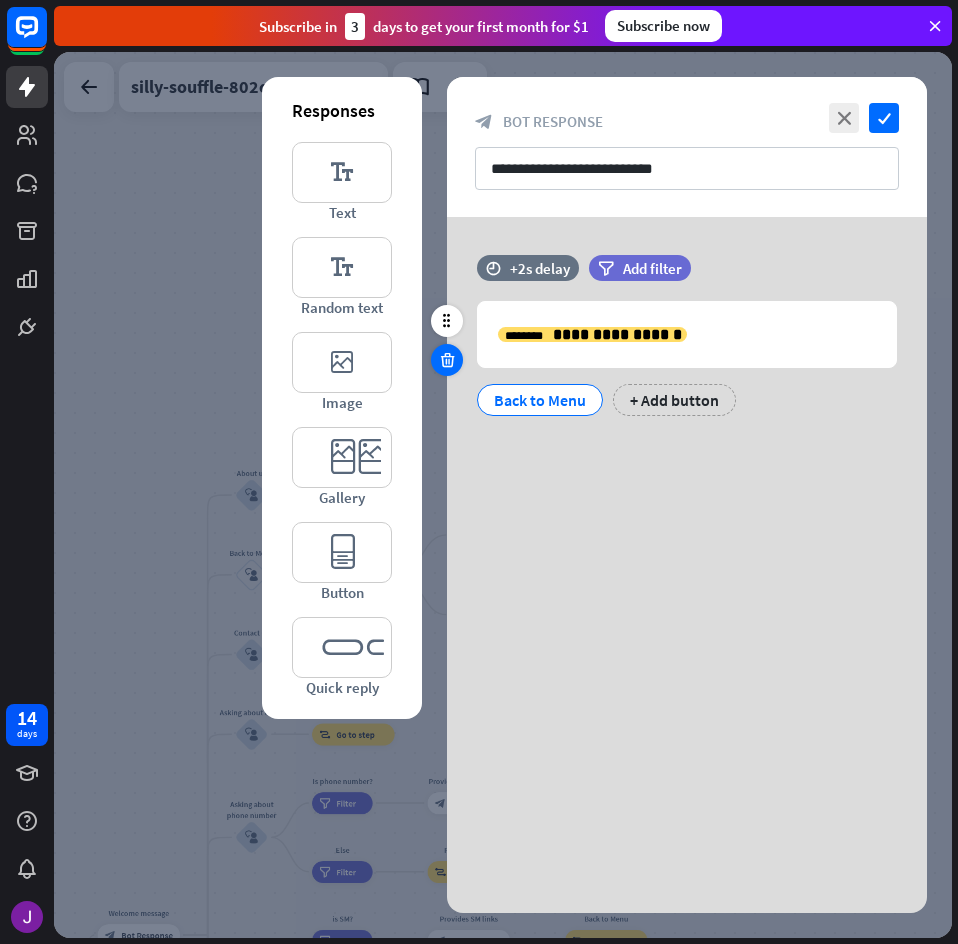 click at bounding box center (447, 360) 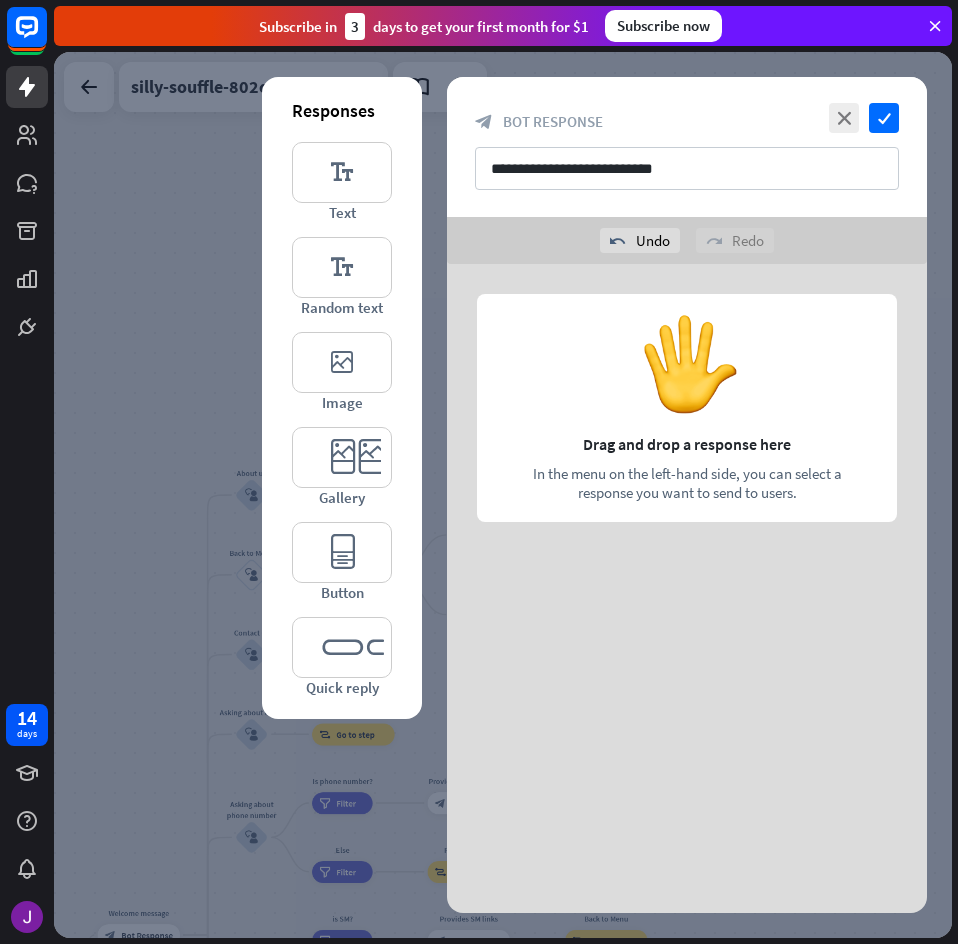 click at bounding box center (687, 414) 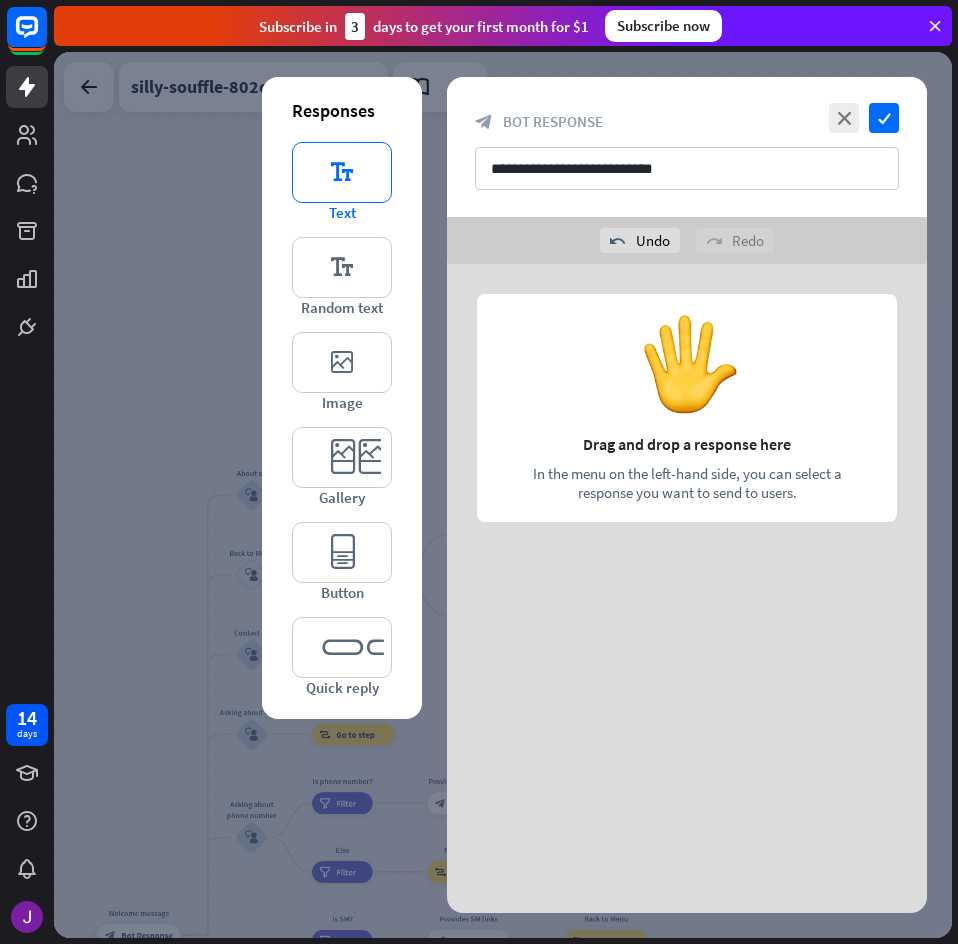 click on "editor_text" at bounding box center [342, 172] 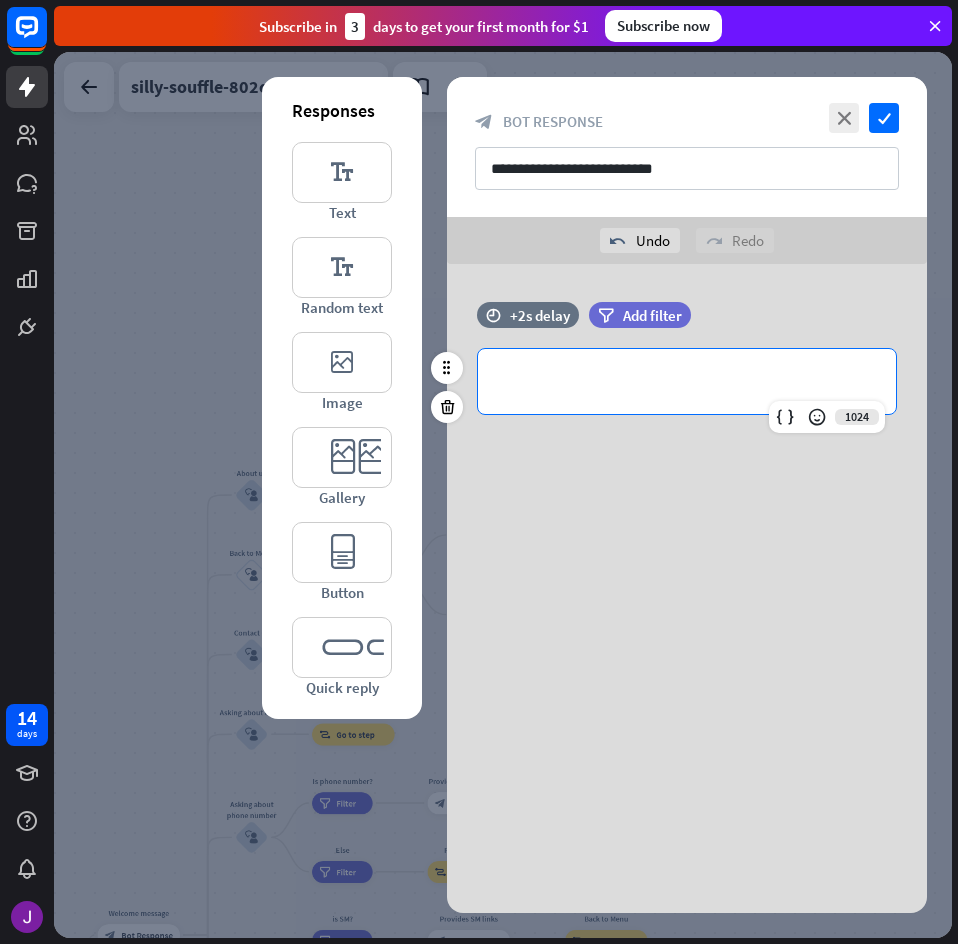 click on "**********" at bounding box center [687, 381] 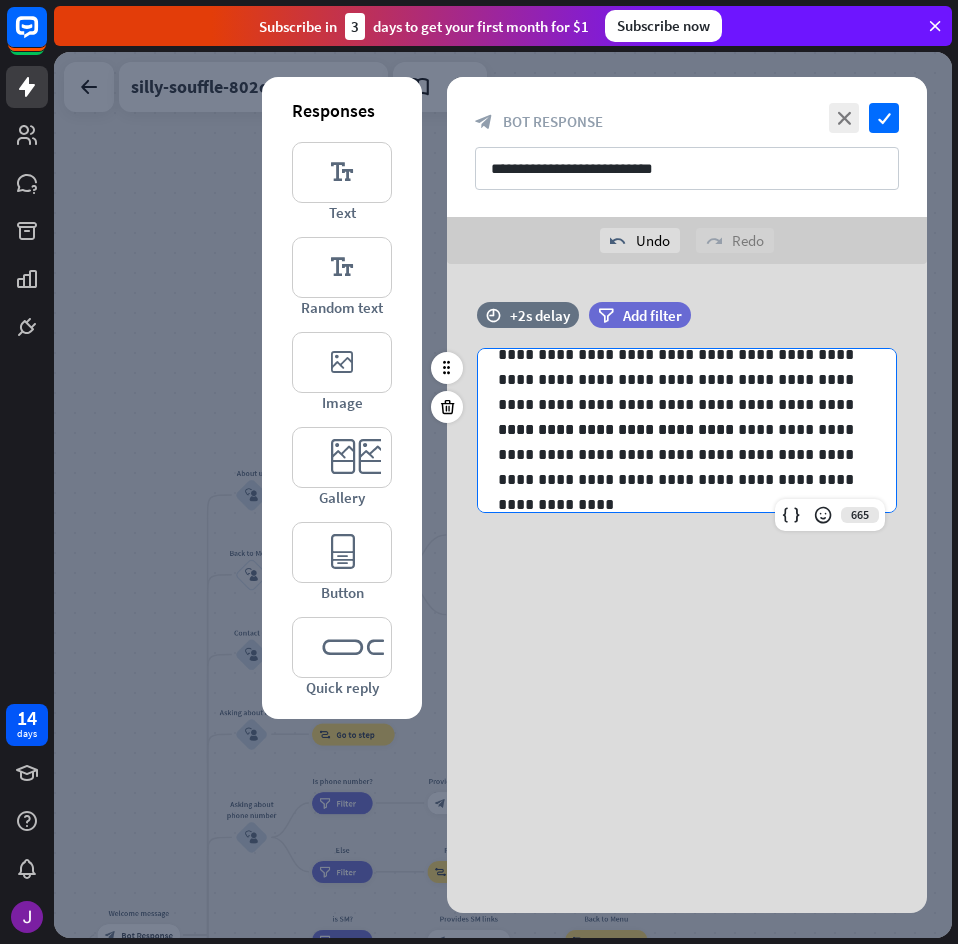 scroll, scrollTop: 0, scrollLeft: 0, axis: both 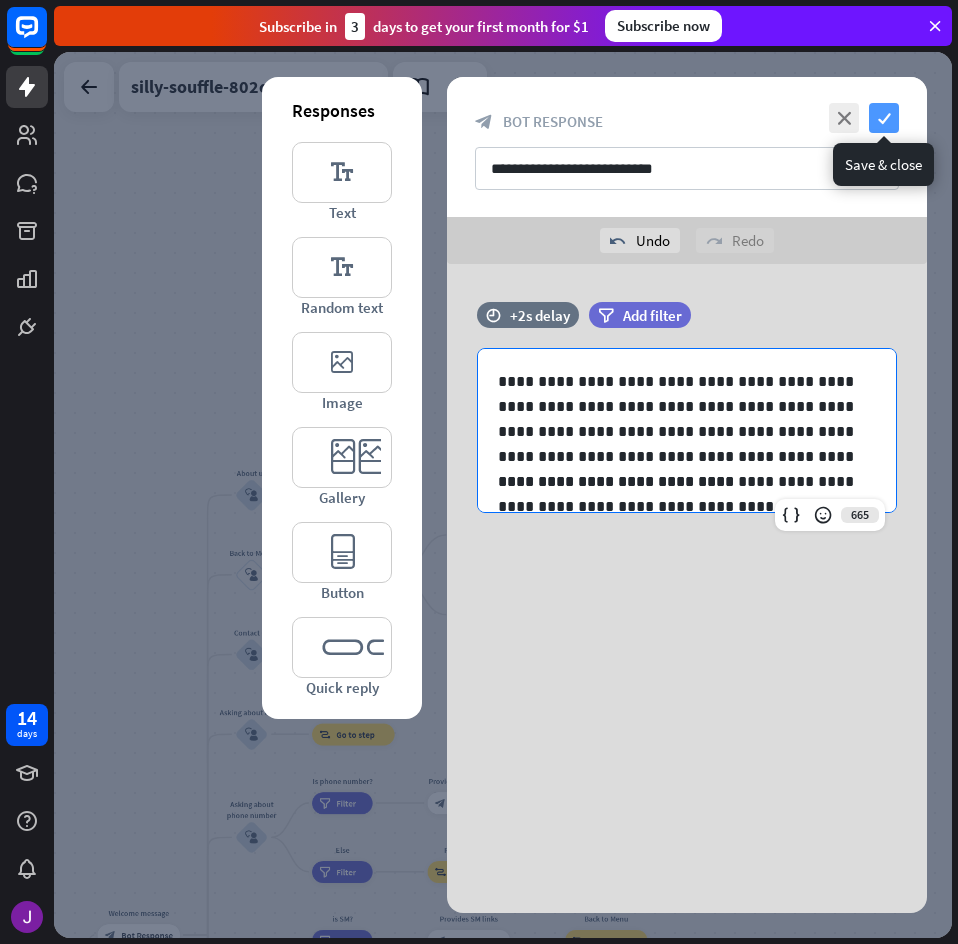 click on "check" at bounding box center (884, 118) 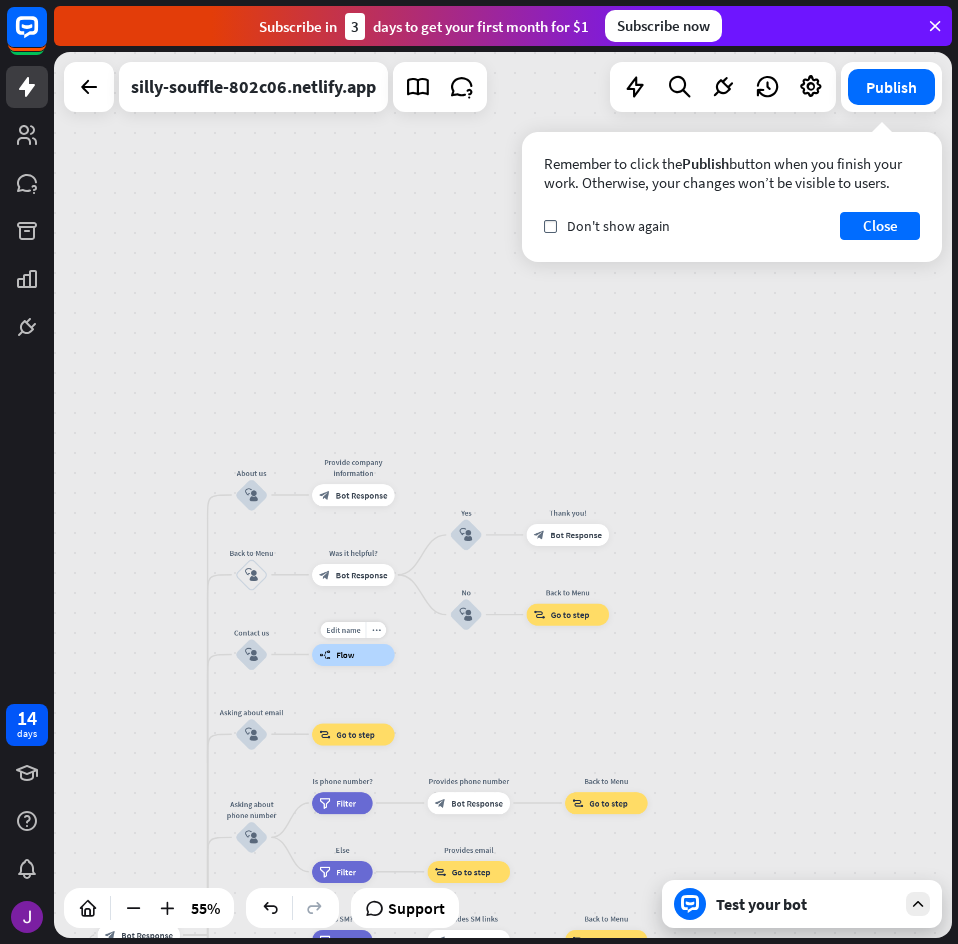 click on "Flow" at bounding box center (345, 654) 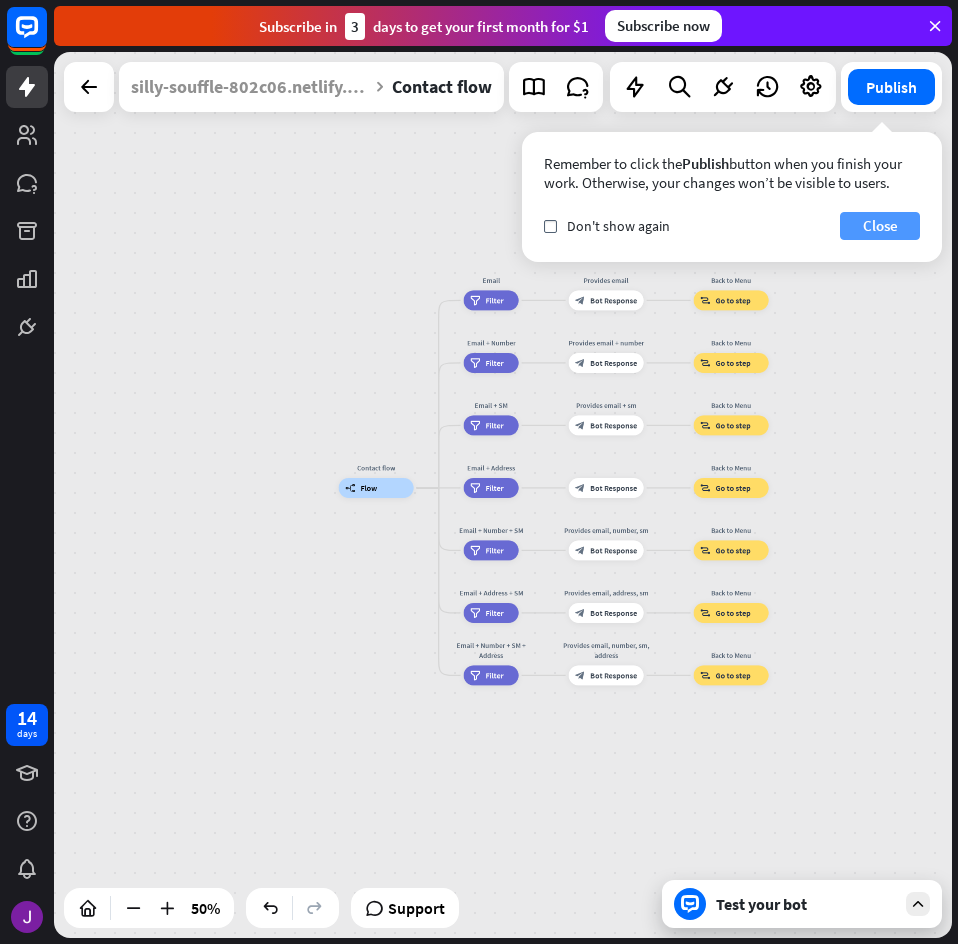 click on "Close" at bounding box center [880, 226] 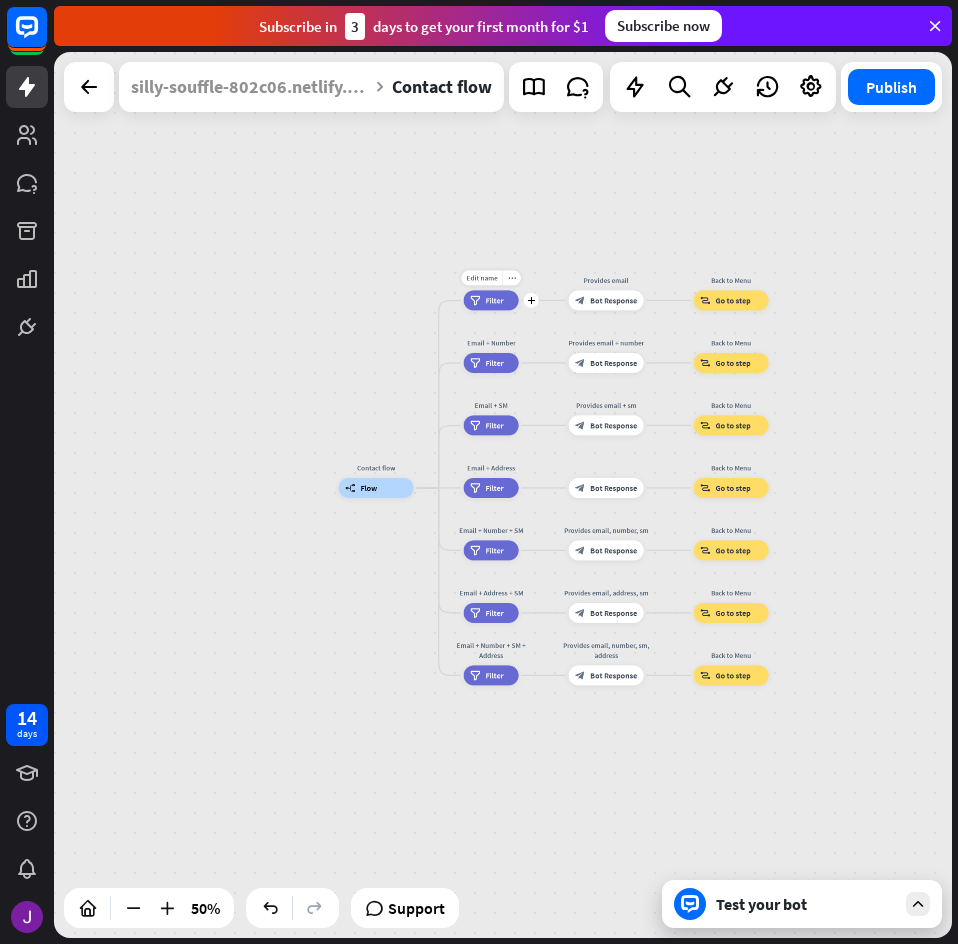 click on "filter   Filter" at bounding box center [491, 300] 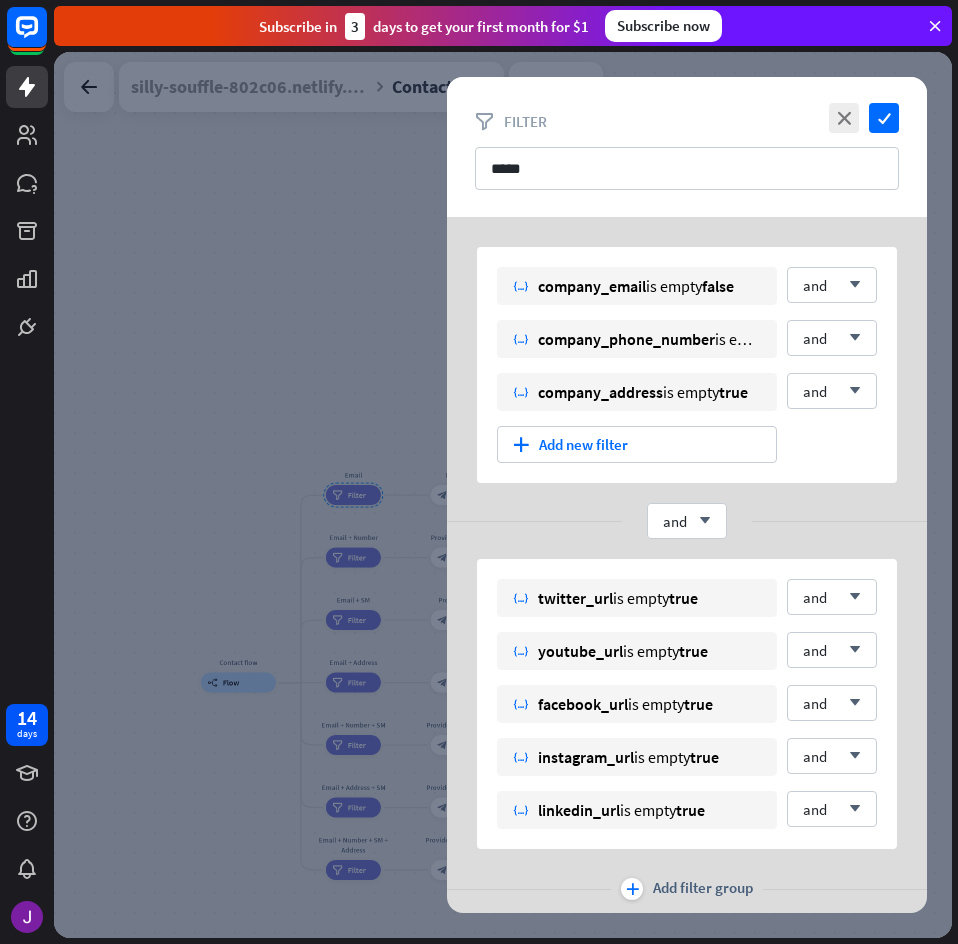 click at bounding box center (503, 495) 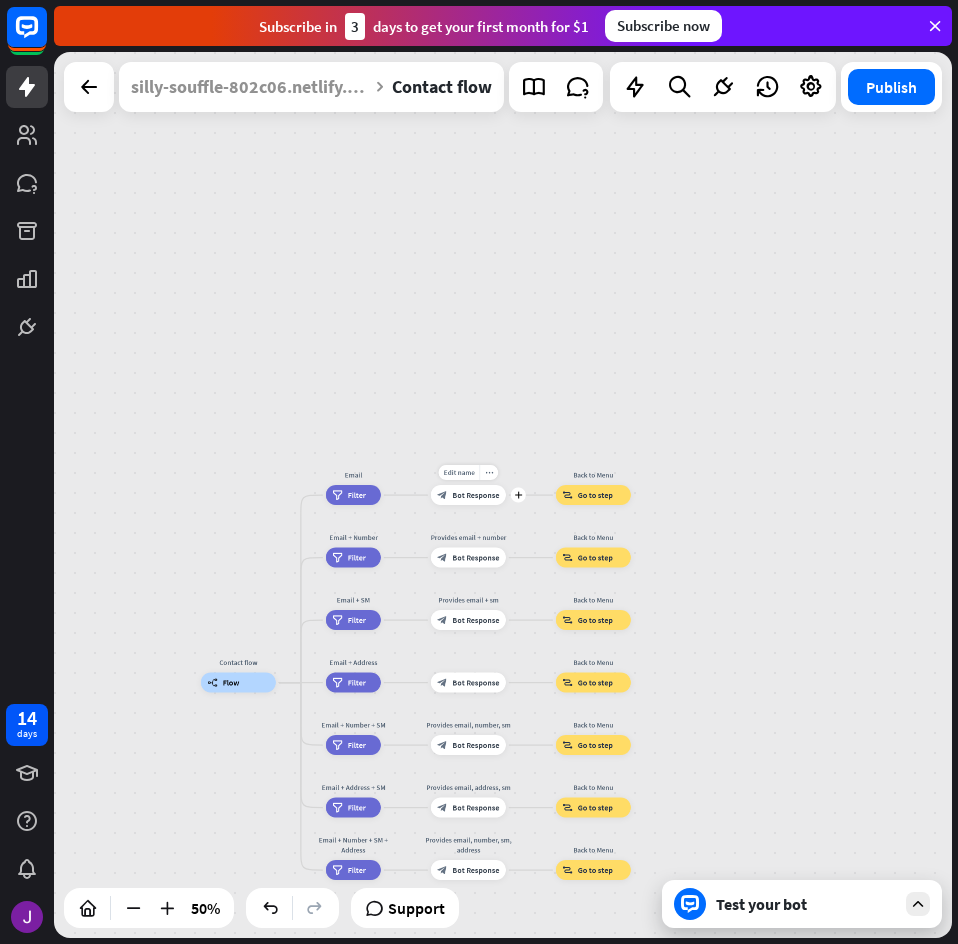 click on "Edit name   more_horiz         plus   Provides email   block_bot_response   Bot Response" at bounding box center (468, 495) 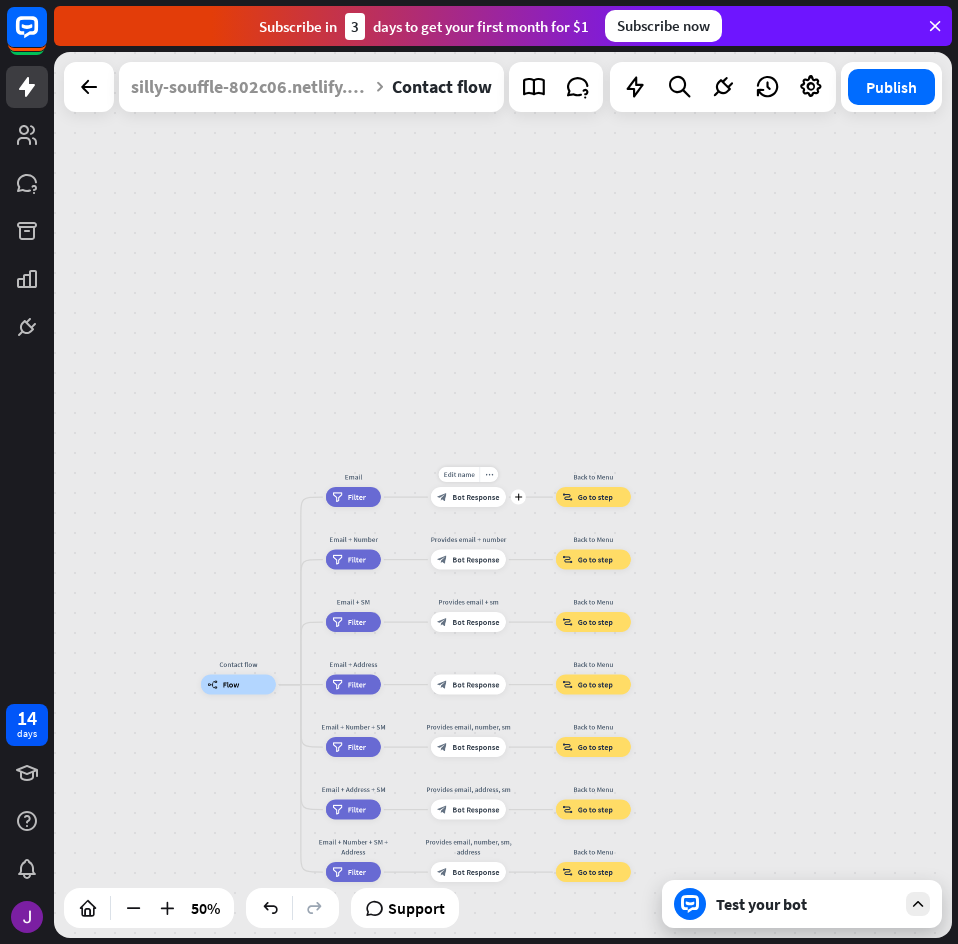 click on "Edit name   more_horiz         plus     block_bot_response   Bot Response" at bounding box center (468, 497) 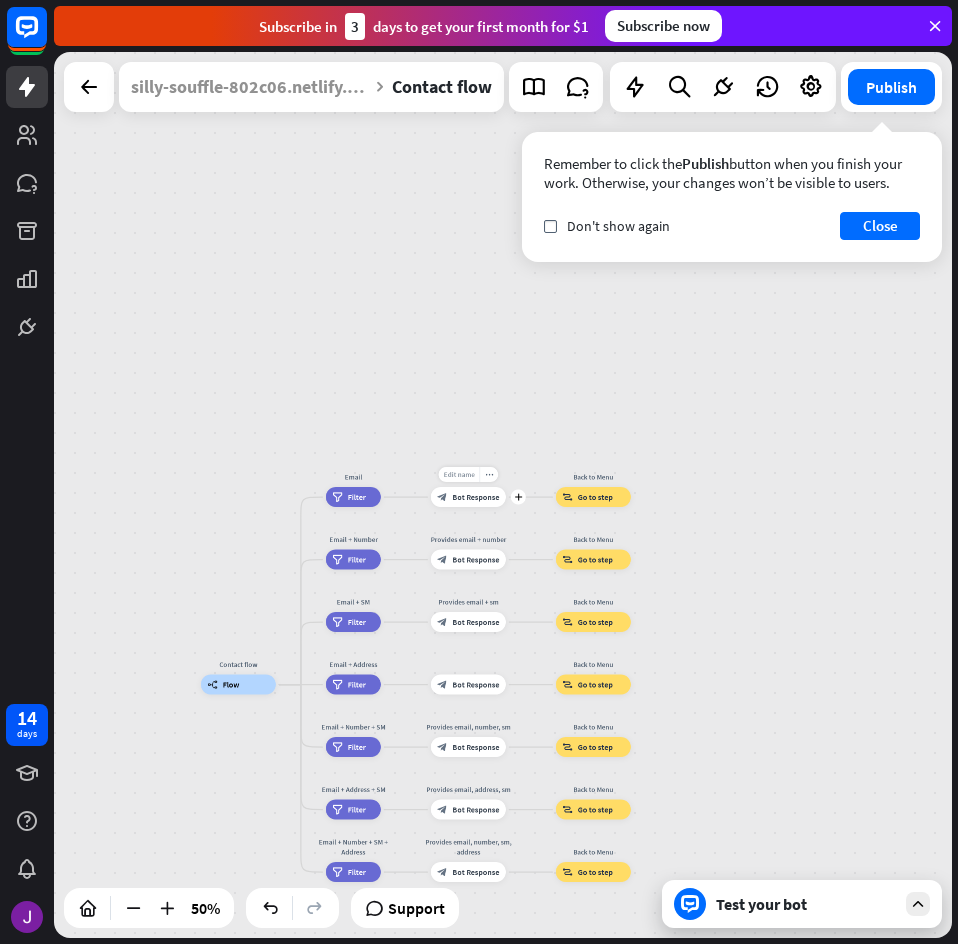 click on "Edit name" at bounding box center [459, 474] 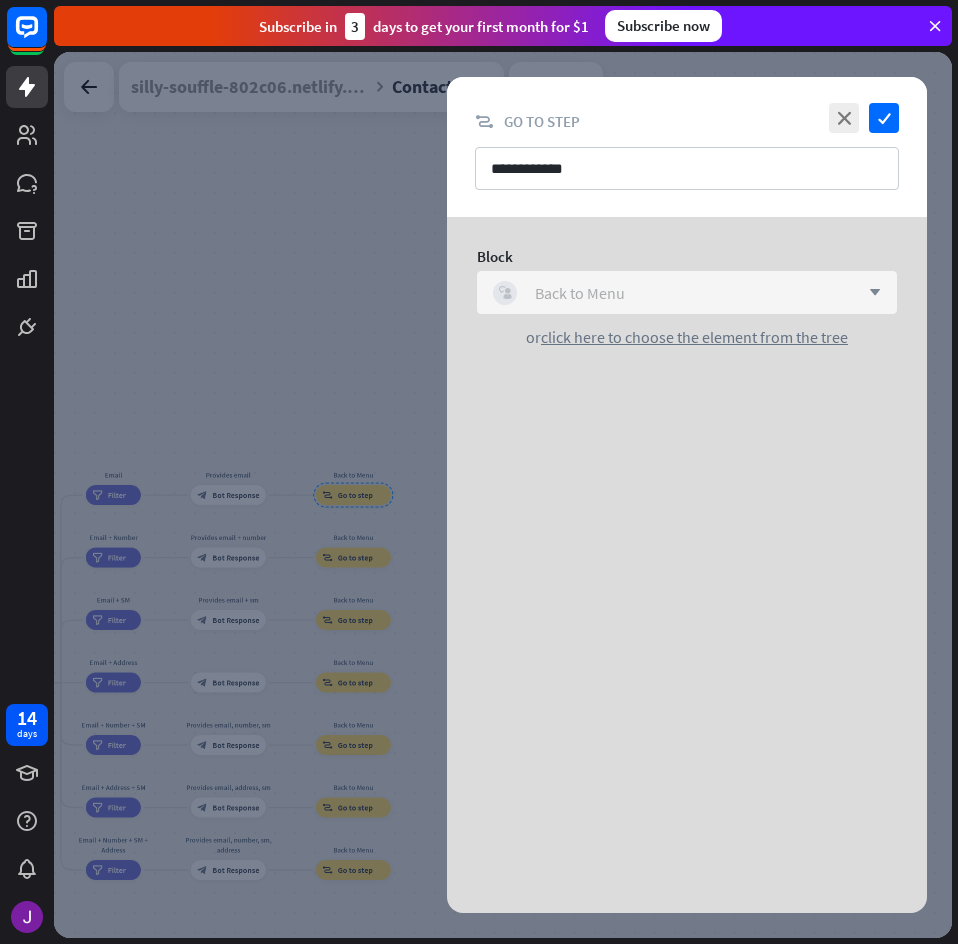 click on "block_user_input
Back to Menu" at bounding box center [676, 293] 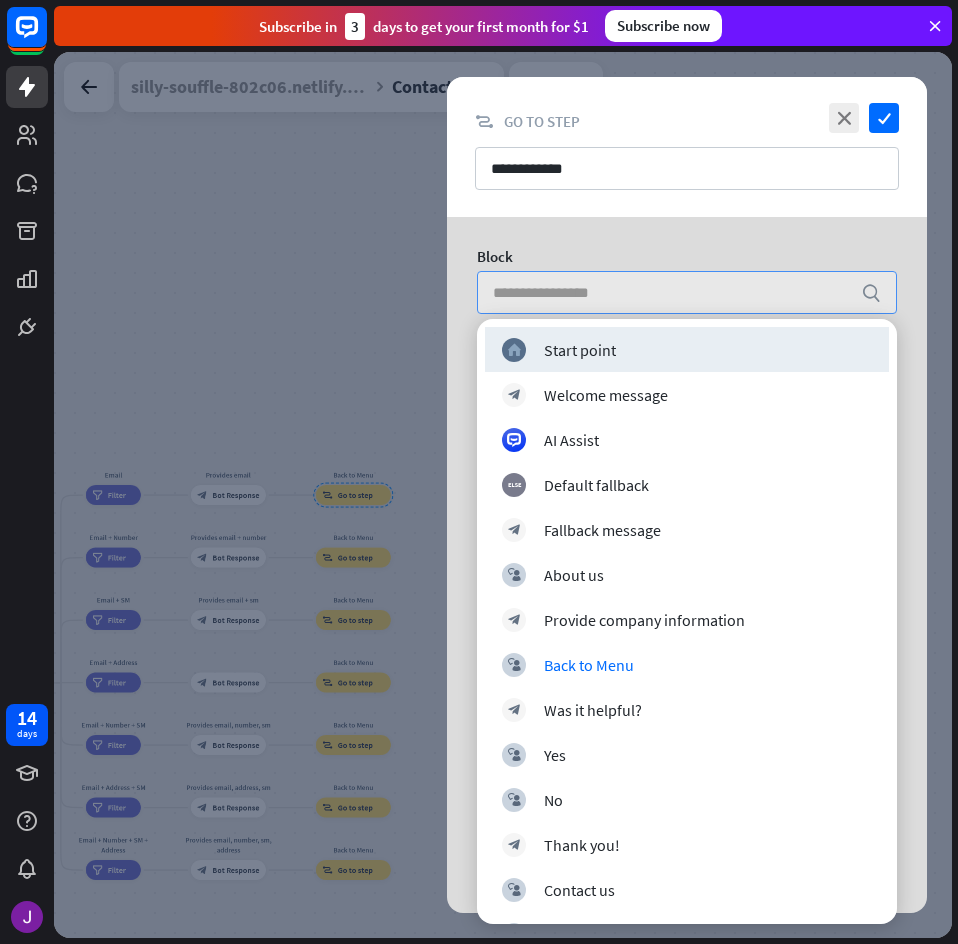 click on "Block
search
or
click here to choose the element from the tree" at bounding box center (687, 297) 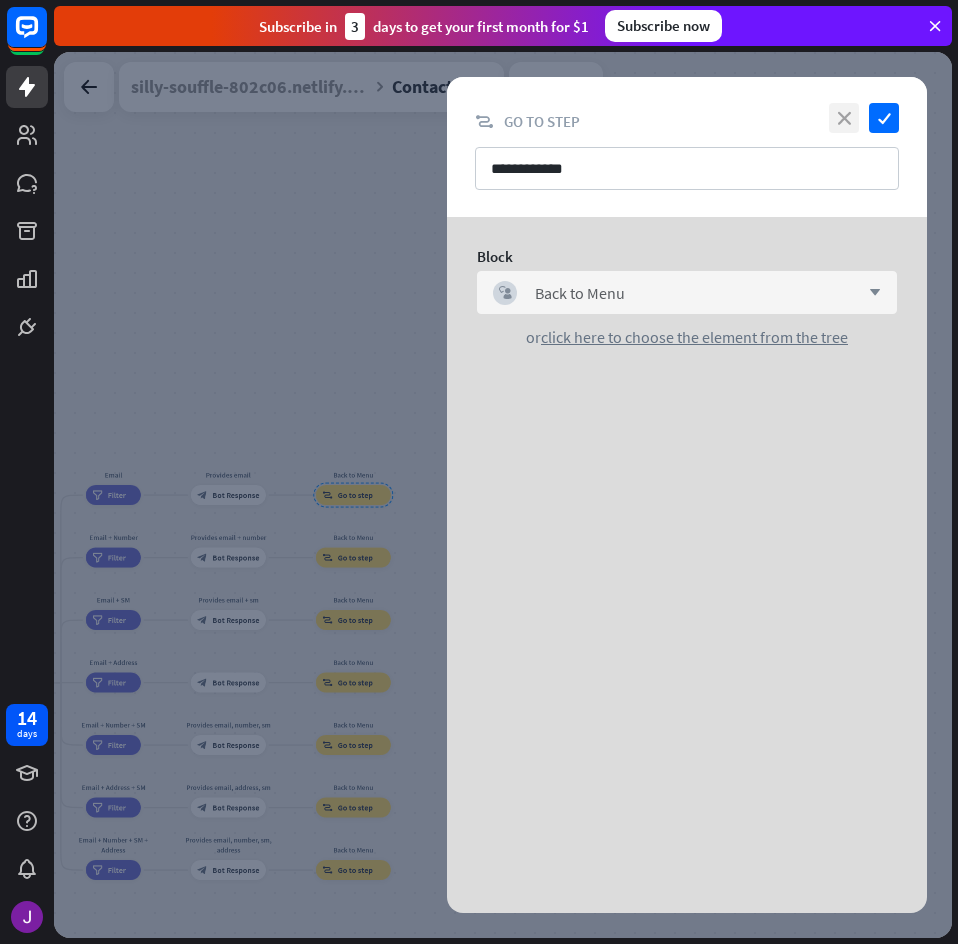 click on "close" at bounding box center (844, 118) 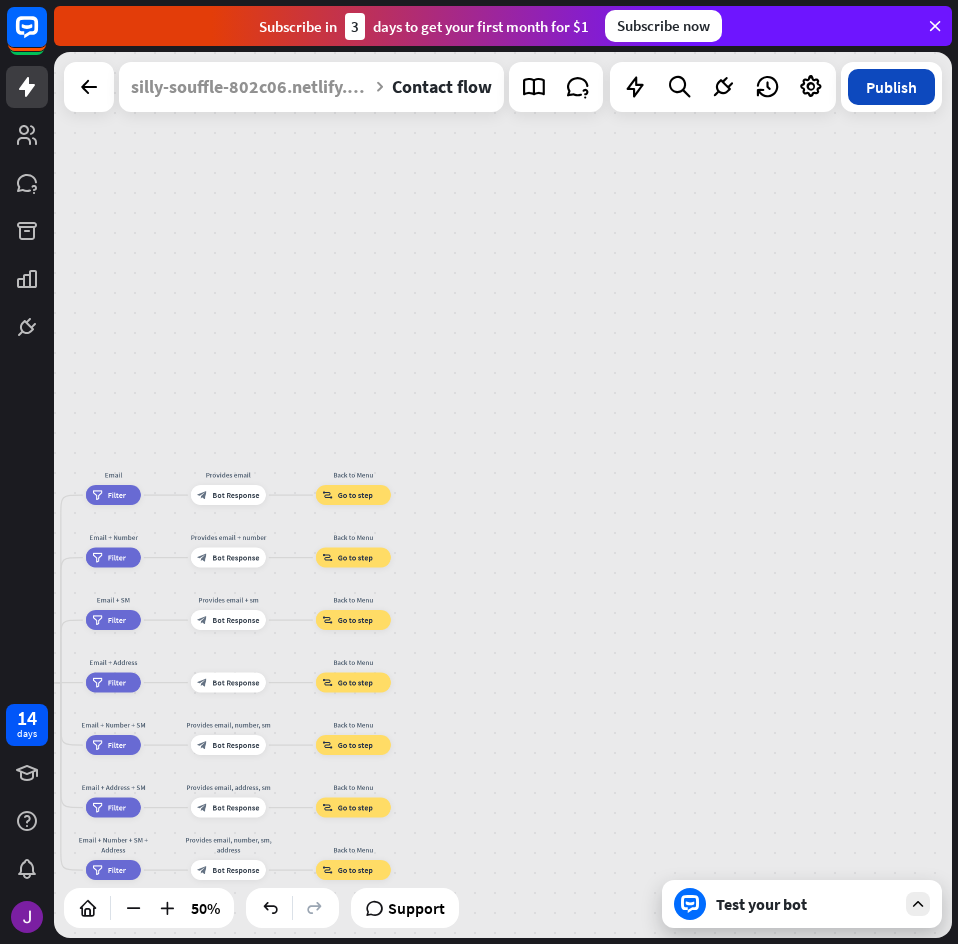 click on "Publish" at bounding box center [891, 87] 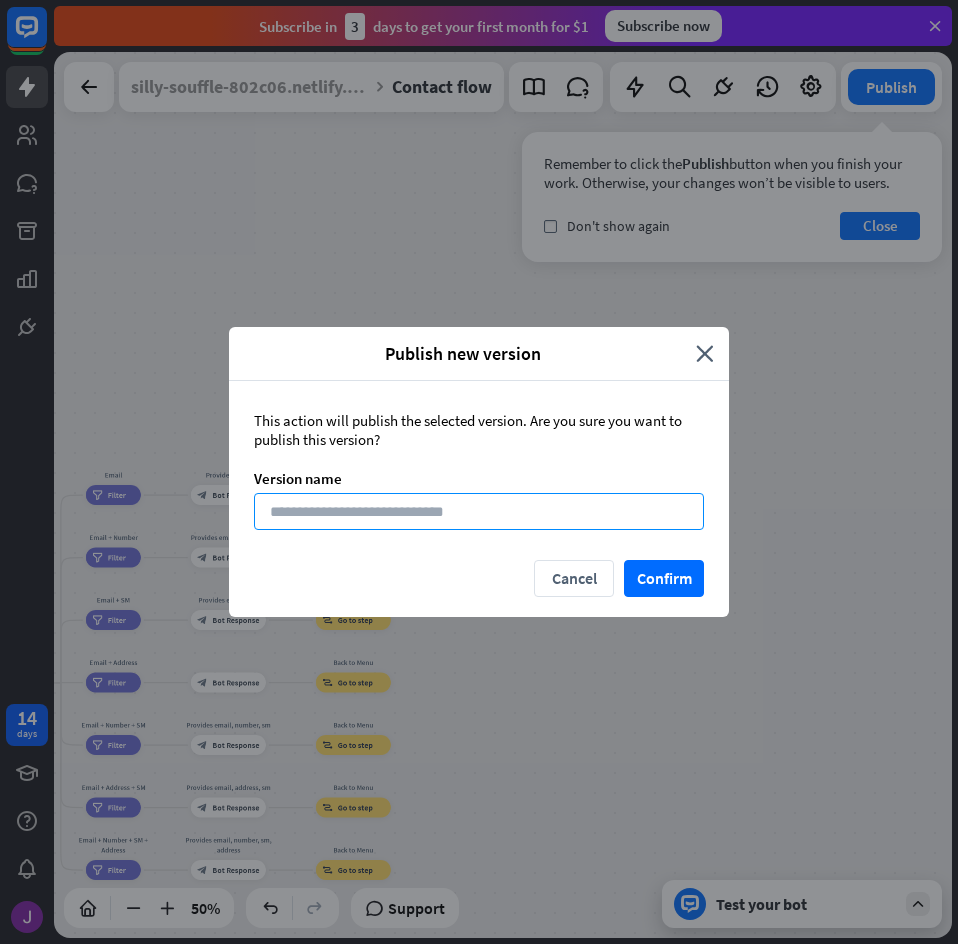 click at bounding box center (479, 511) 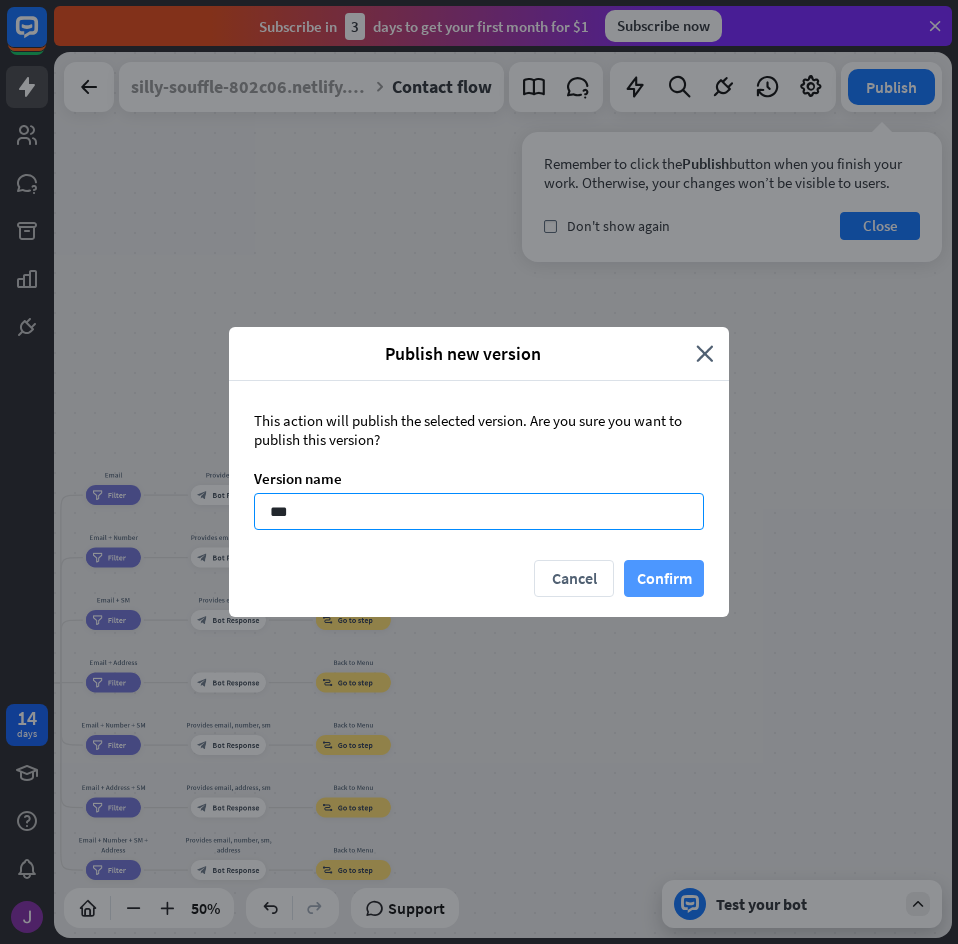 type on "***" 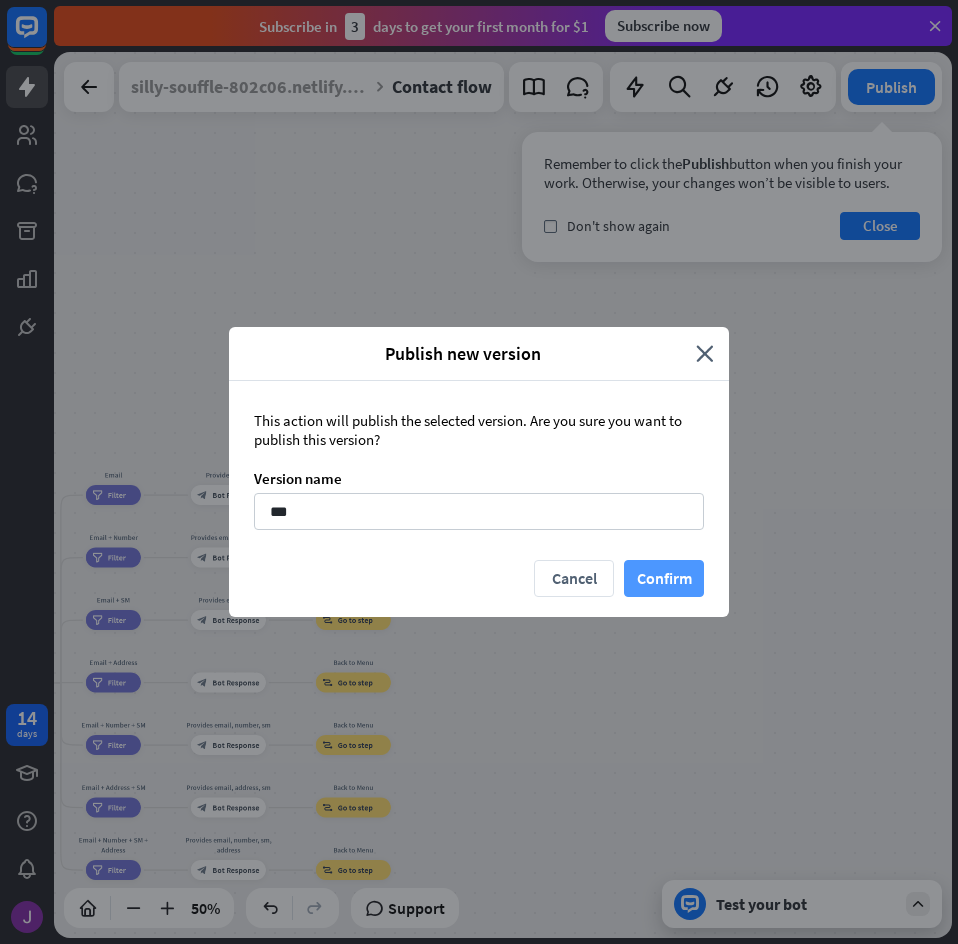 click on "Confirm" at bounding box center (664, 578) 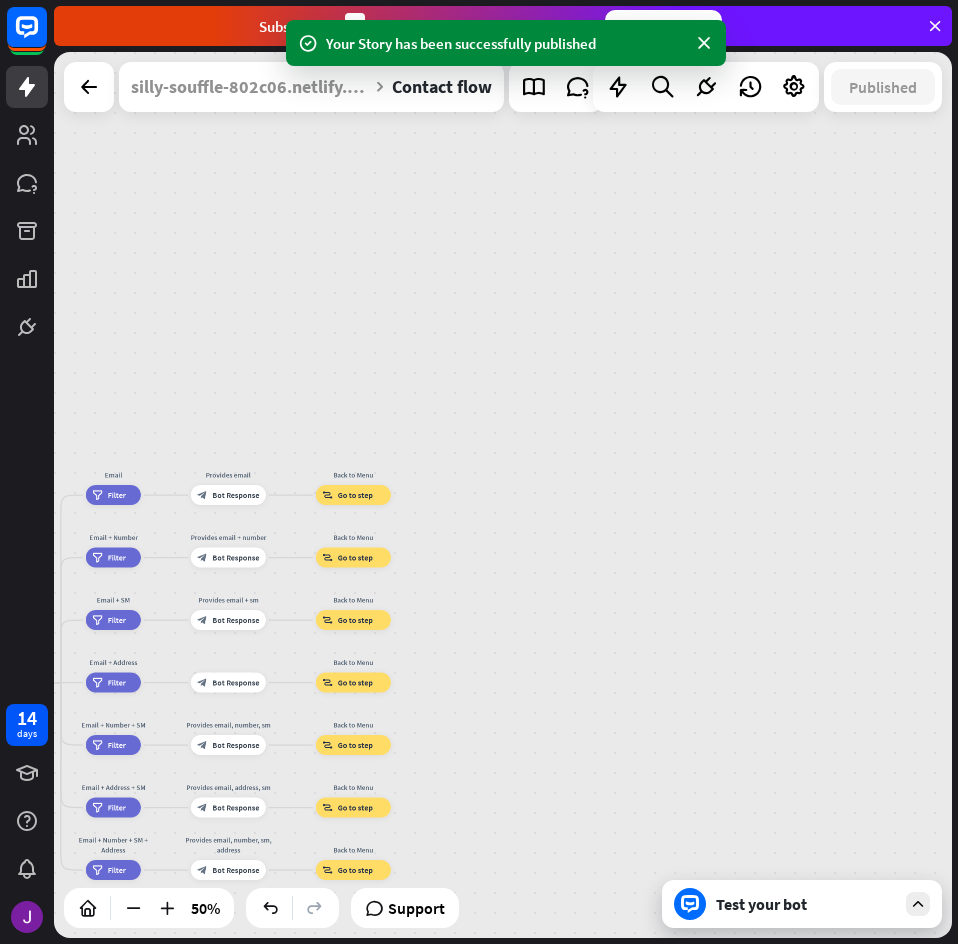 click on "Test your bot" at bounding box center (802, 904) 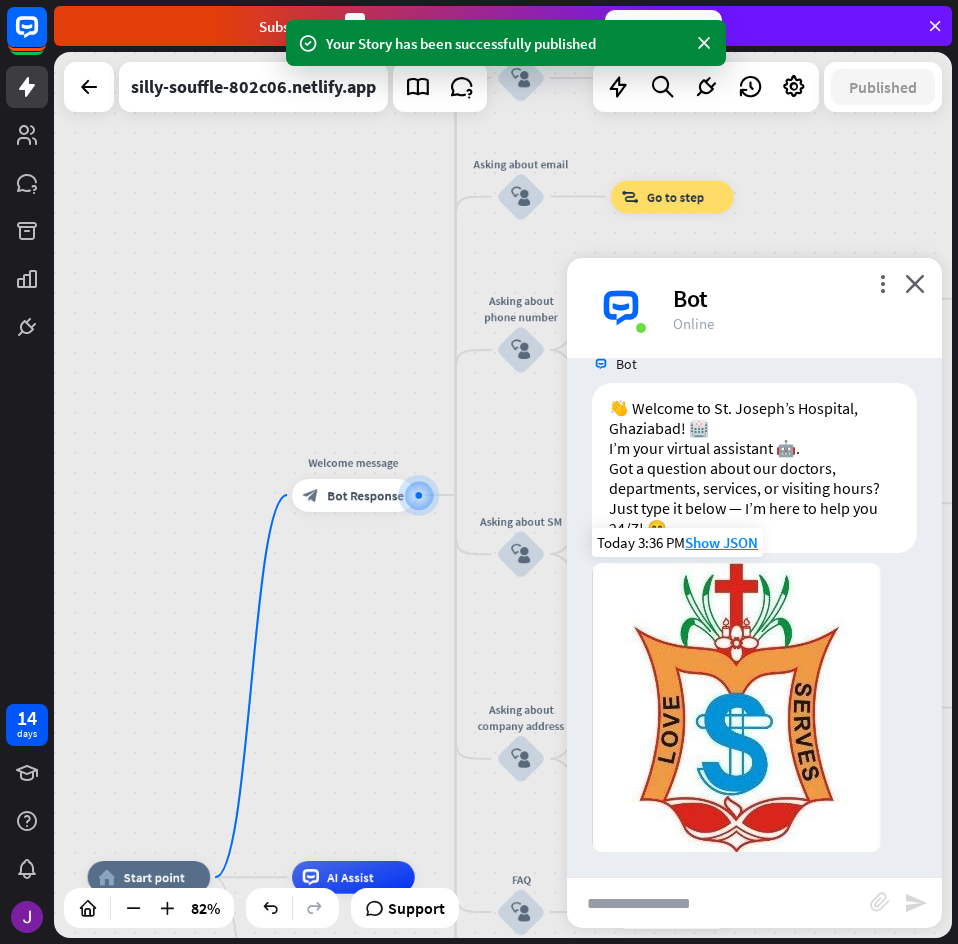 scroll, scrollTop: 38, scrollLeft: 0, axis: vertical 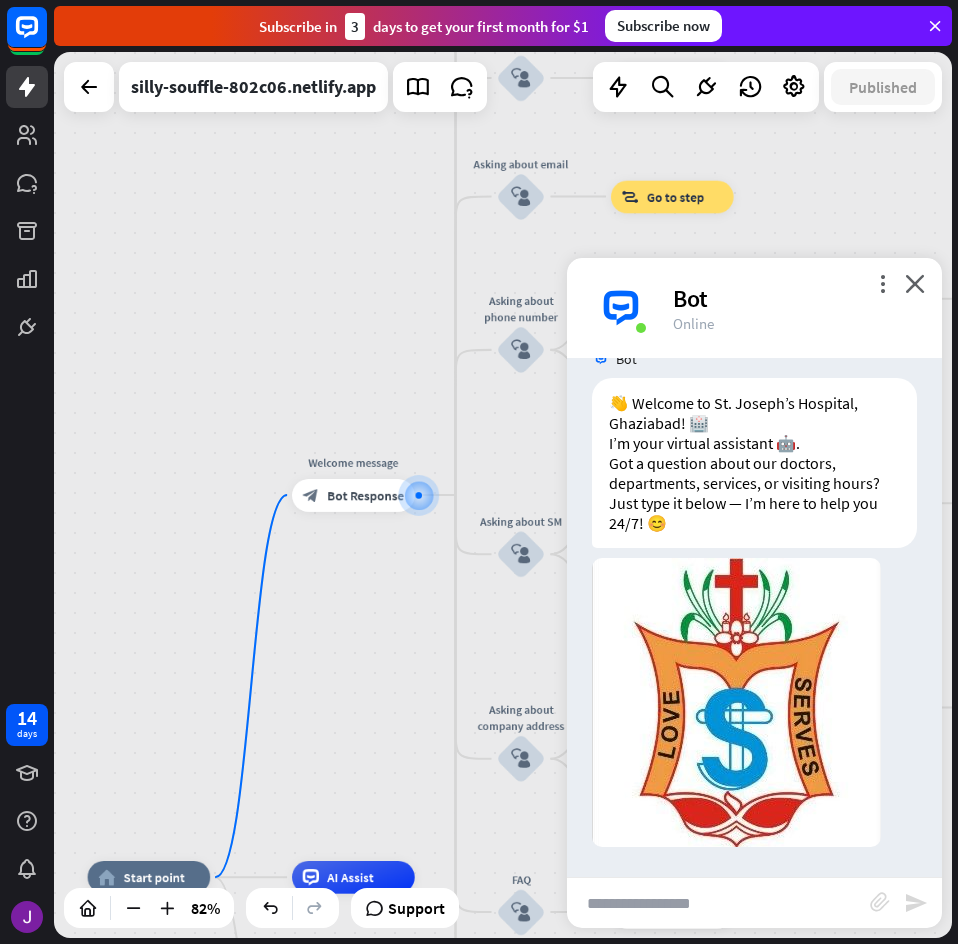 click at bounding box center (718, 903) 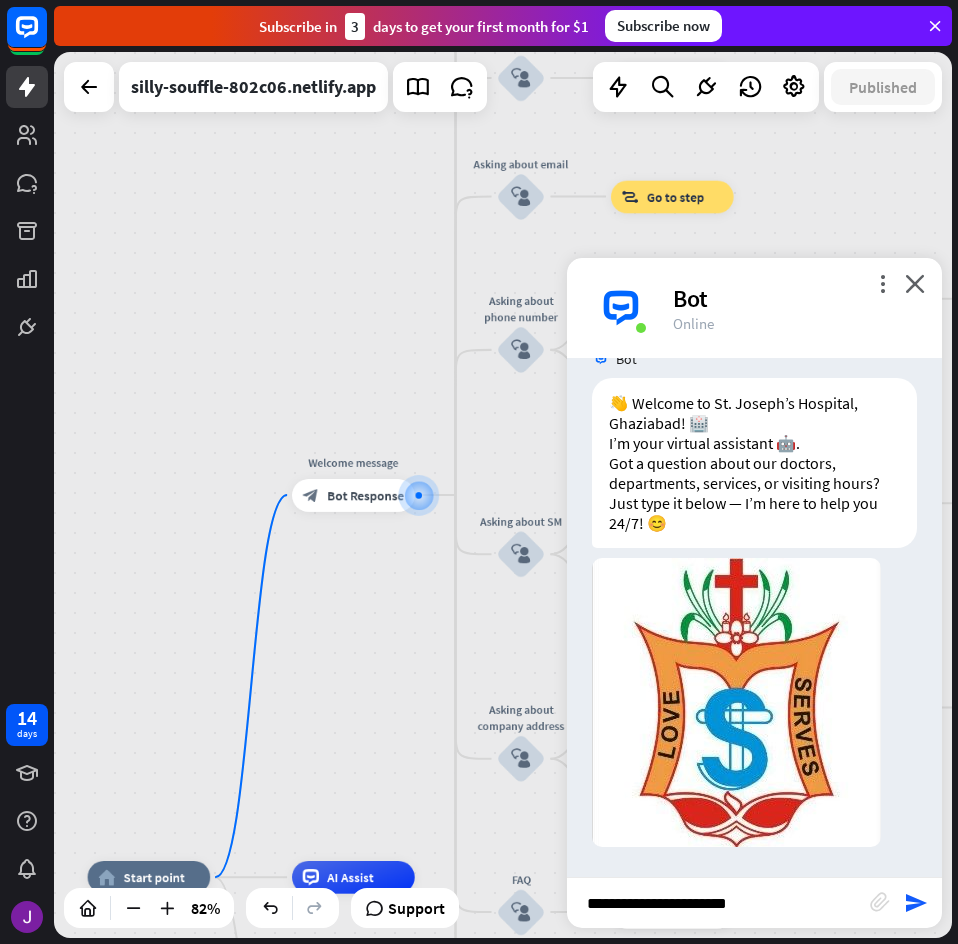 type on "**********" 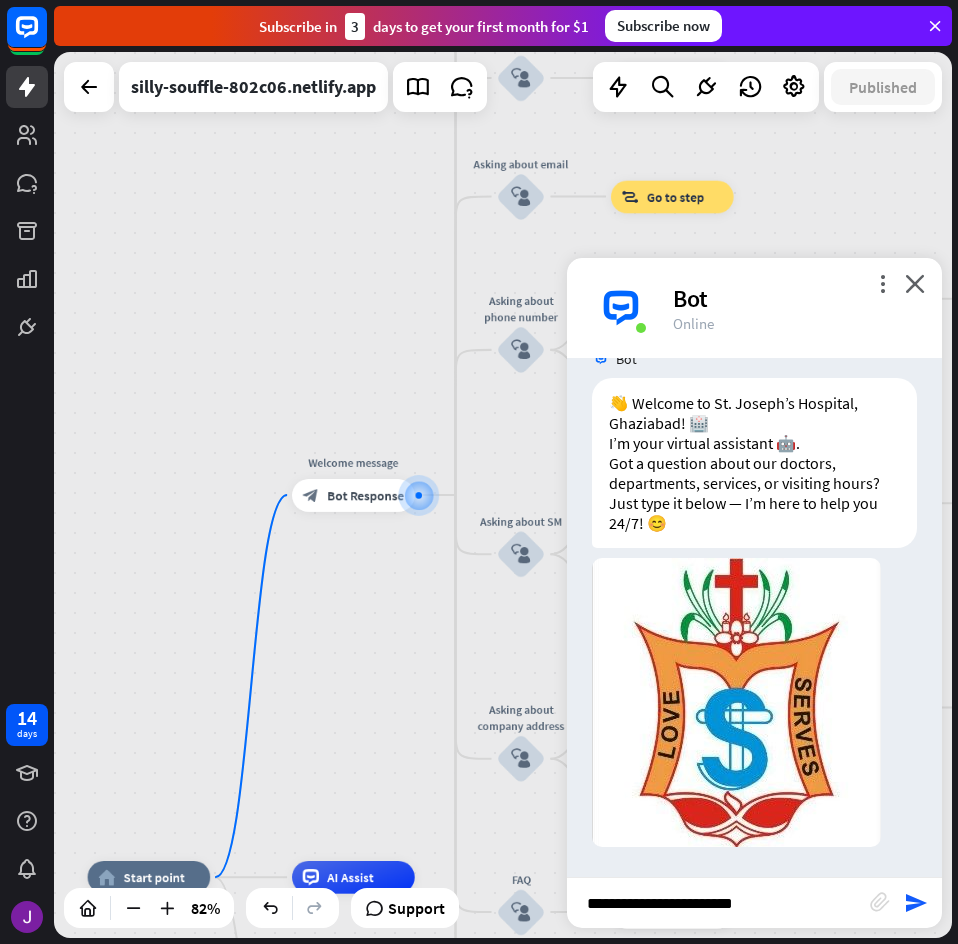 type 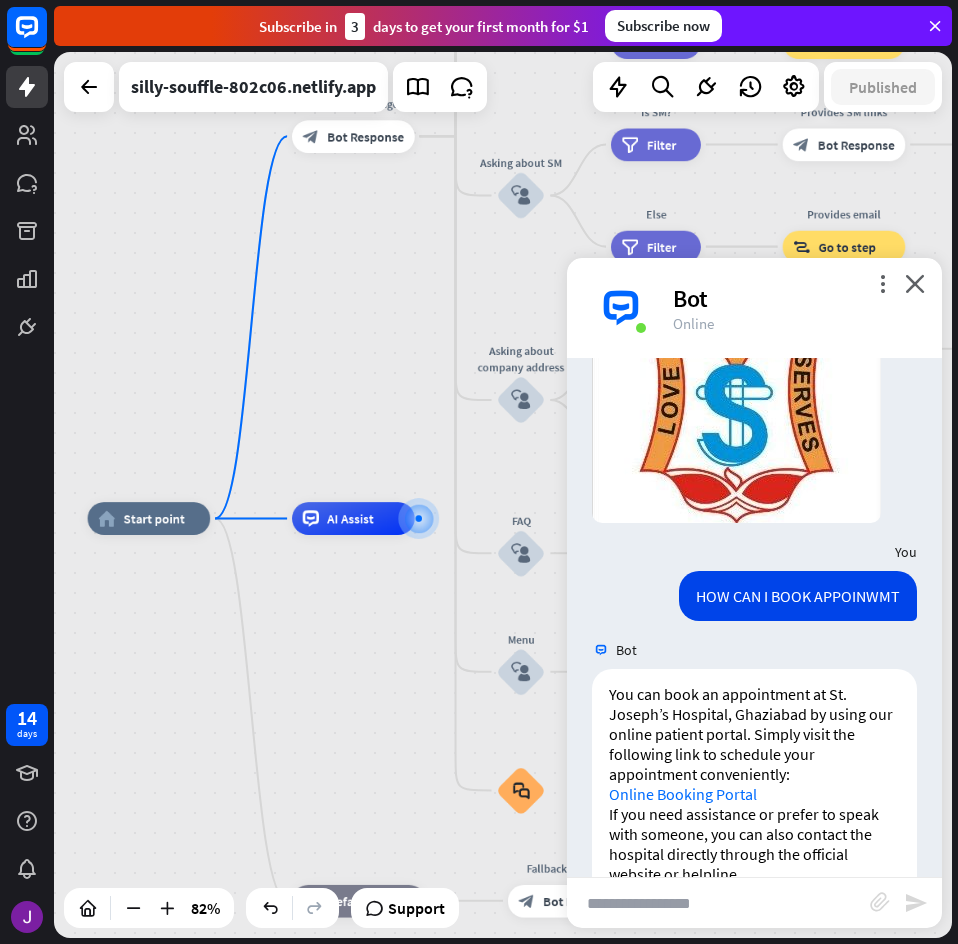 scroll, scrollTop: 414, scrollLeft: 0, axis: vertical 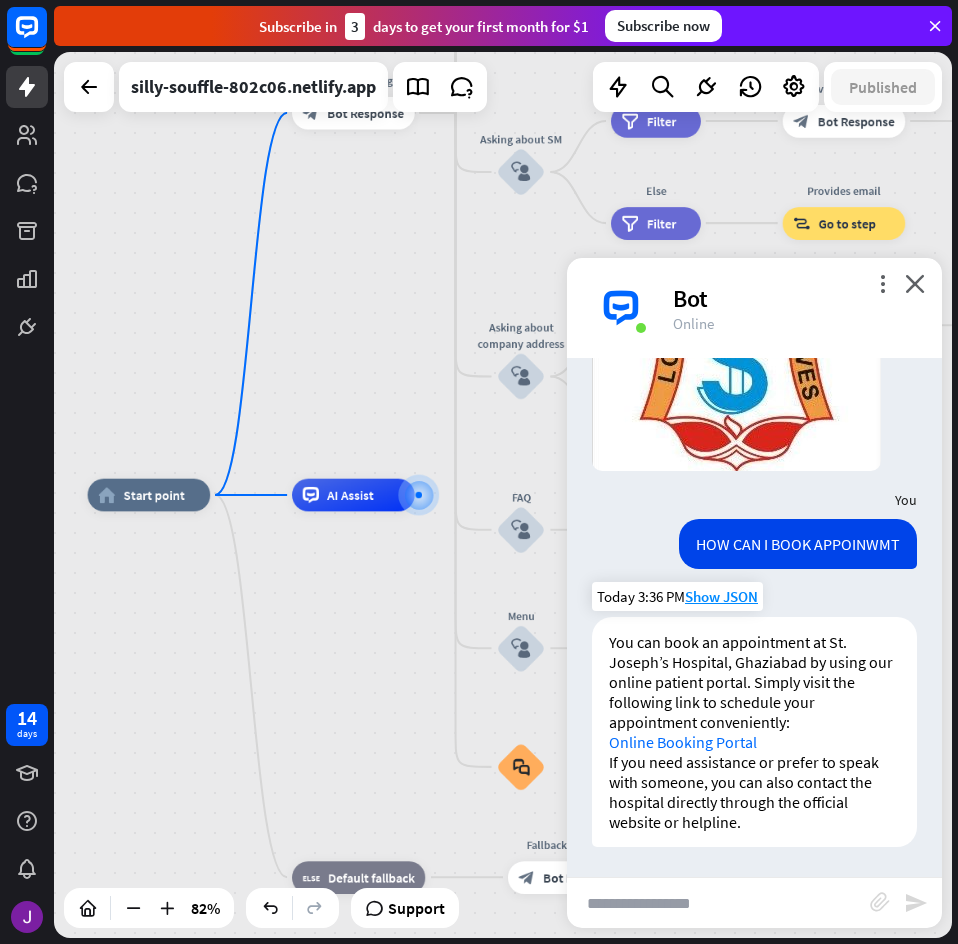 click on "Online Booking Portal" at bounding box center (683, 742) 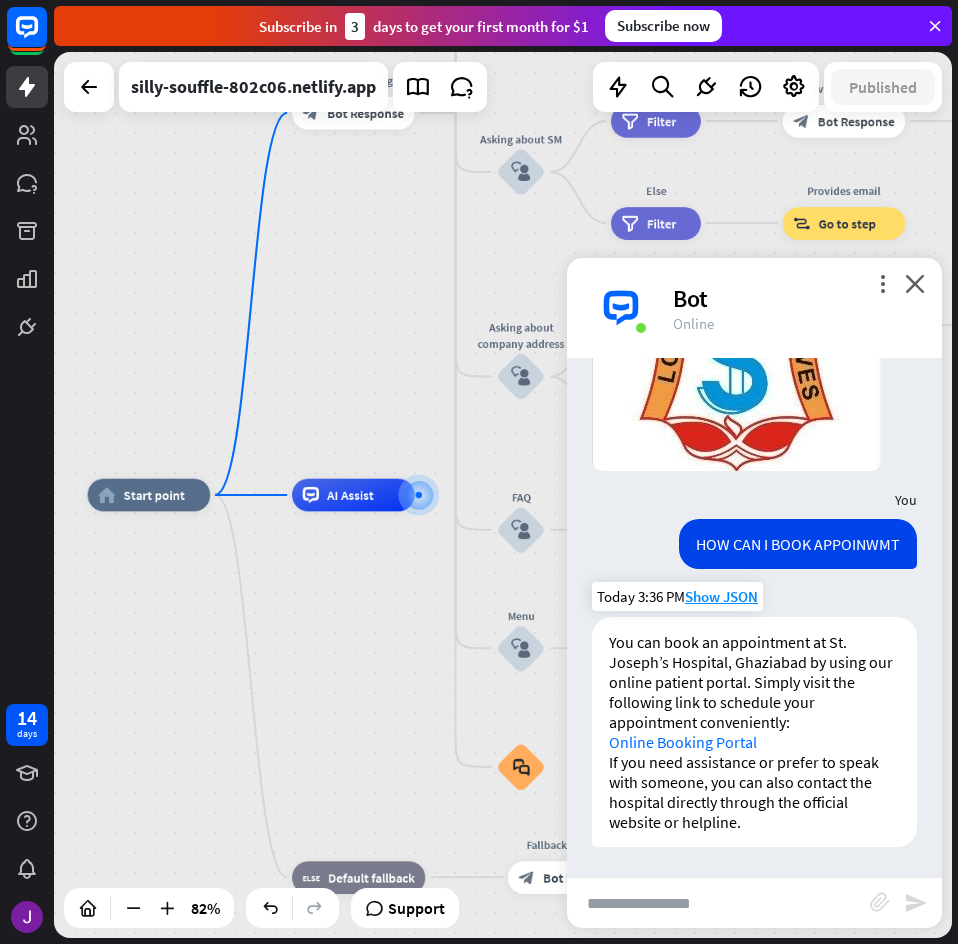 click on "You can book an appointment at St. Joseph’s Hospital, Ghaziabad by using our online patient portal. Simply visit the following link to schedule your appointment conveniently:" at bounding box center [754, 682] 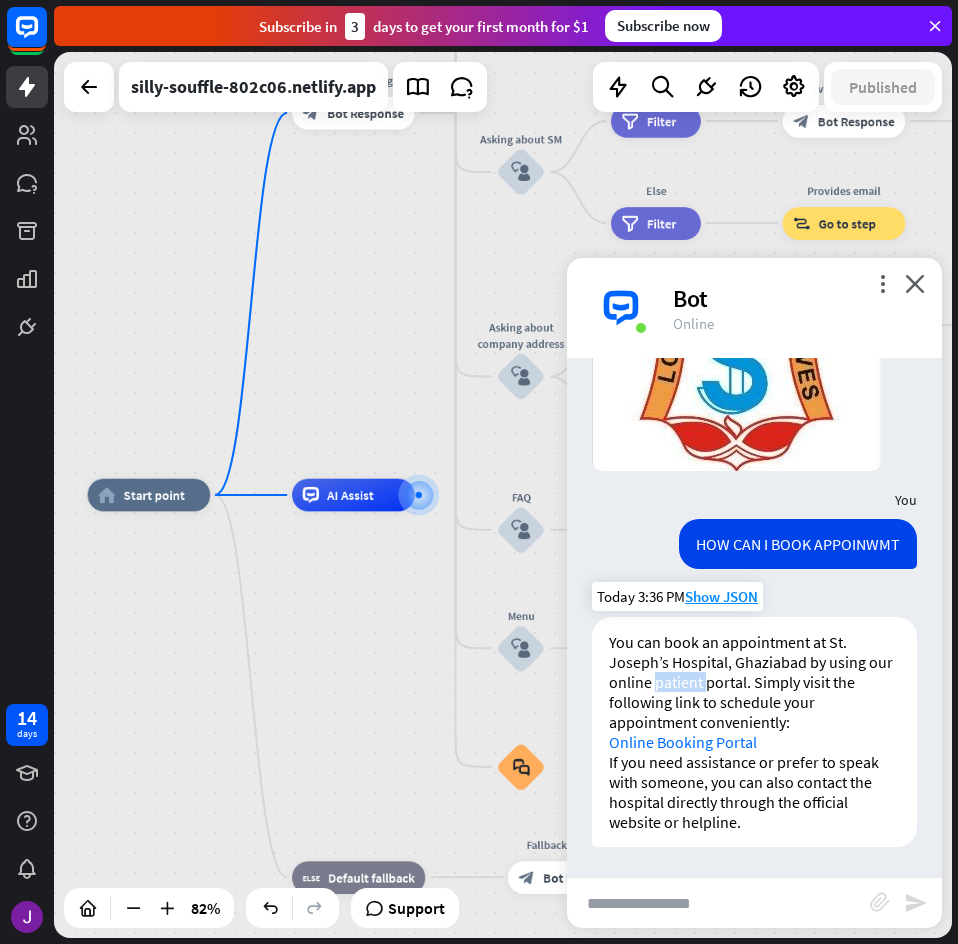 click on "You can book an appointment at St. Joseph’s Hospital, Ghaziabad by using our online patient portal. Simply visit the following link to schedule your appointment conveniently:" at bounding box center (754, 682) 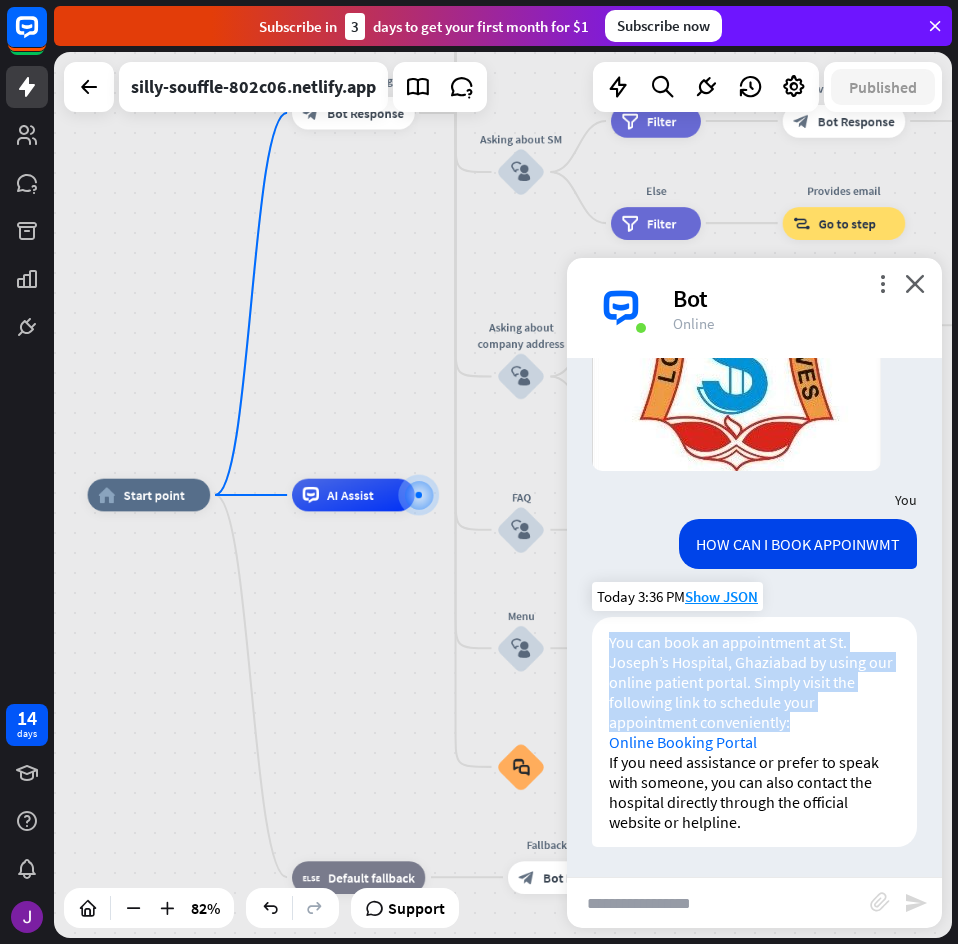 click on "You can book an appointment at St. Joseph’s Hospital, Ghaziabad by using our online patient portal. Simply visit the following link to schedule your appointment conveniently:" at bounding box center (754, 682) 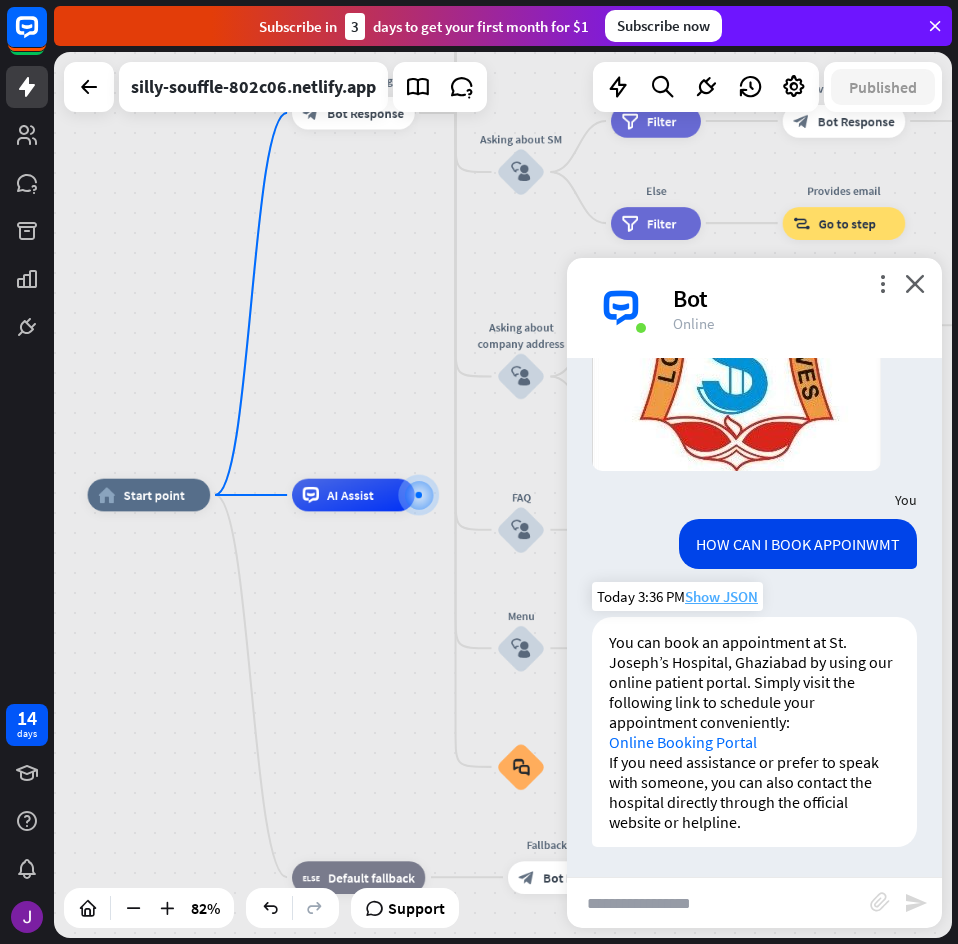 click on "Show JSON" at bounding box center (721, 596) 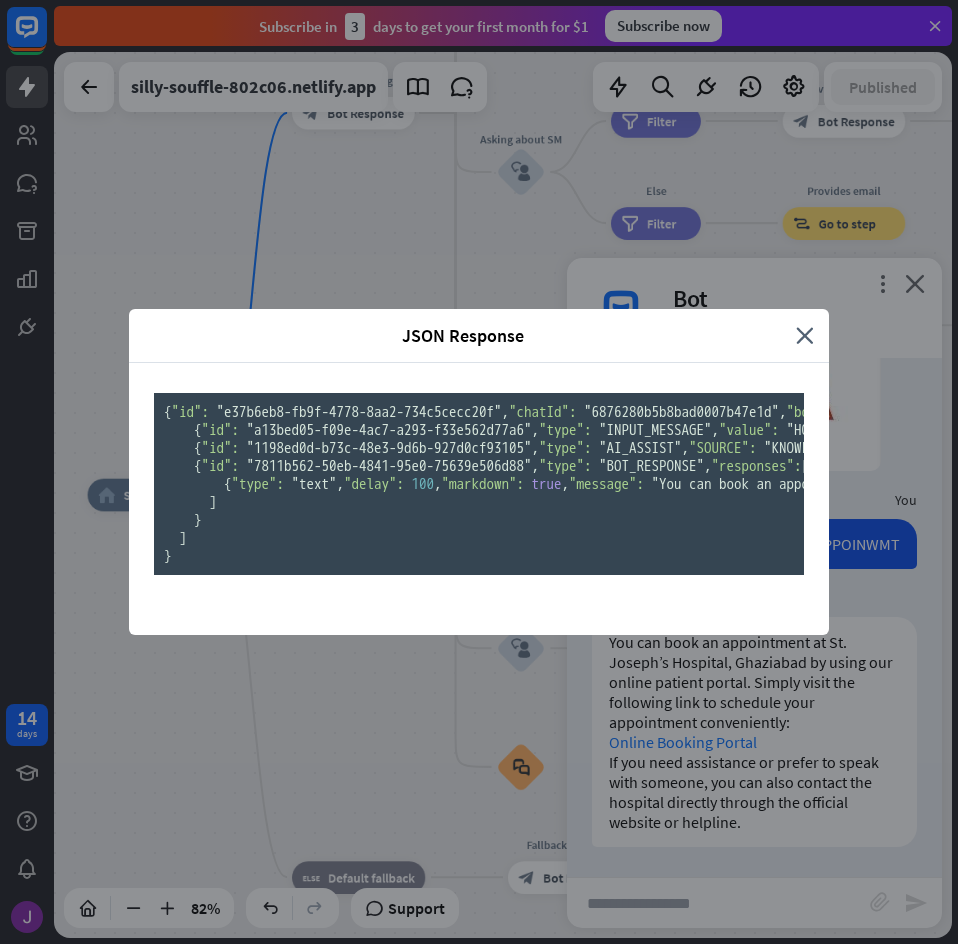 scroll, scrollTop: 167, scrollLeft: 0, axis: vertical 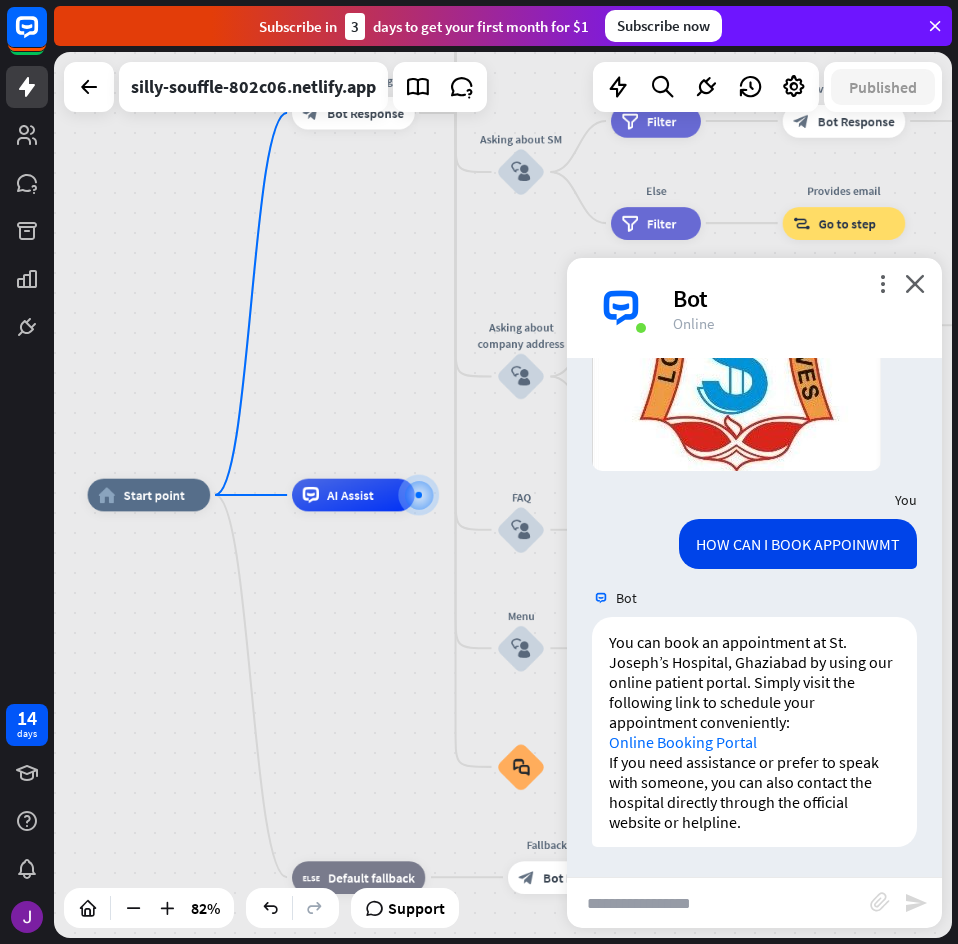 click on "more_vert
close
Bot
Online" at bounding box center [754, 308] 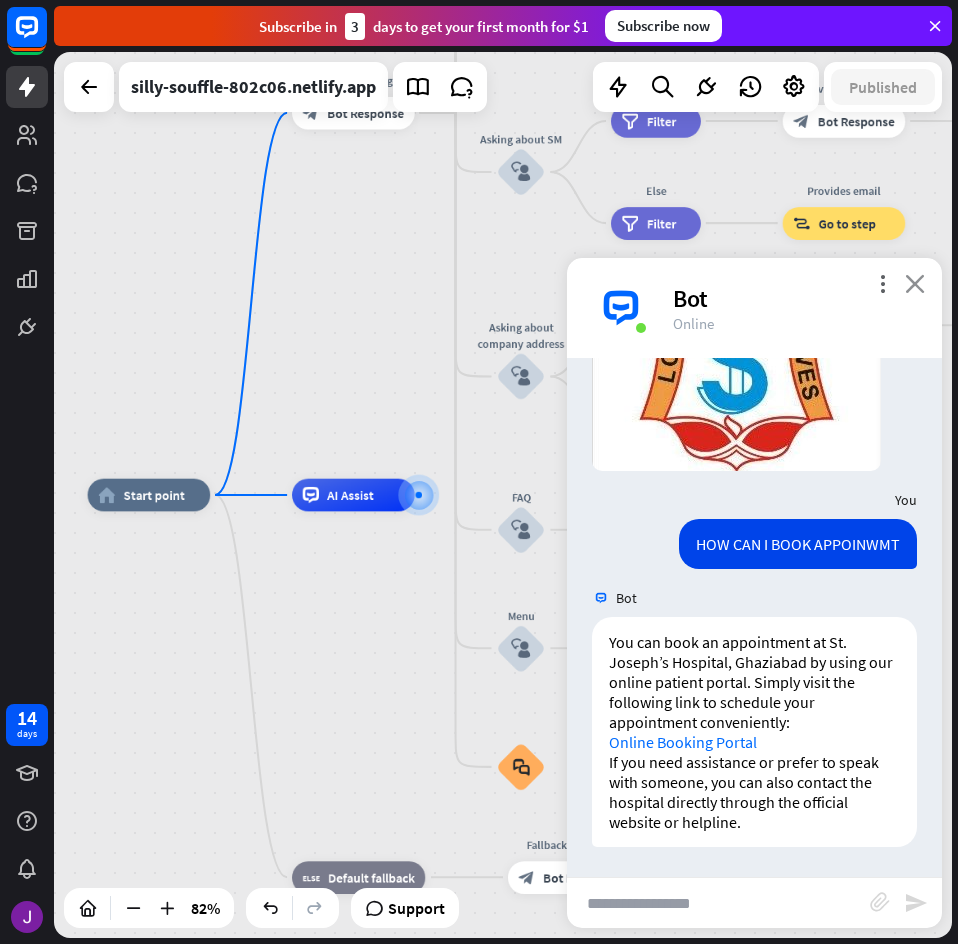 click on "close" at bounding box center (915, 283) 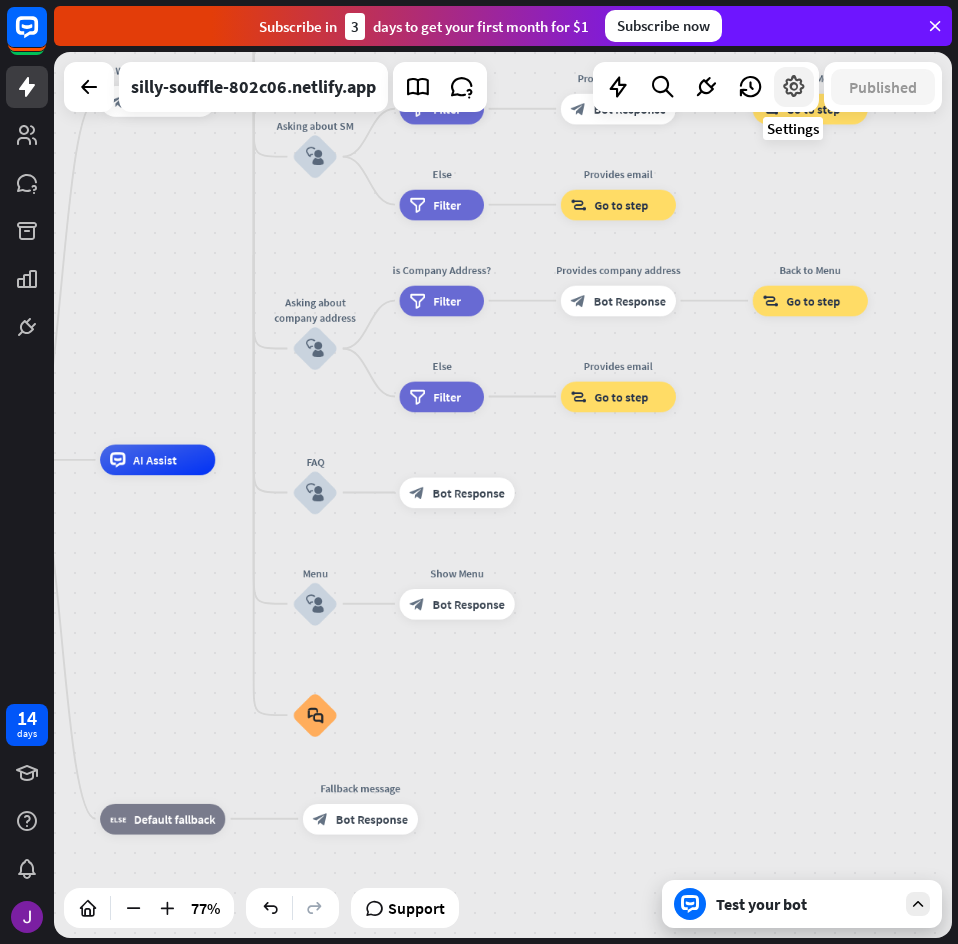 click at bounding box center [794, 87] 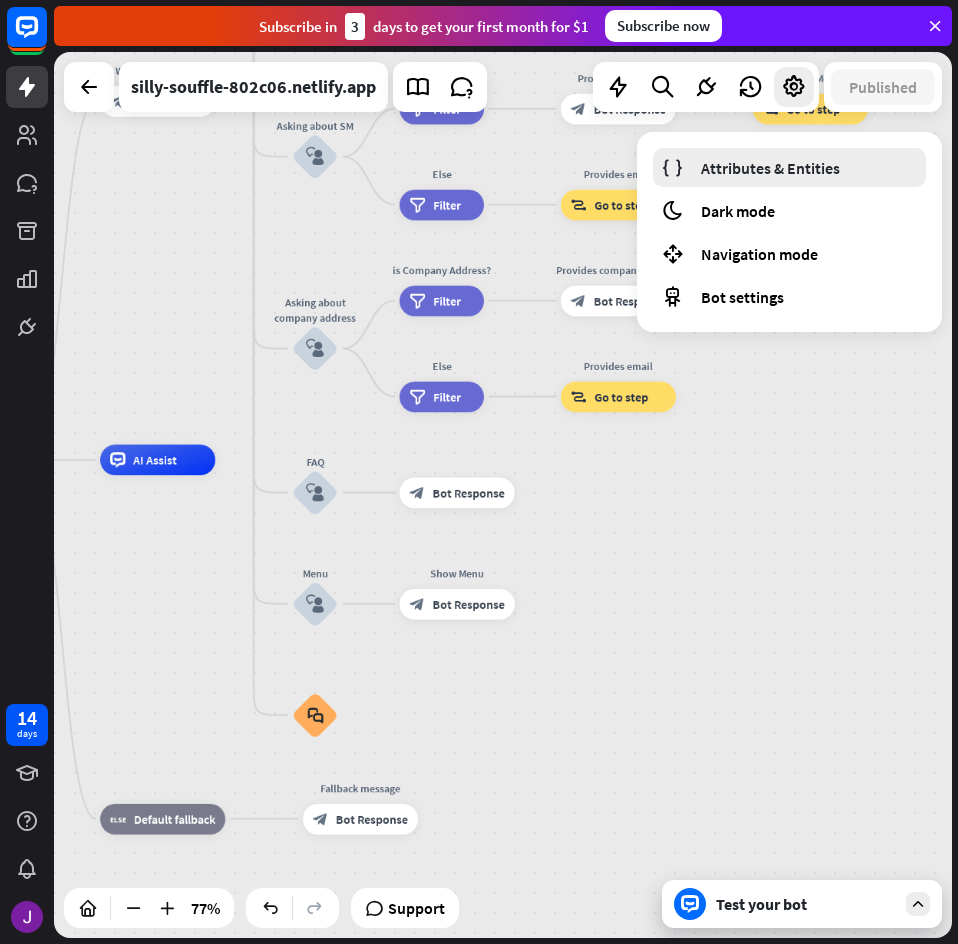 click on "Attributes & Entities" at bounding box center (770, 168) 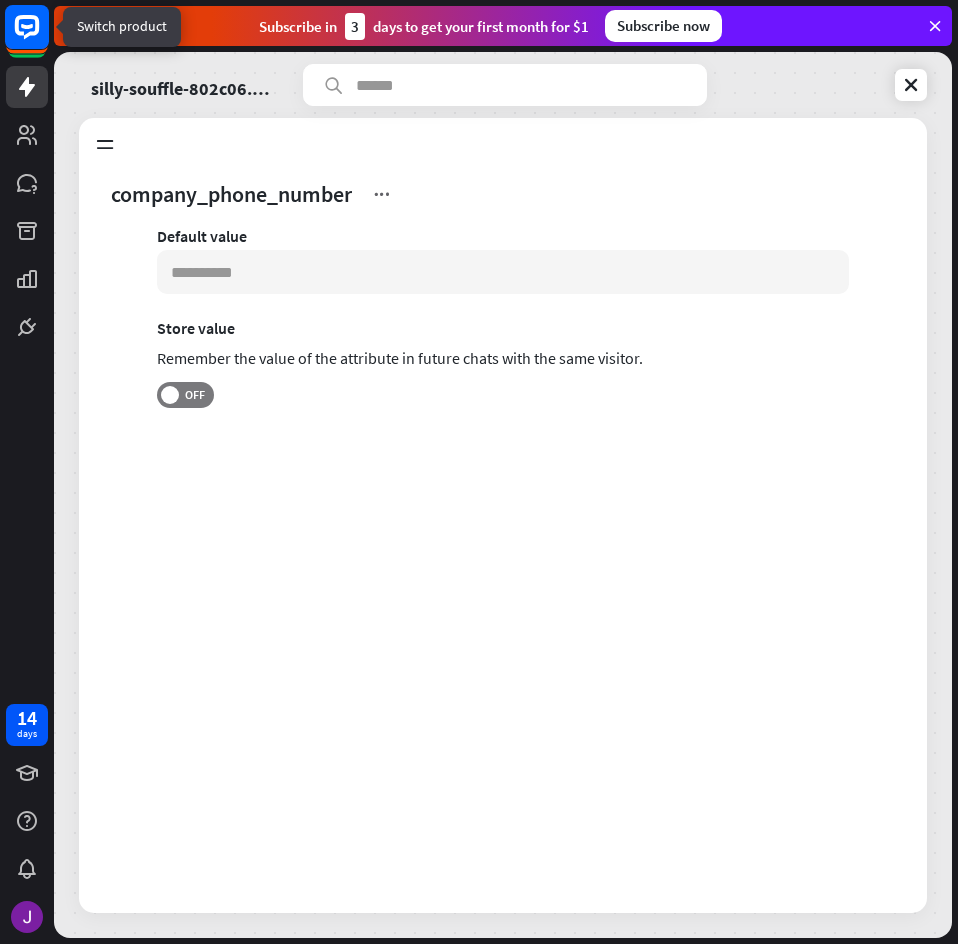 click 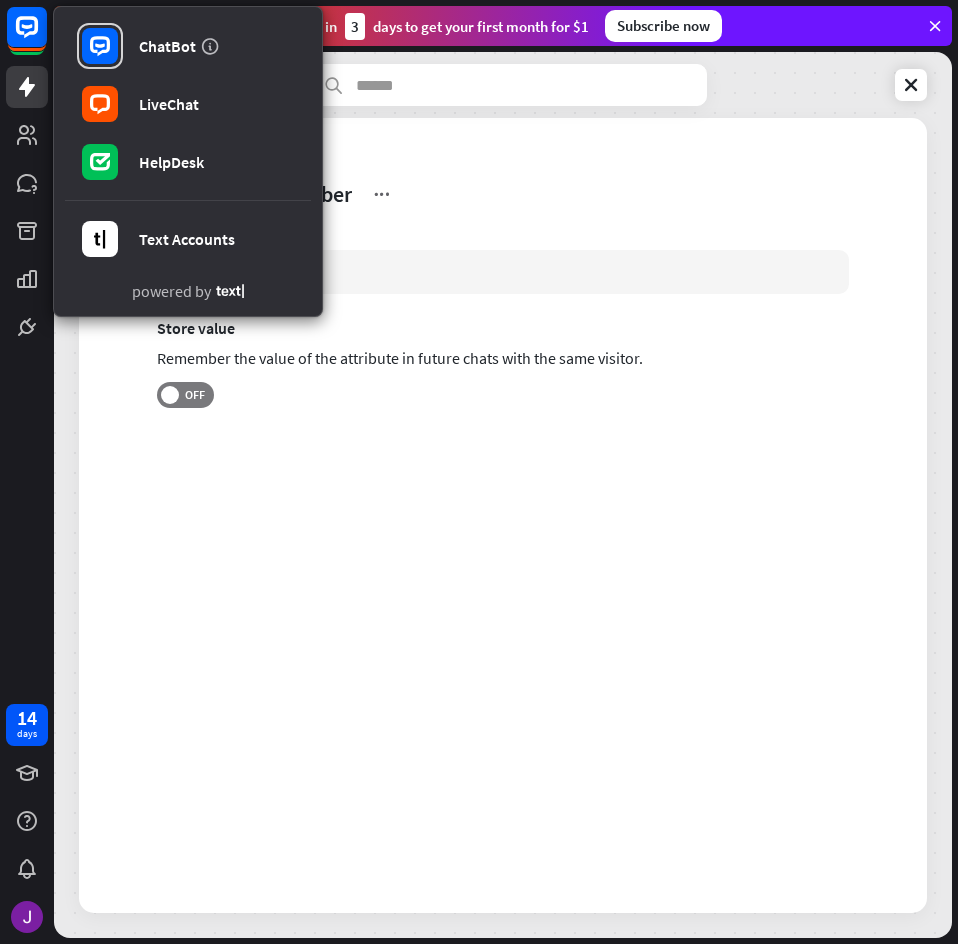 click on "company_phone_number" at bounding box center (458, 194) 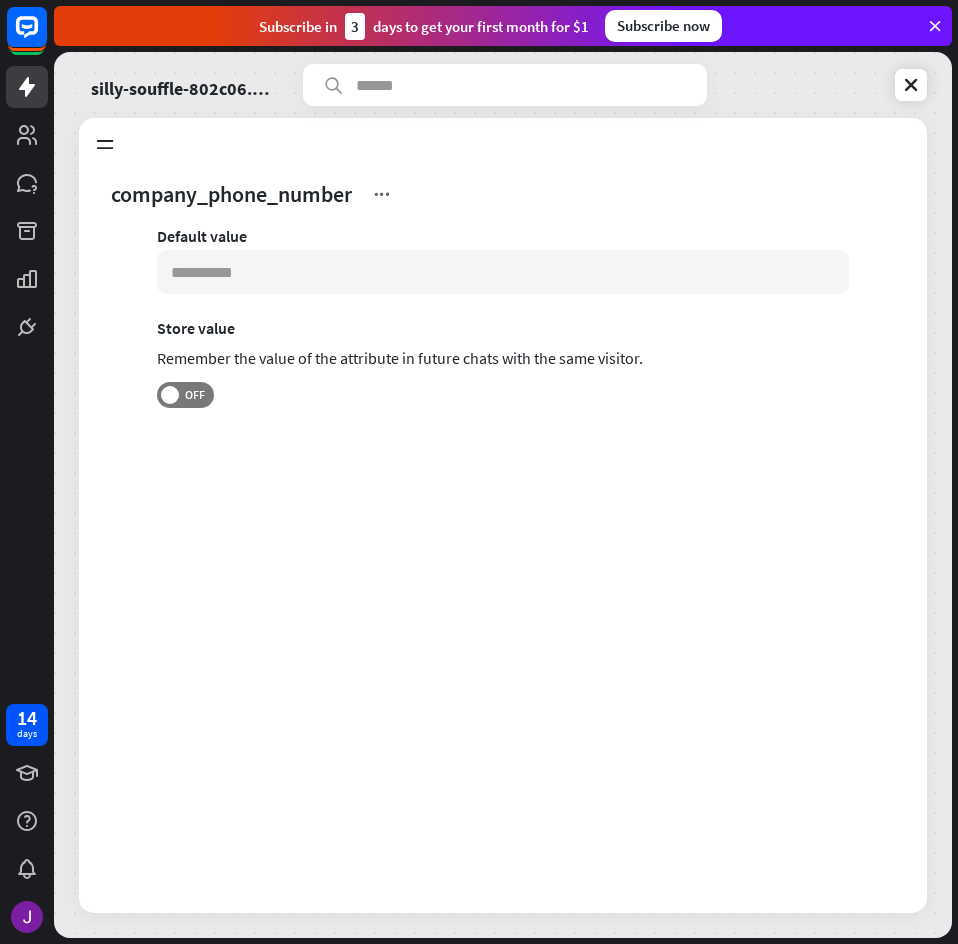 click on "3" at bounding box center [355, 26] 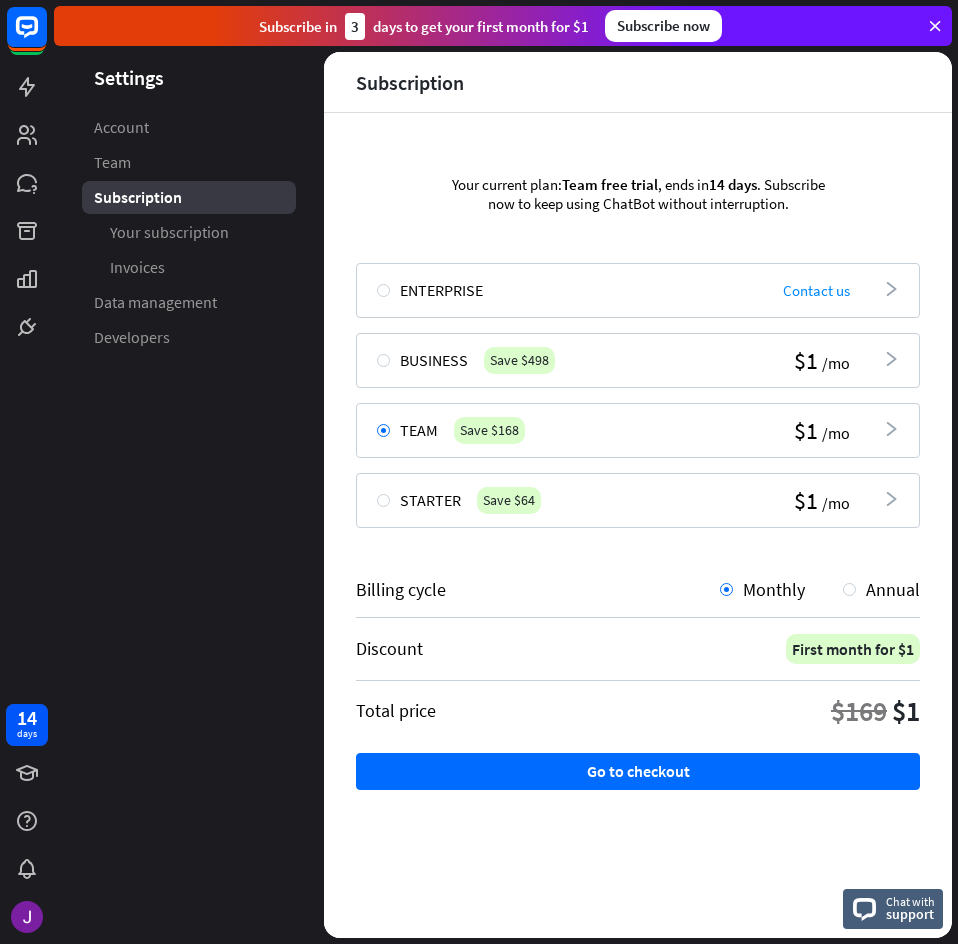 click on "Team
Save $168
$1   /mo   arrowhead_right" at bounding box center (638, 430) 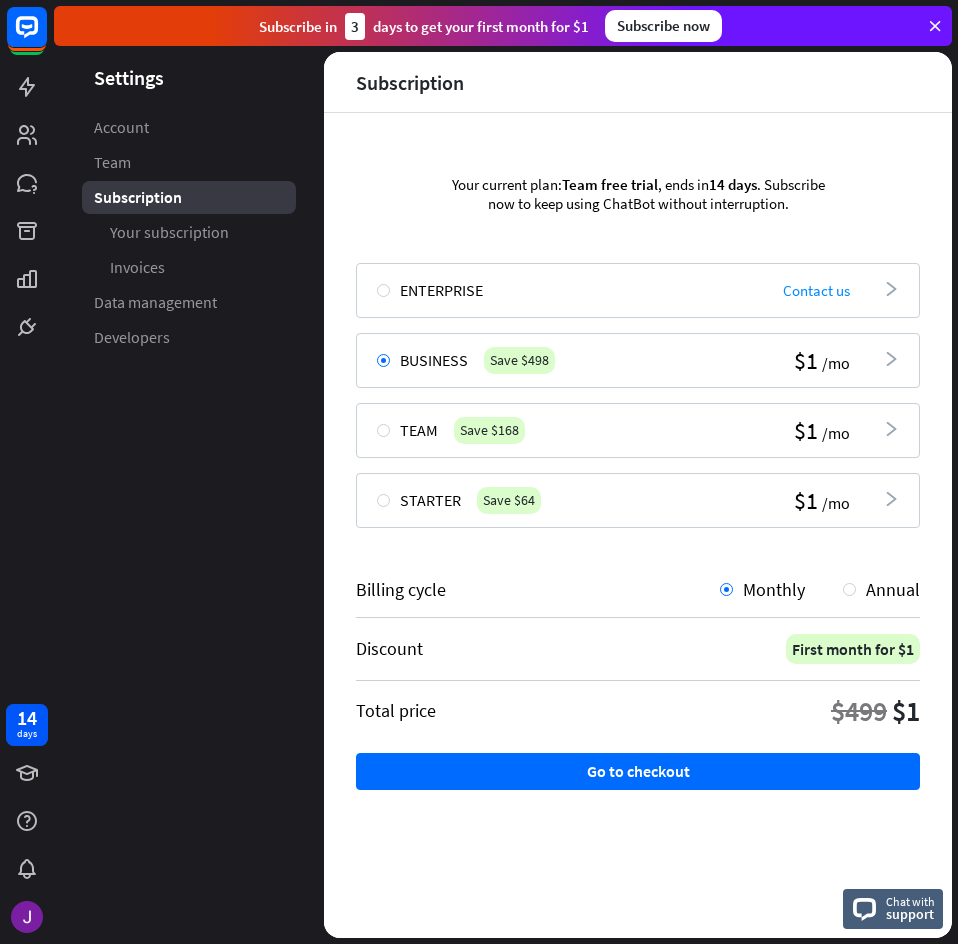 click on "Discount   First month for $1" at bounding box center (638, 649) 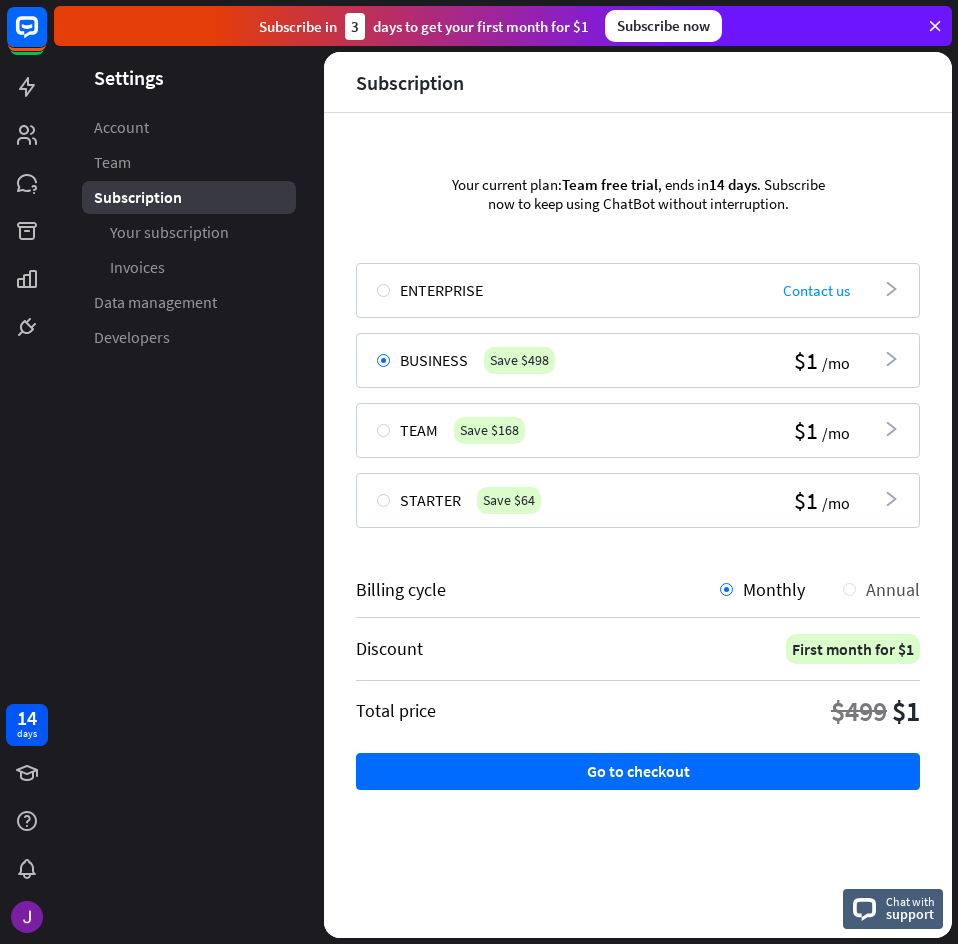 click on "Annual" at bounding box center (893, 589) 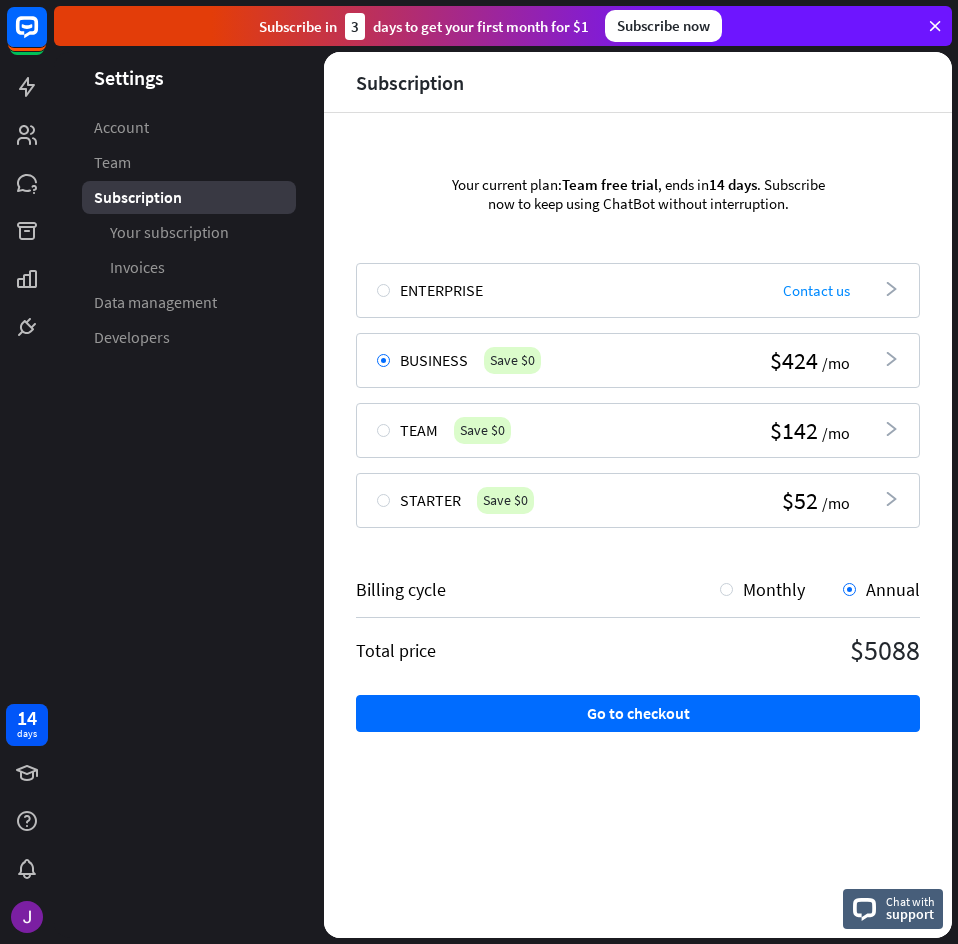 click on "Billing cycle     Monthly     Annual" at bounding box center [638, 598] 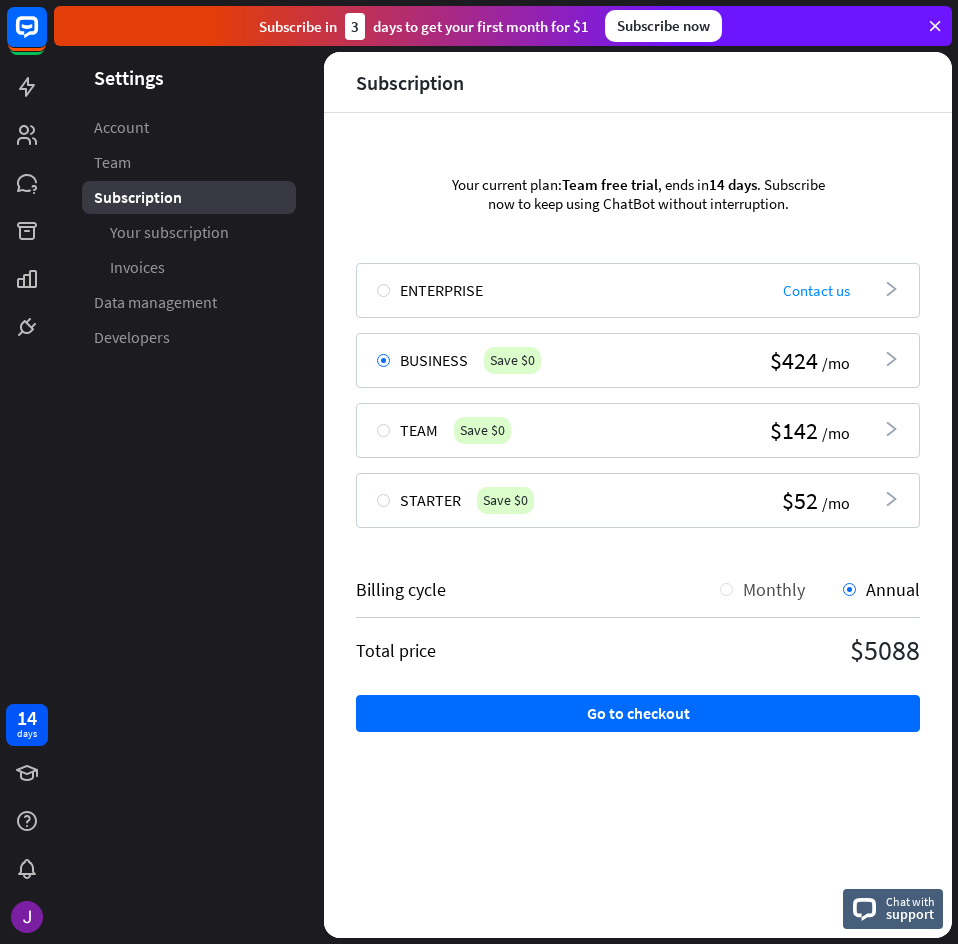click on "Monthly" at bounding box center [774, 589] 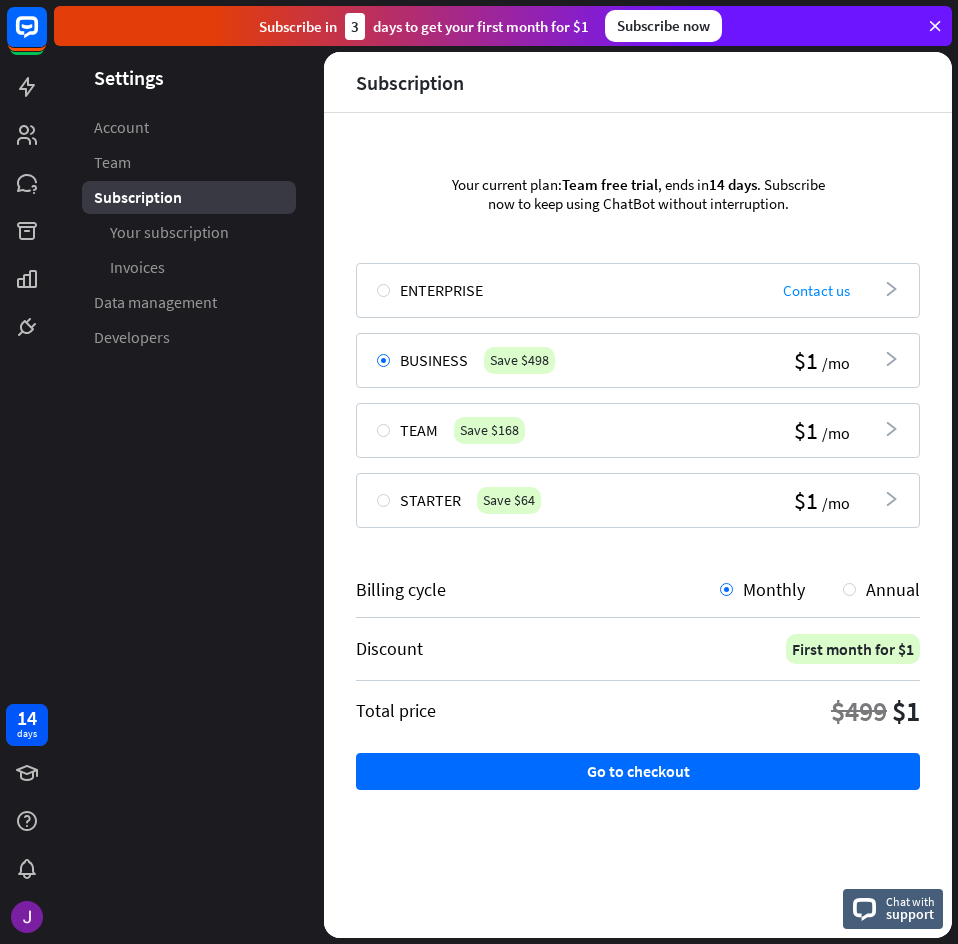 click at bounding box center [935, 26] 